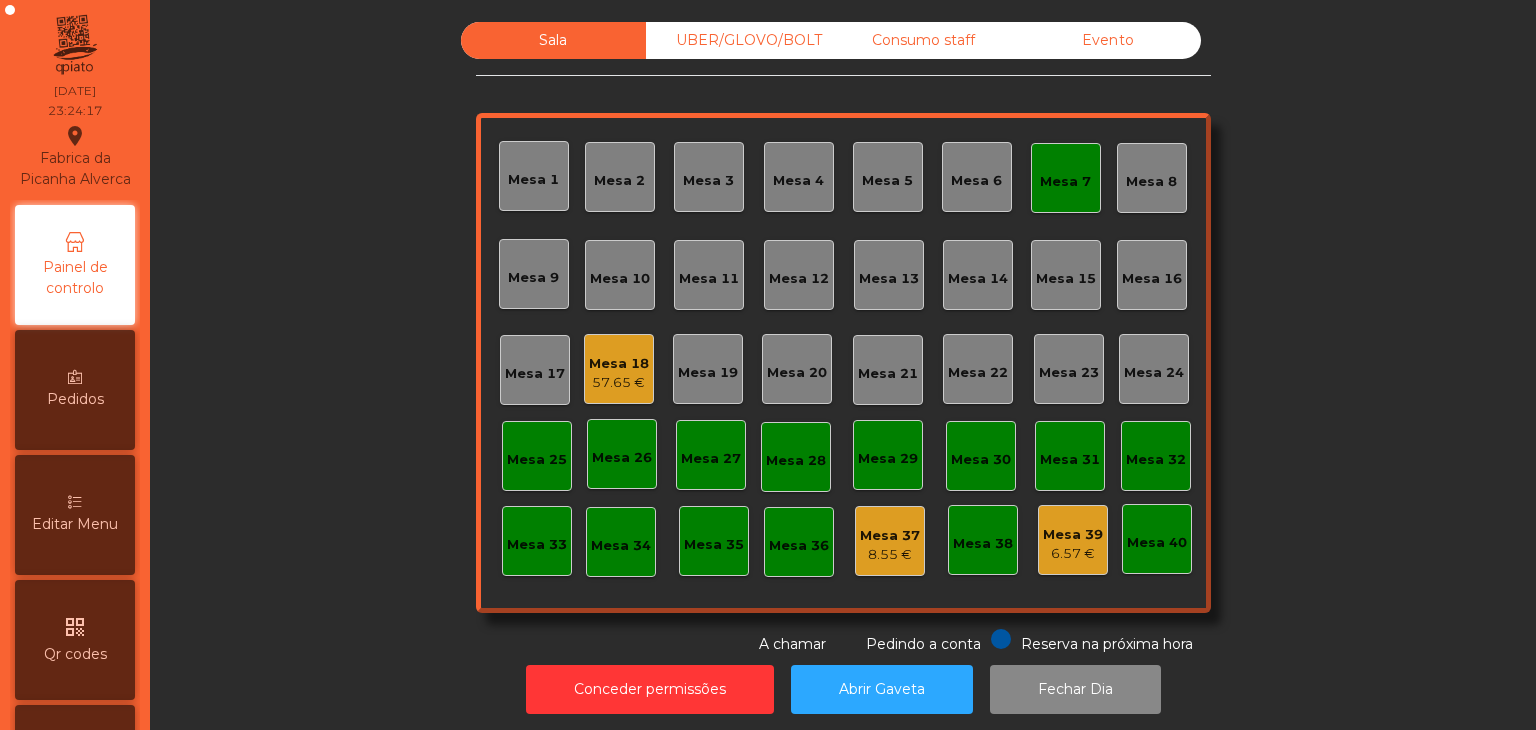 scroll, scrollTop: 0, scrollLeft: 0, axis: both 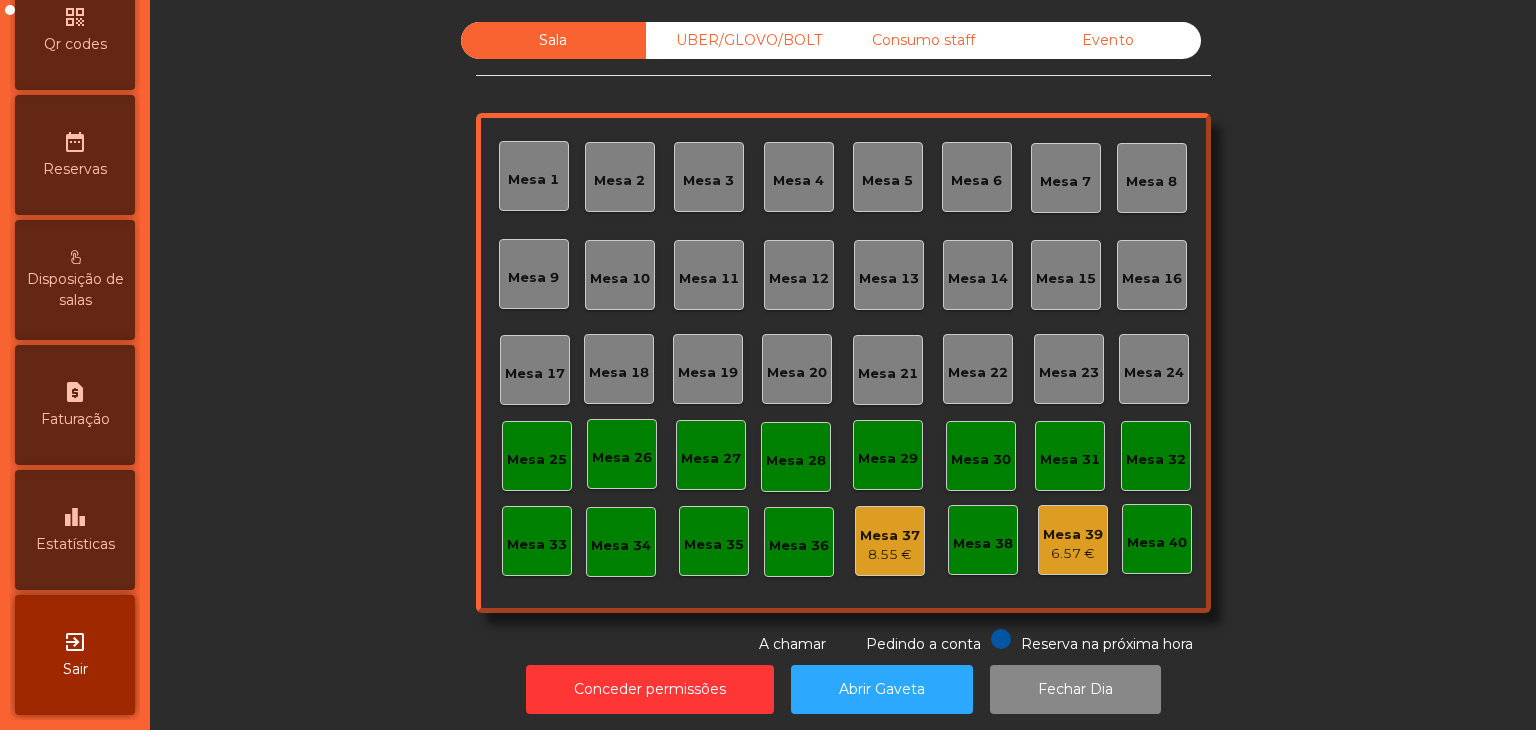click on "Estatísticas" at bounding box center (75, 544) 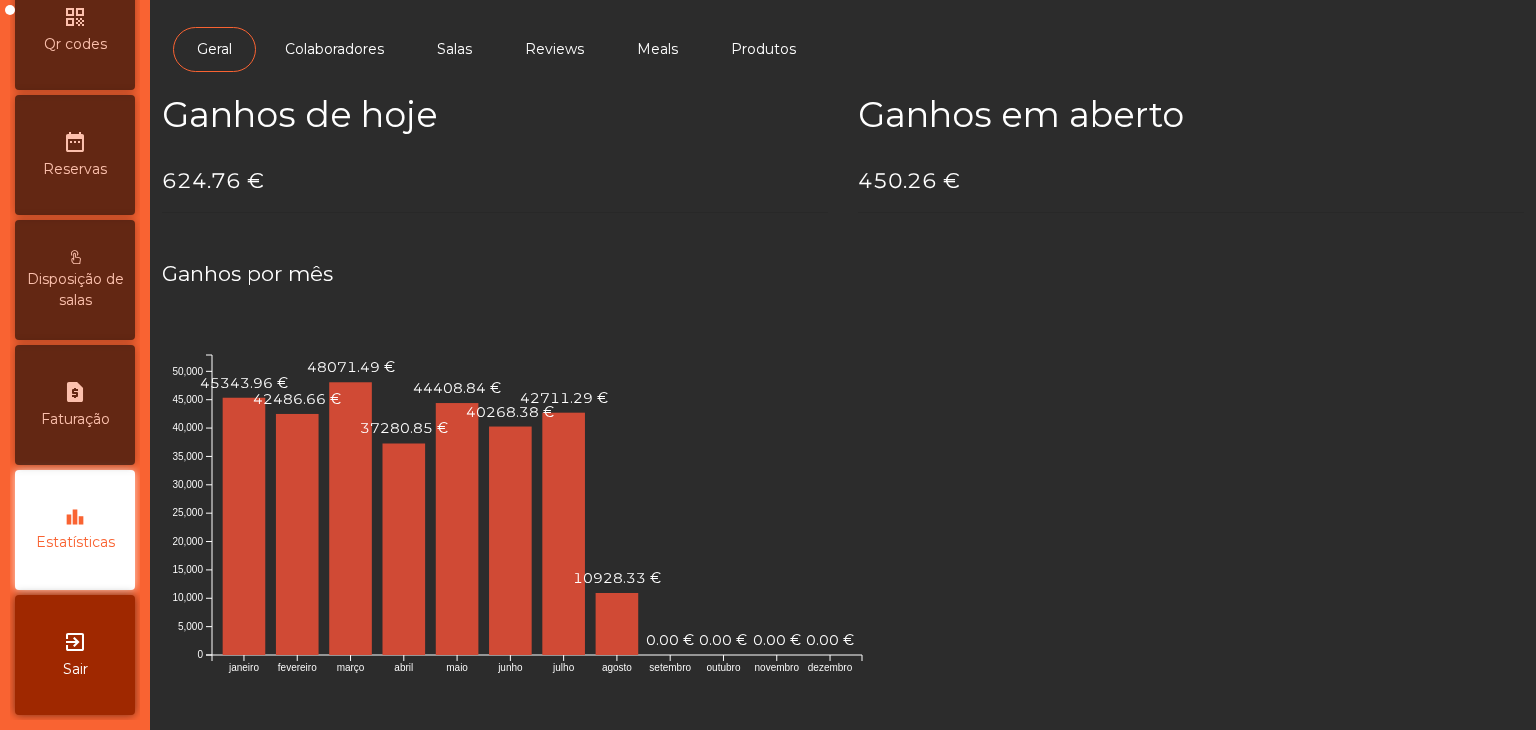 click on "Sair" at bounding box center (75, 669) 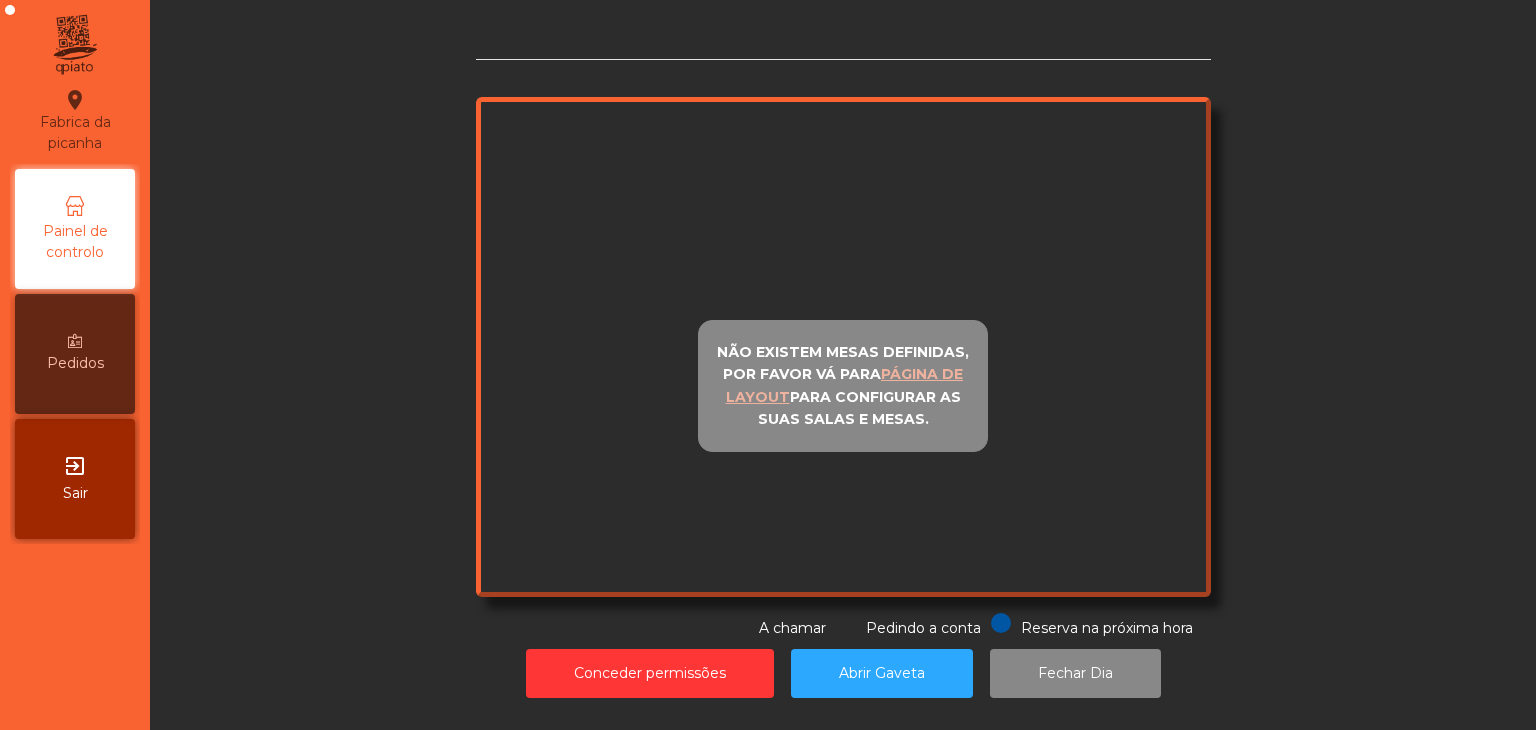 scroll, scrollTop: 0, scrollLeft: 0, axis: both 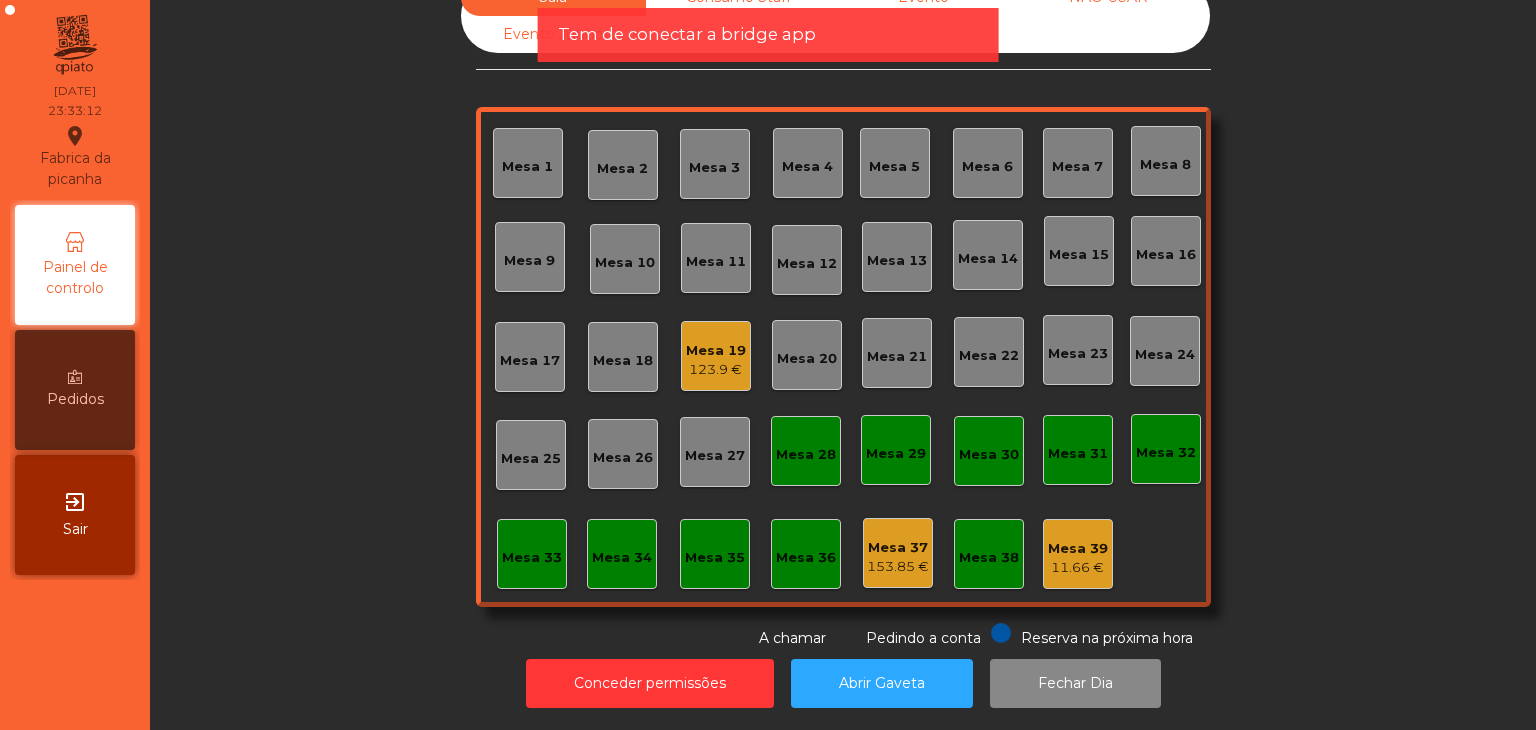 click on "exit_to_app  Sair" at bounding box center (75, 515) 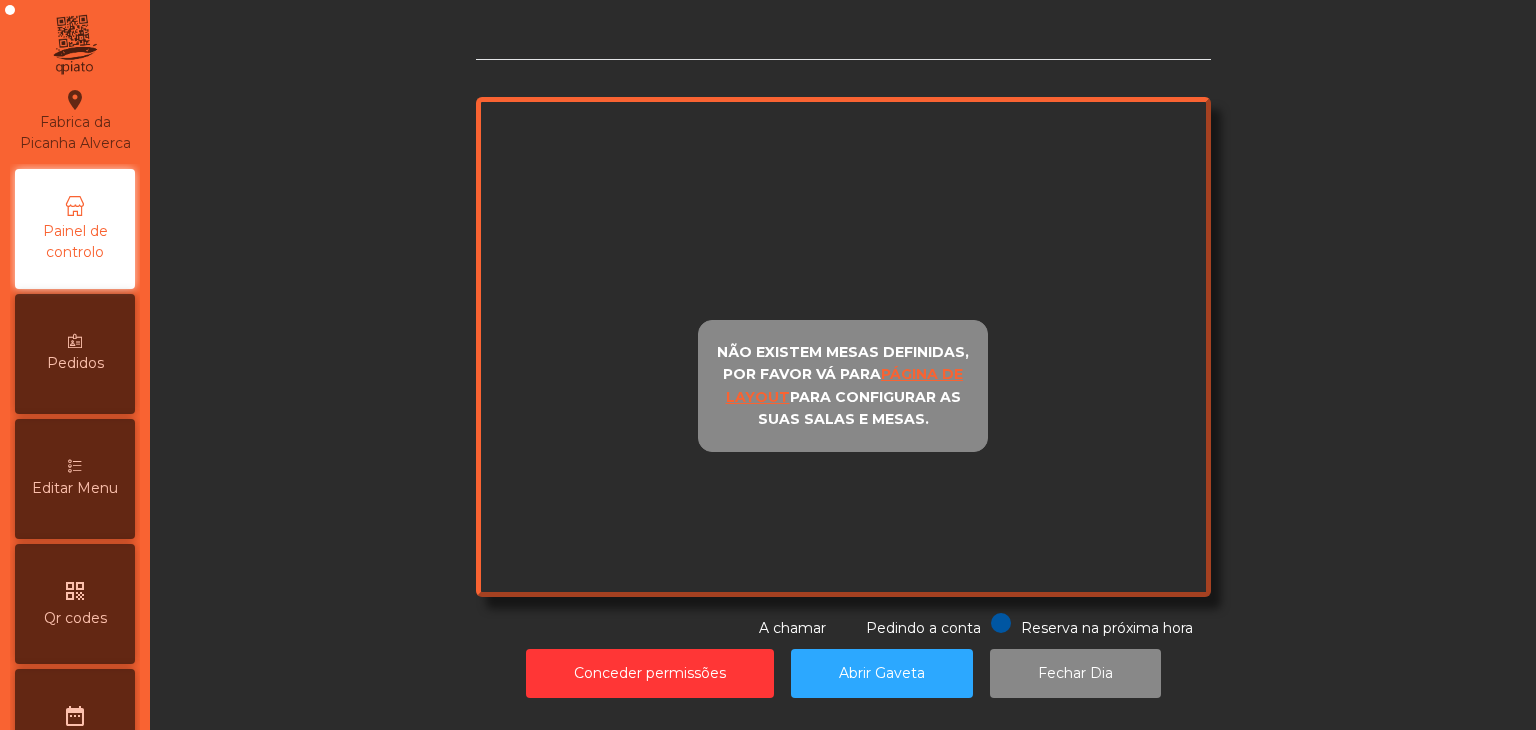 scroll, scrollTop: 0, scrollLeft: 0, axis: both 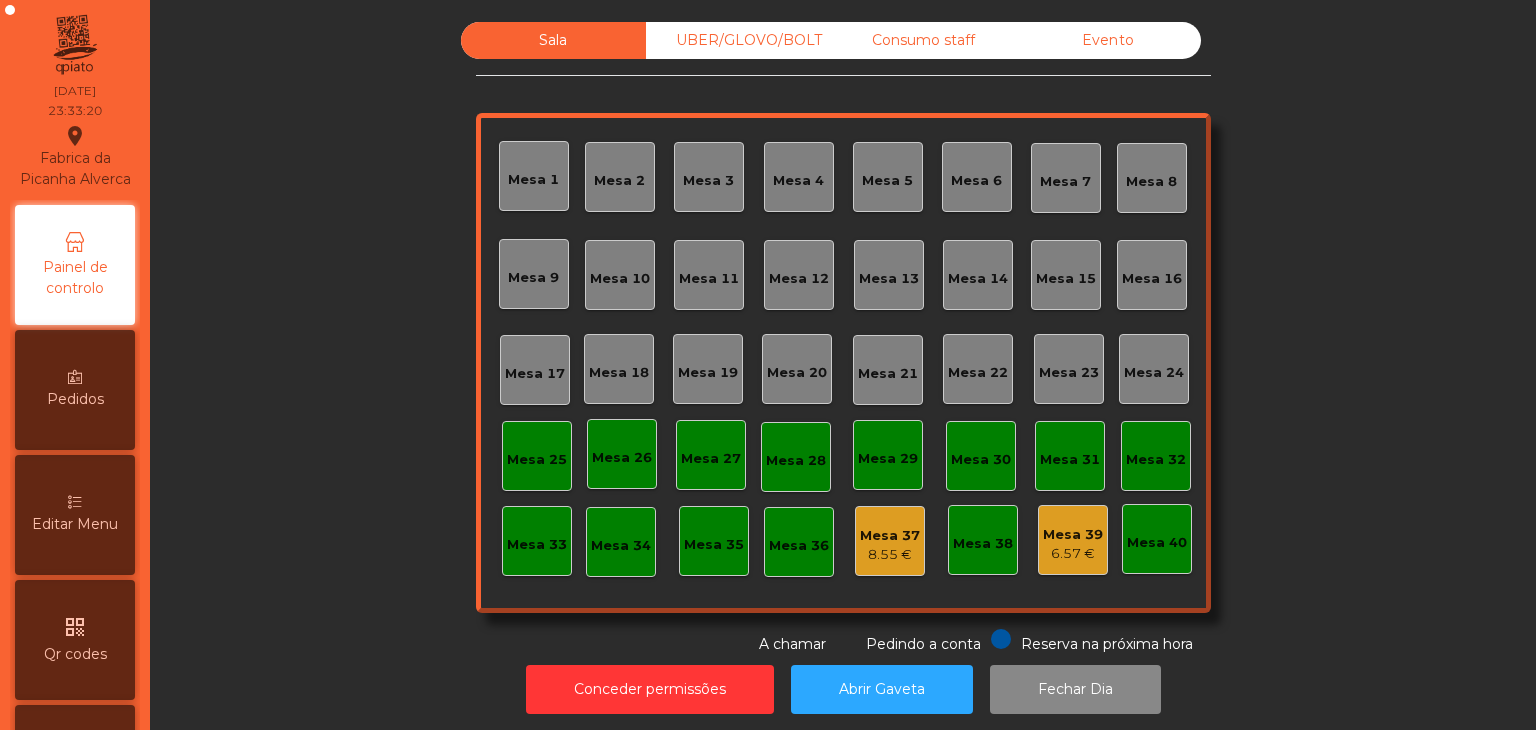 click on "Sala UBER/GLOVO/BOLT Consumo staff Evento Mesa 1 Mesa 2 Mesa 3 Mesa 4 Mesa 5 Mesa 6 Mesa 7 Mesa 8 Mesa 9 Mesa 10 Mesa 11 Mesa 12 Mesa 13 Mesa 14 Mesa 15 Mesa 16 Mesa 17 Mesa 18 Mesa 19 Mesa 20 Mesa 21 Mesa 22 Mesa 23 Mesa 24 Mesa 25 Mesa 26 Mesa 27 Mesa 28 Mesa 29 Mesa 30 Mesa 31 Mesa 32 Mesa 33 Mesa 34 Mesa 35 Mesa 36 Mesa 37 8.55 € Mesa 38 Mesa 39 6.57 € Mesa 40 Reserva na próxima hora Pedindo a conta A chamar" 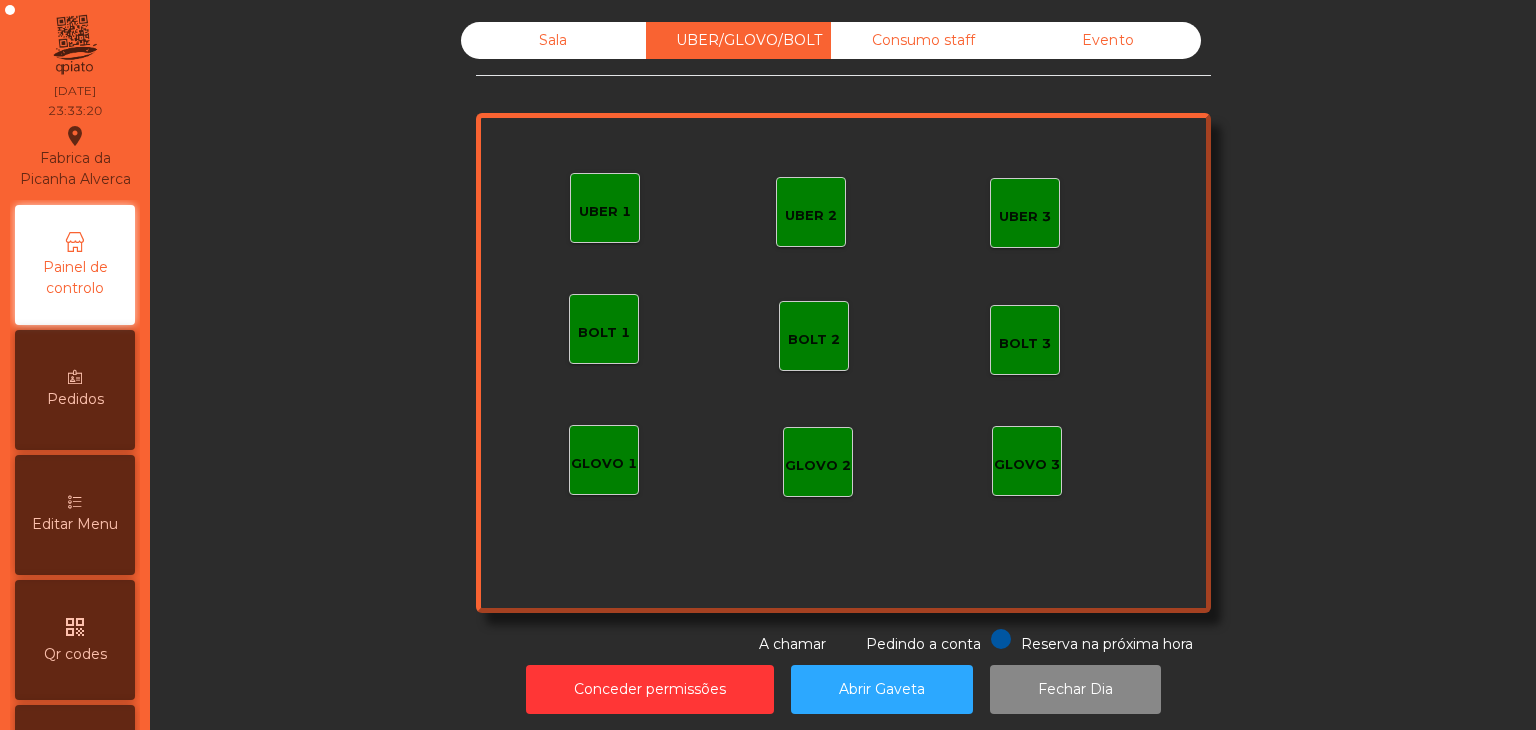 click on "Consumo staff" 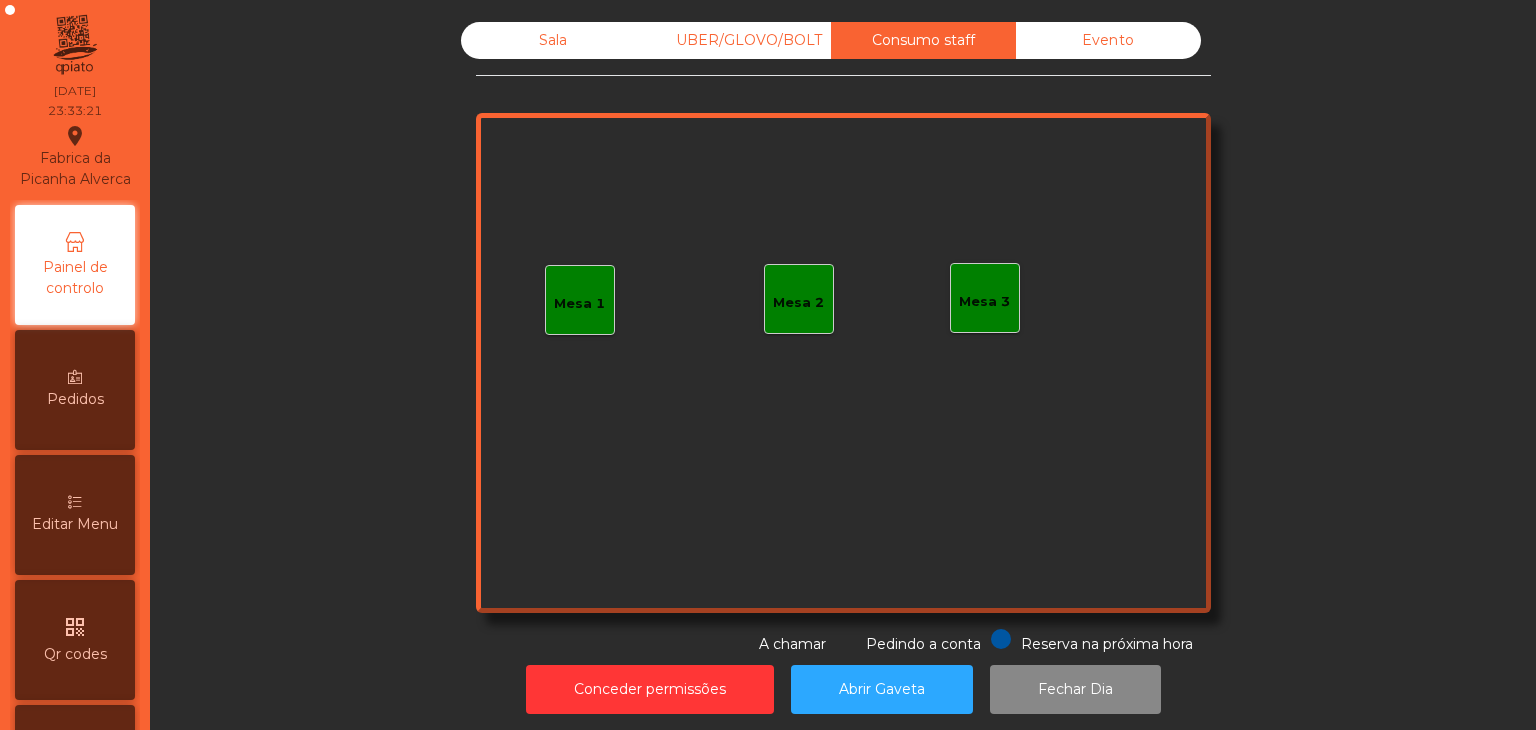 click on "Evento" 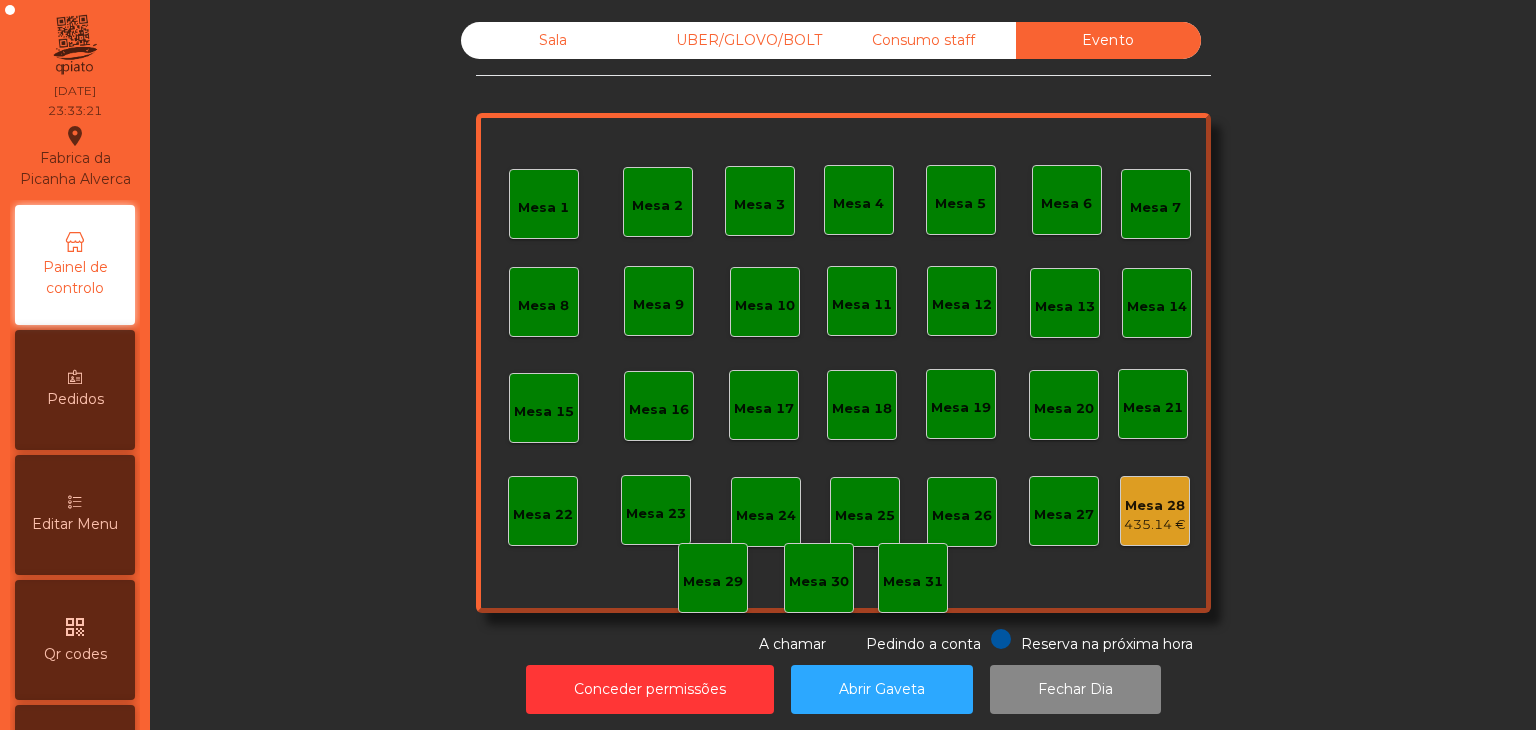 click on "Sala UBER/GLOVO/BOLT Consumo staff Evento Mesa 1 Mesa 2 Mesa 3 Mesa 4 Mesa 5 Mesa 6 Mesa 7 Mesa 8 Mesa 9 Mesa 10 Mesa 11 Mesa 12 Mesa 13 Mesa 14 Mesa 15 Mesa 16 Mesa 17 Mesa 18 Mesa 19 Mesa 20 Mesa 21 Mesa 22 Mesa 23 Mesa 24 Mesa 25 Mesa 26 Mesa 27 Mesa 28 435.14 € Mesa 29 Mesa 30 Mesa 31 Reserva na próxima hora Pedindo a conta A chamar" 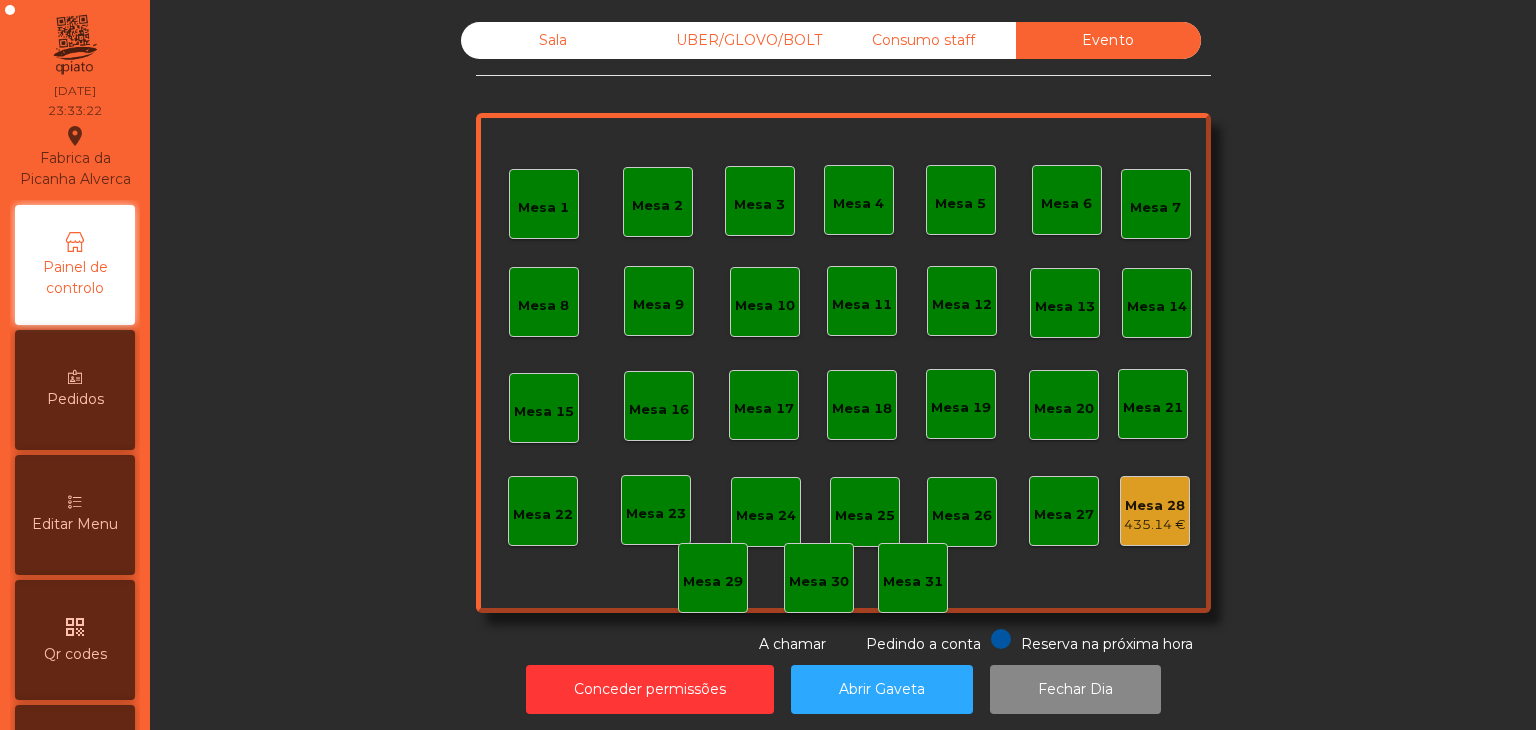 click on "Sala UBER/GLOVO/BOLT Consumo staff Evento Mesa 1 Mesa 2 Mesa 3 Mesa 4 Mesa 5 Mesa 6 Mesa 7 Mesa 8 Mesa 9 Mesa 10 Mesa 11 Mesa 12 Mesa 13 Mesa 14 Mesa 15 Mesa 16 Mesa 17 Mesa 18 Mesa 19 Mesa 20 Mesa 21 Mesa 22 Mesa 23 Mesa 24 Mesa 25 Mesa 26 Mesa 27 Mesa 28 435.14 € Mesa 29 Mesa 30 Mesa 31 Reserva na próxima hora Pedindo a conta A chamar Conceder permissões Abrir Gaveta Fechar Dia" 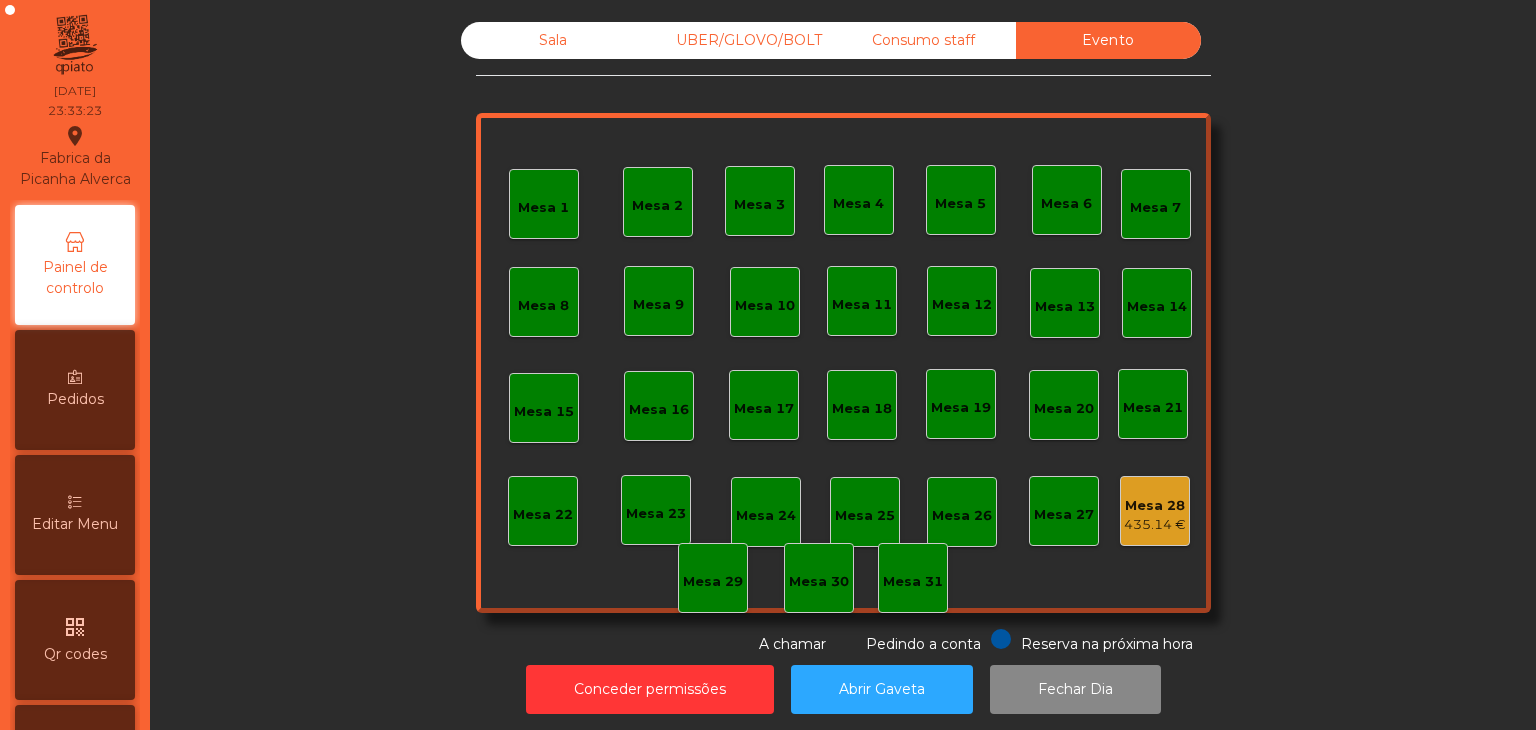 click on "Sala" 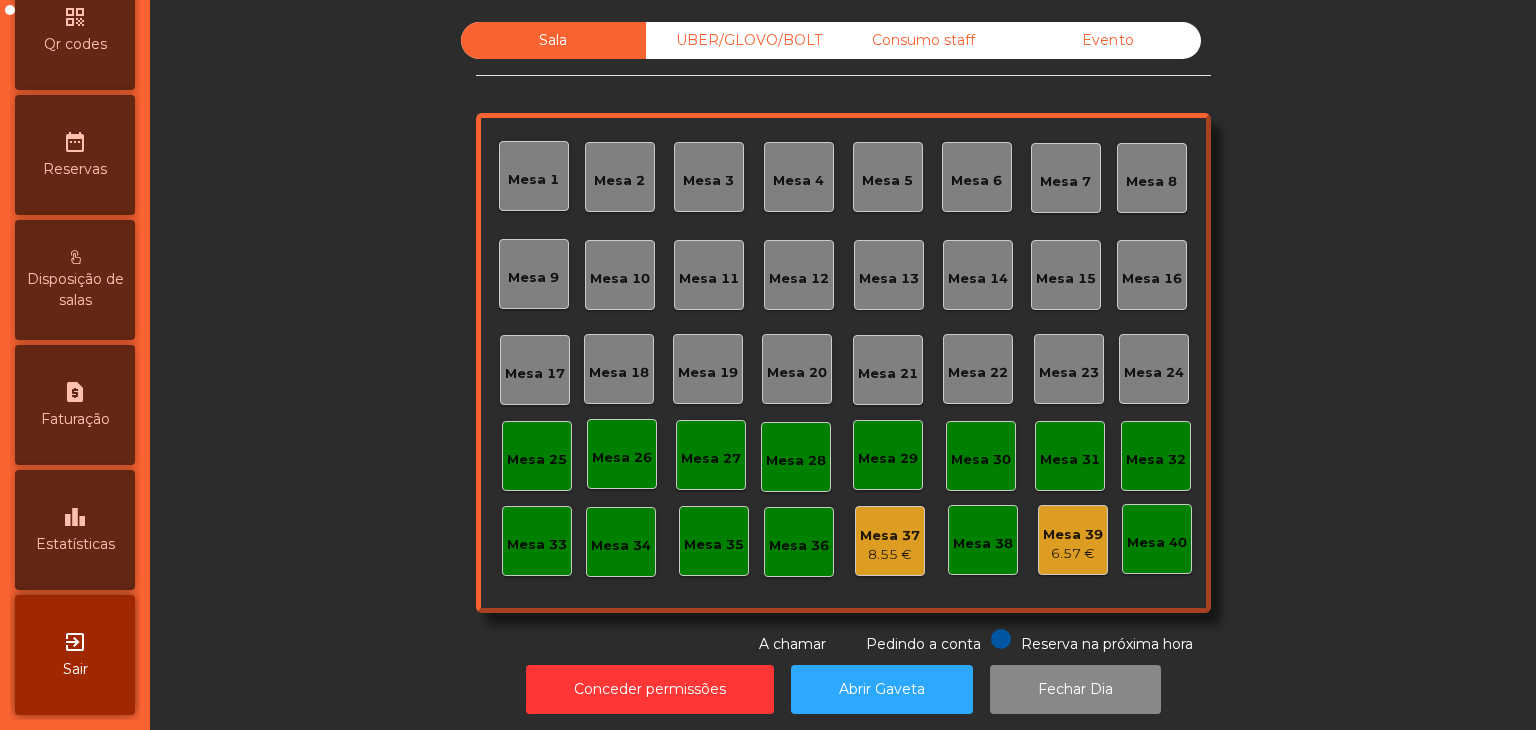 scroll, scrollTop: 631, scrollLeft: 0, axis: vertical 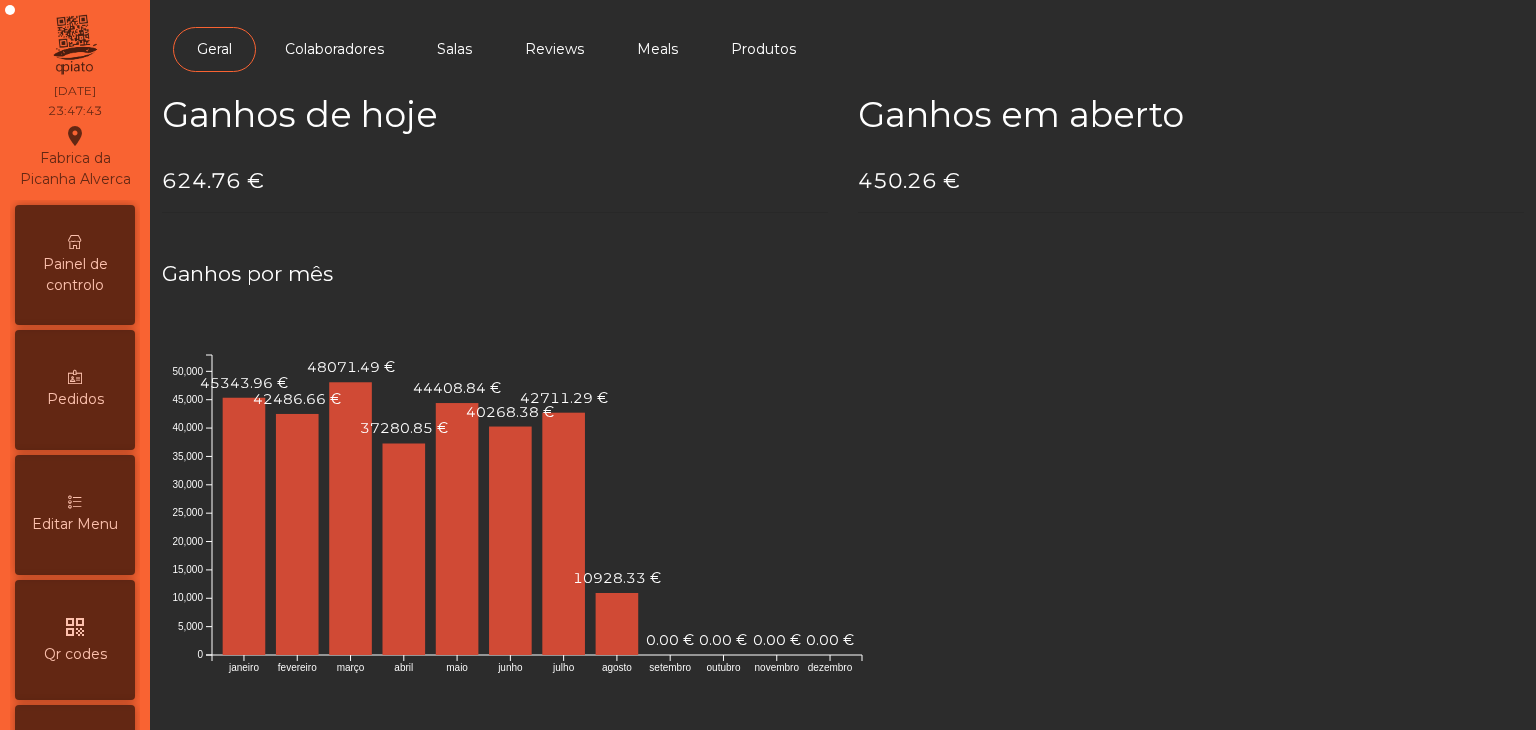 click on "Painel de controlo" at bounding box center [75, 275] 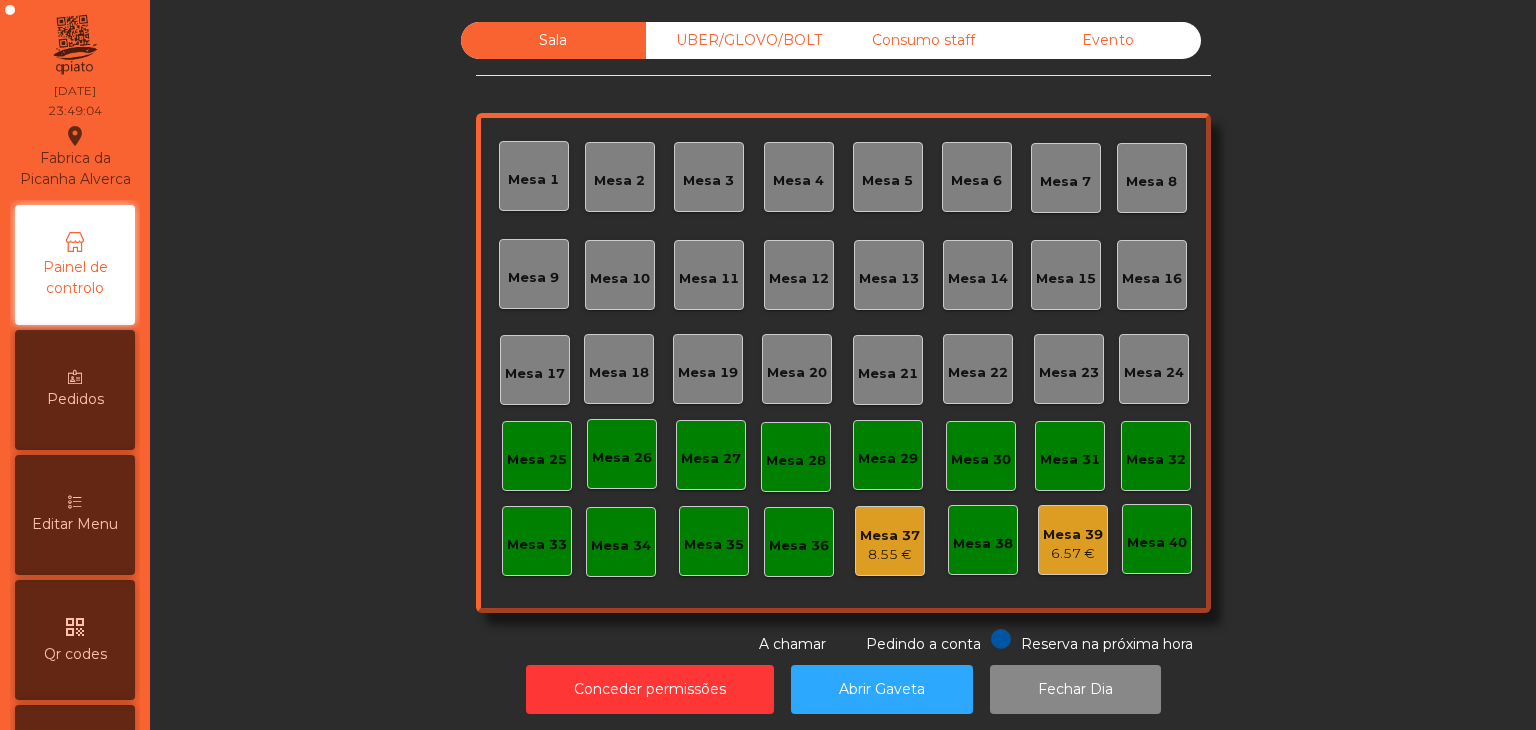 click on "Evento" 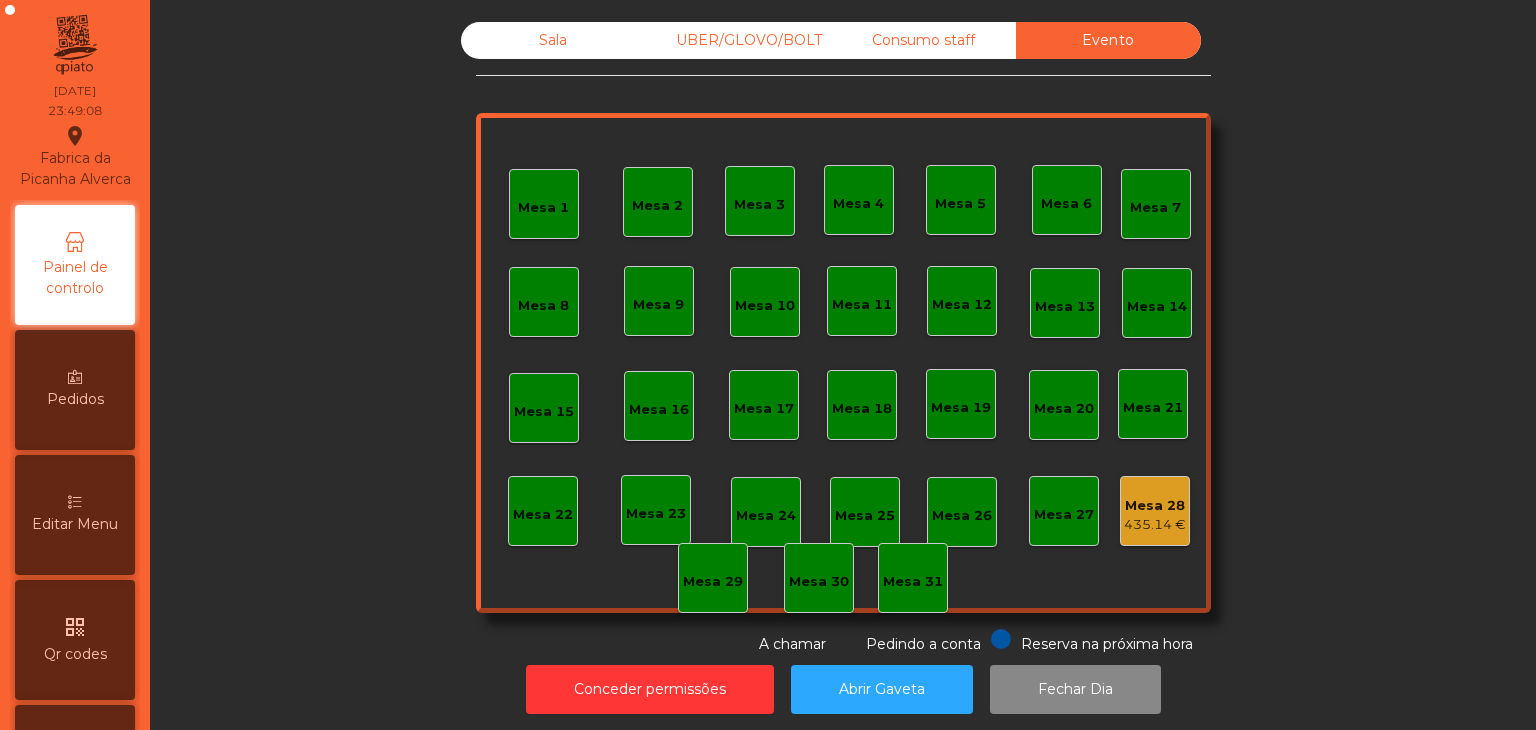 click on "Mesa 28" 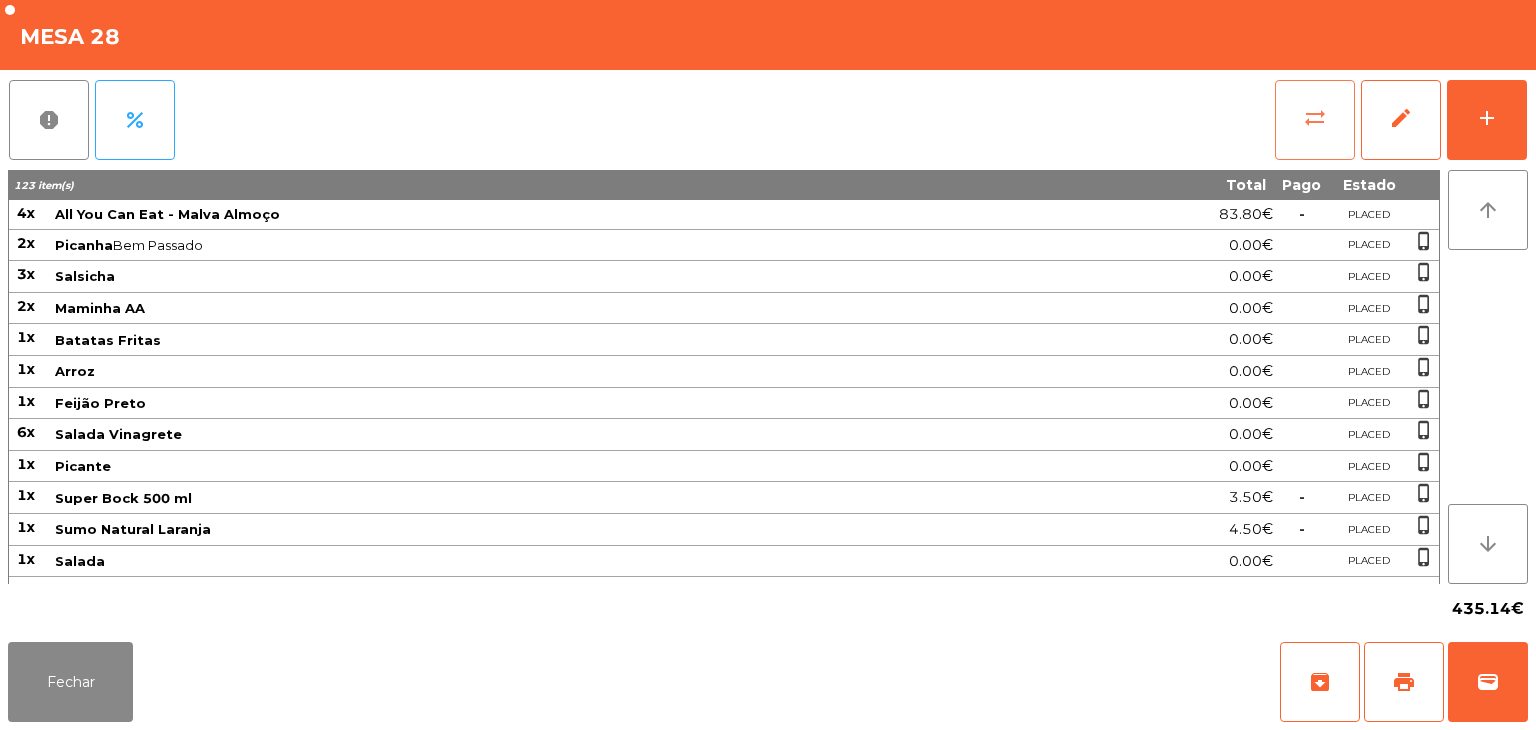 click on "sync_alt" 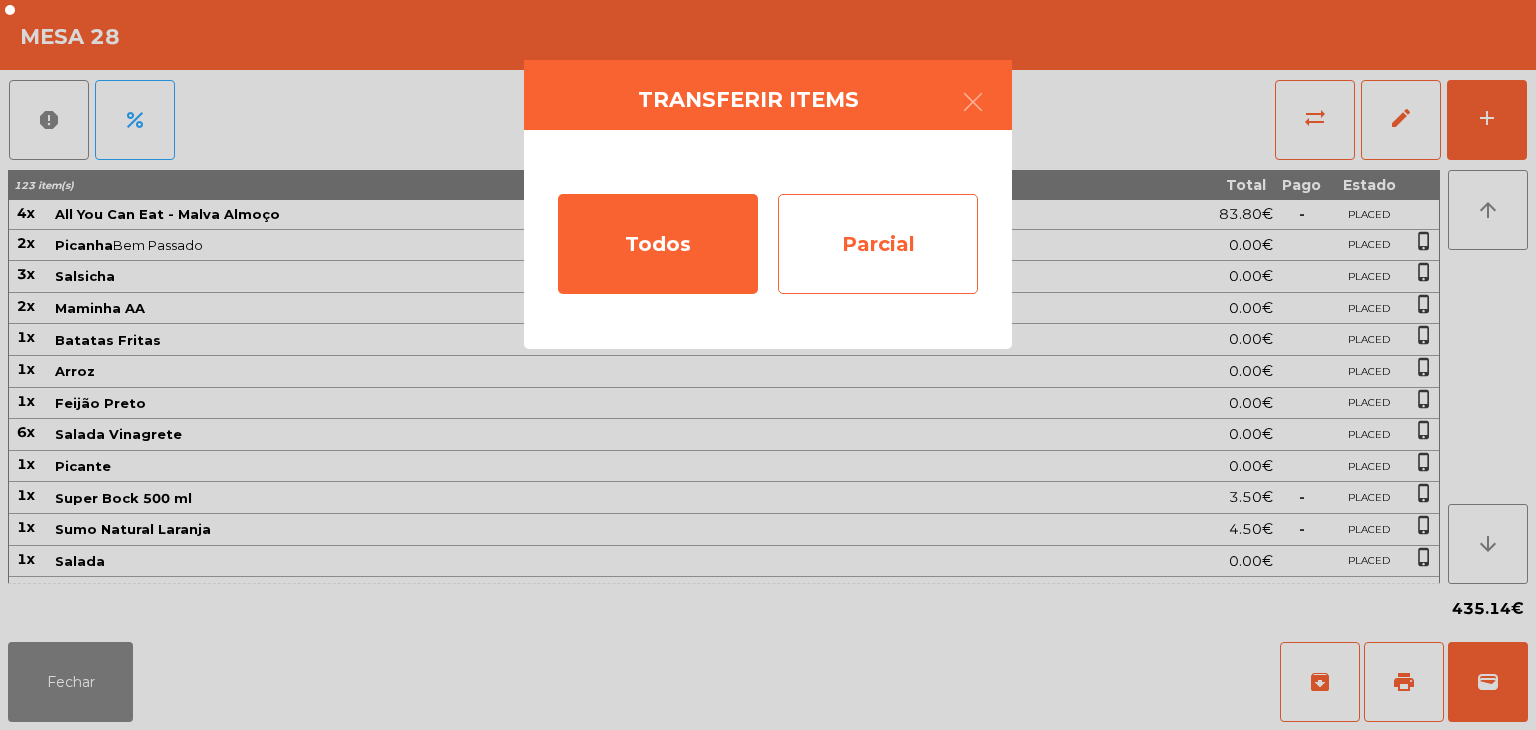 click on "Parcial" 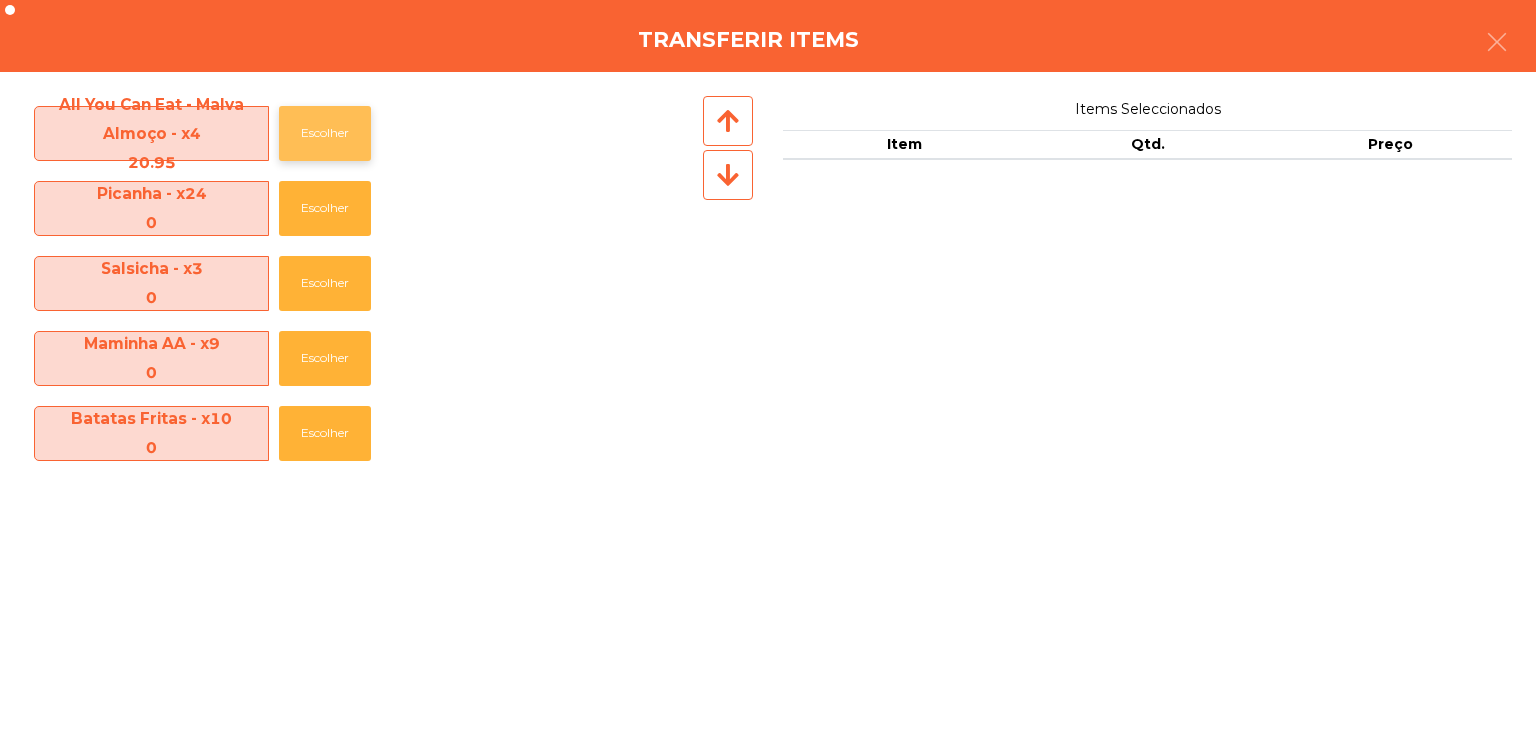 click on "Escolher" 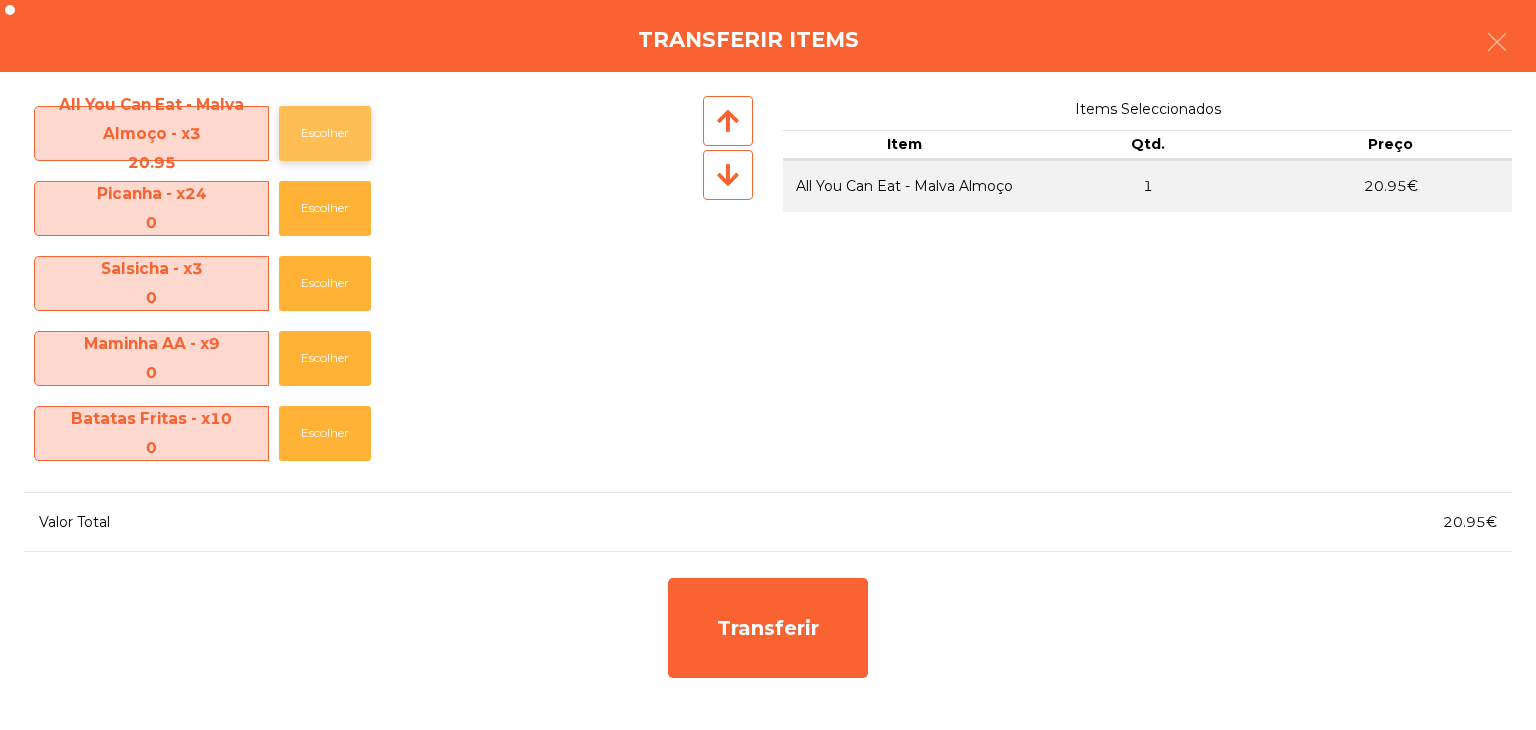 click on "Escolher" 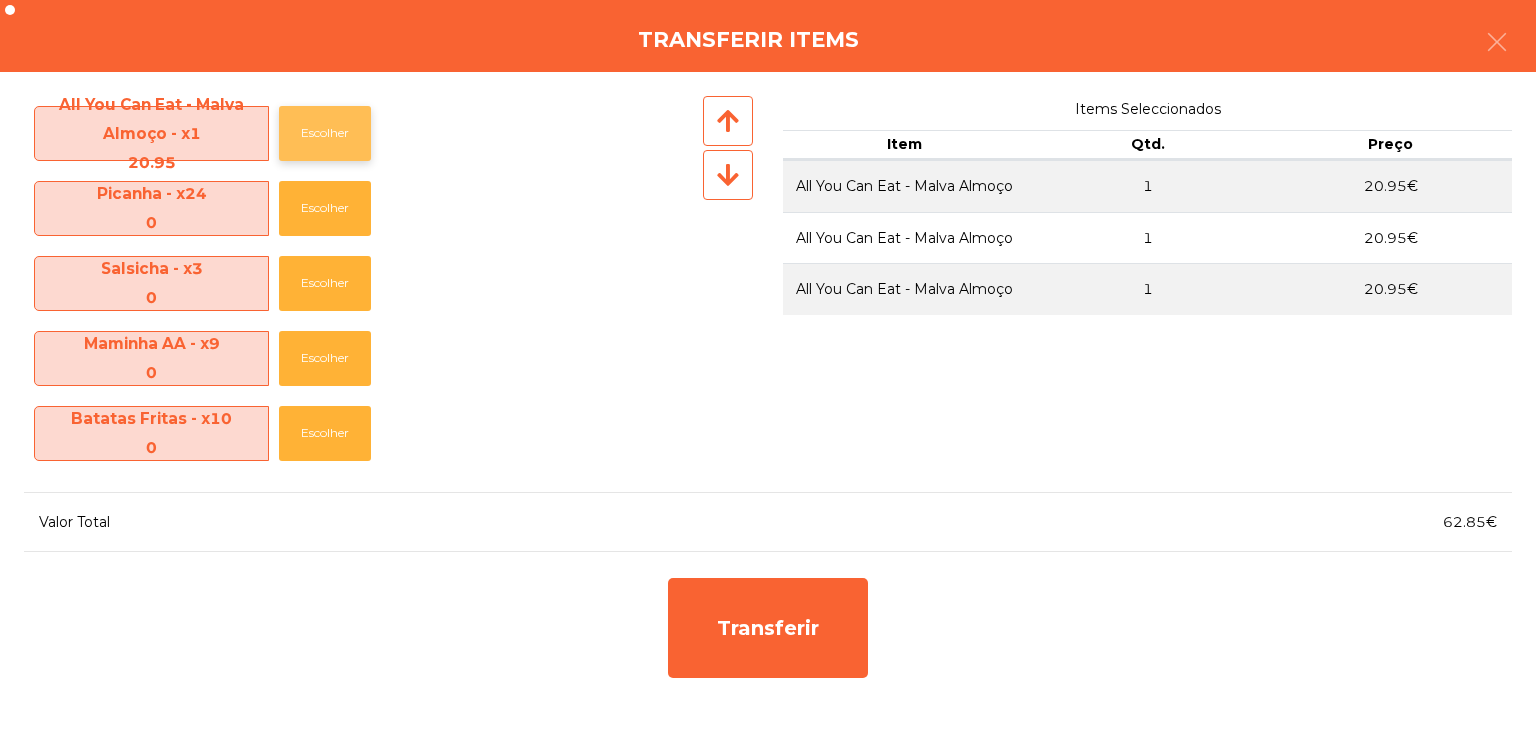 click on "Escolher" 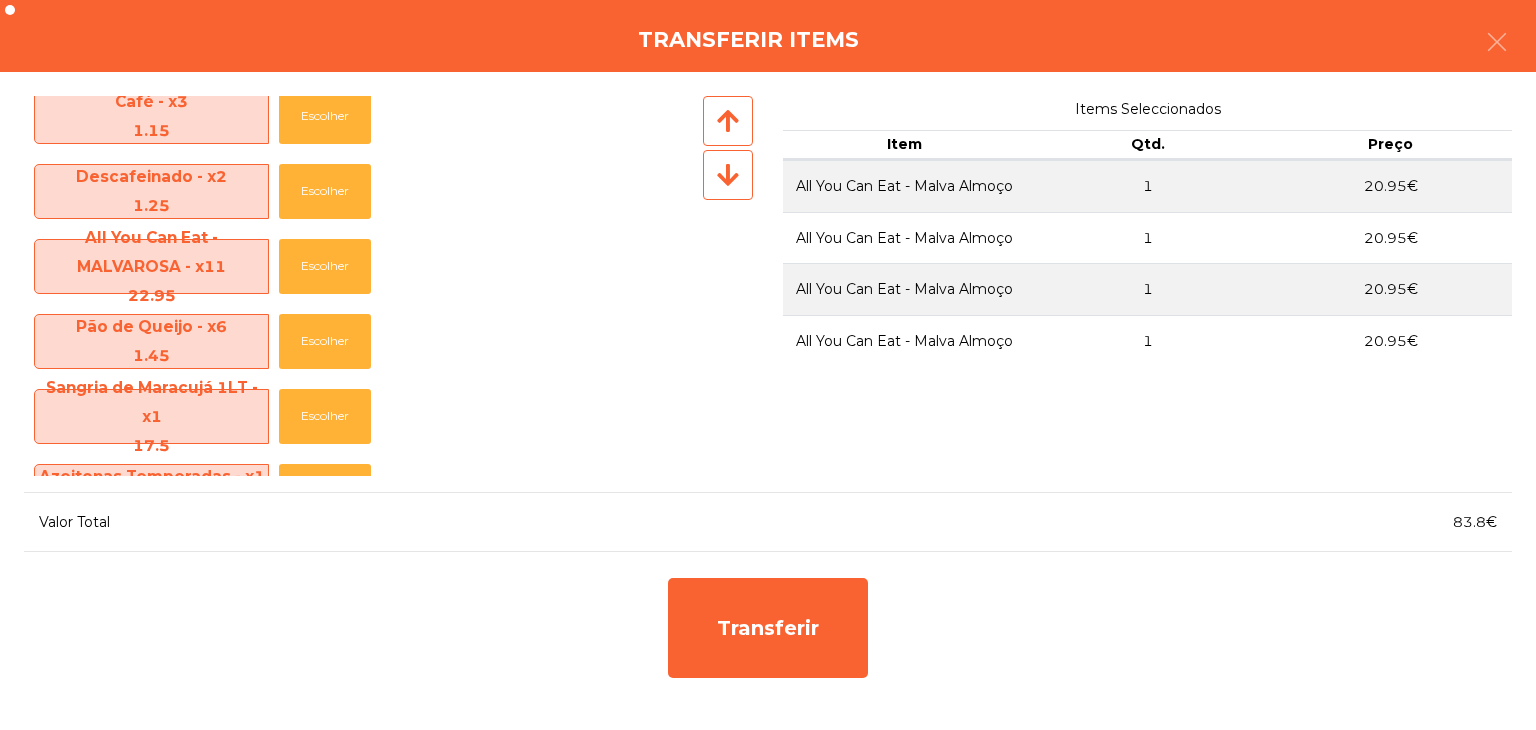 scroll, scrollTop: 1300, scrollLeft: 0, axis: vertical 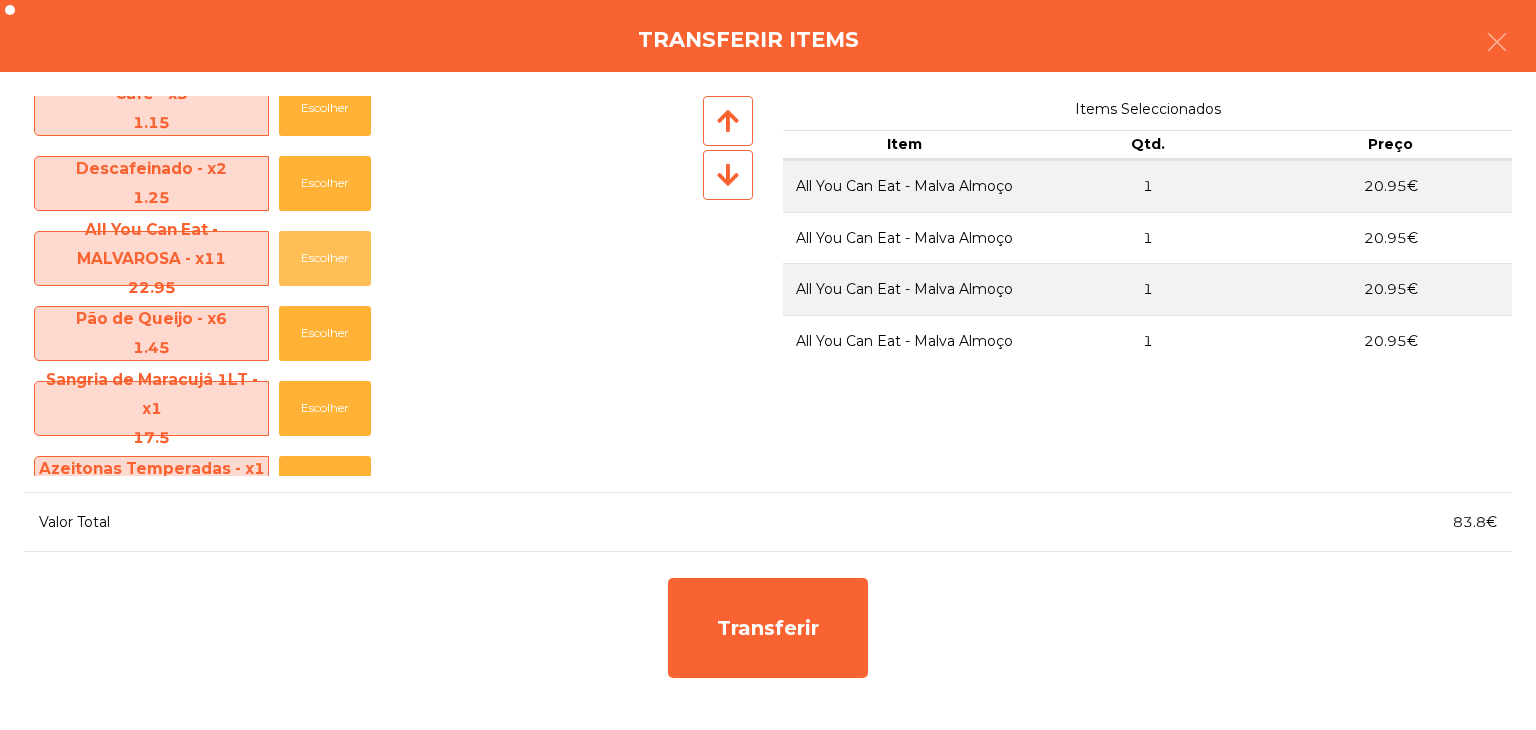 click on "Escolher" 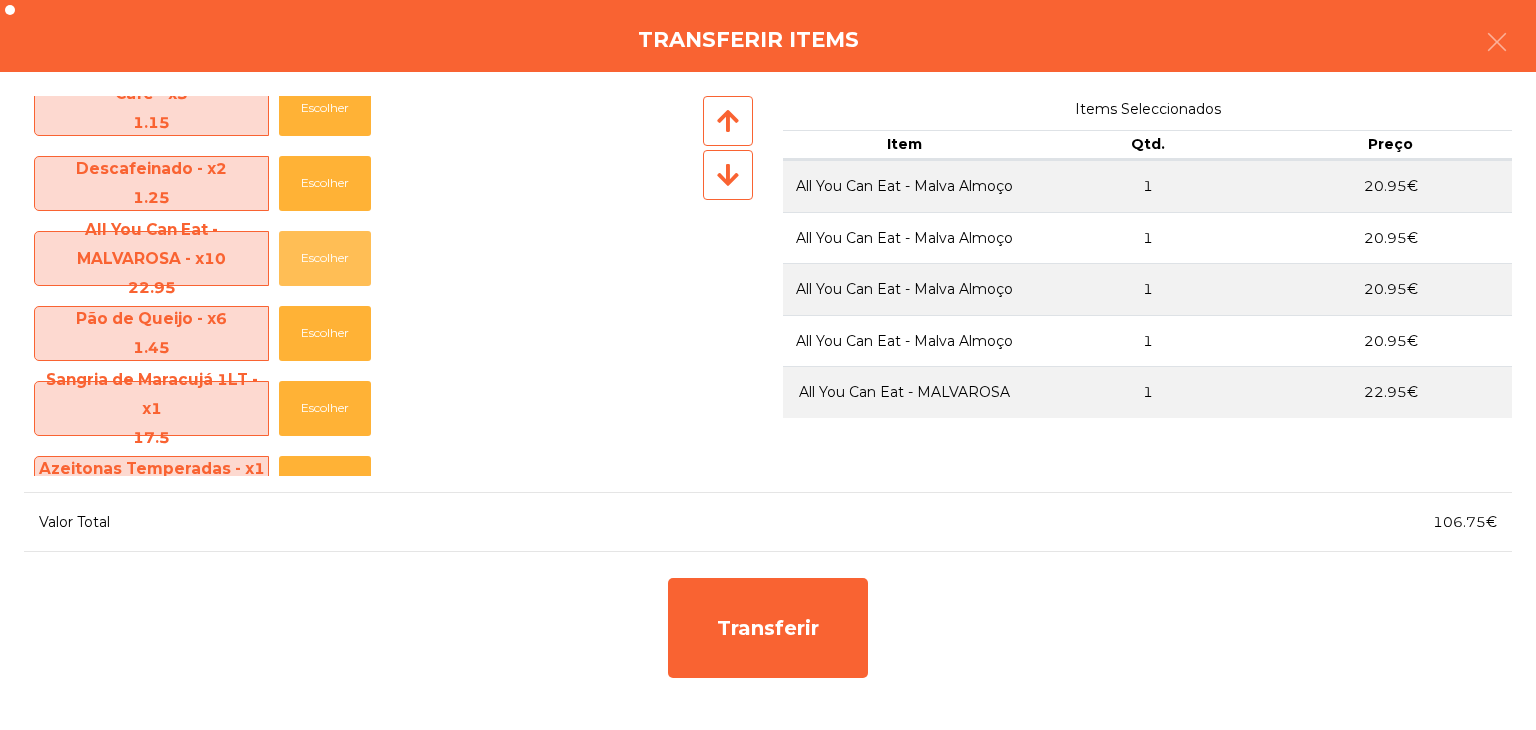 click on "Escolher" 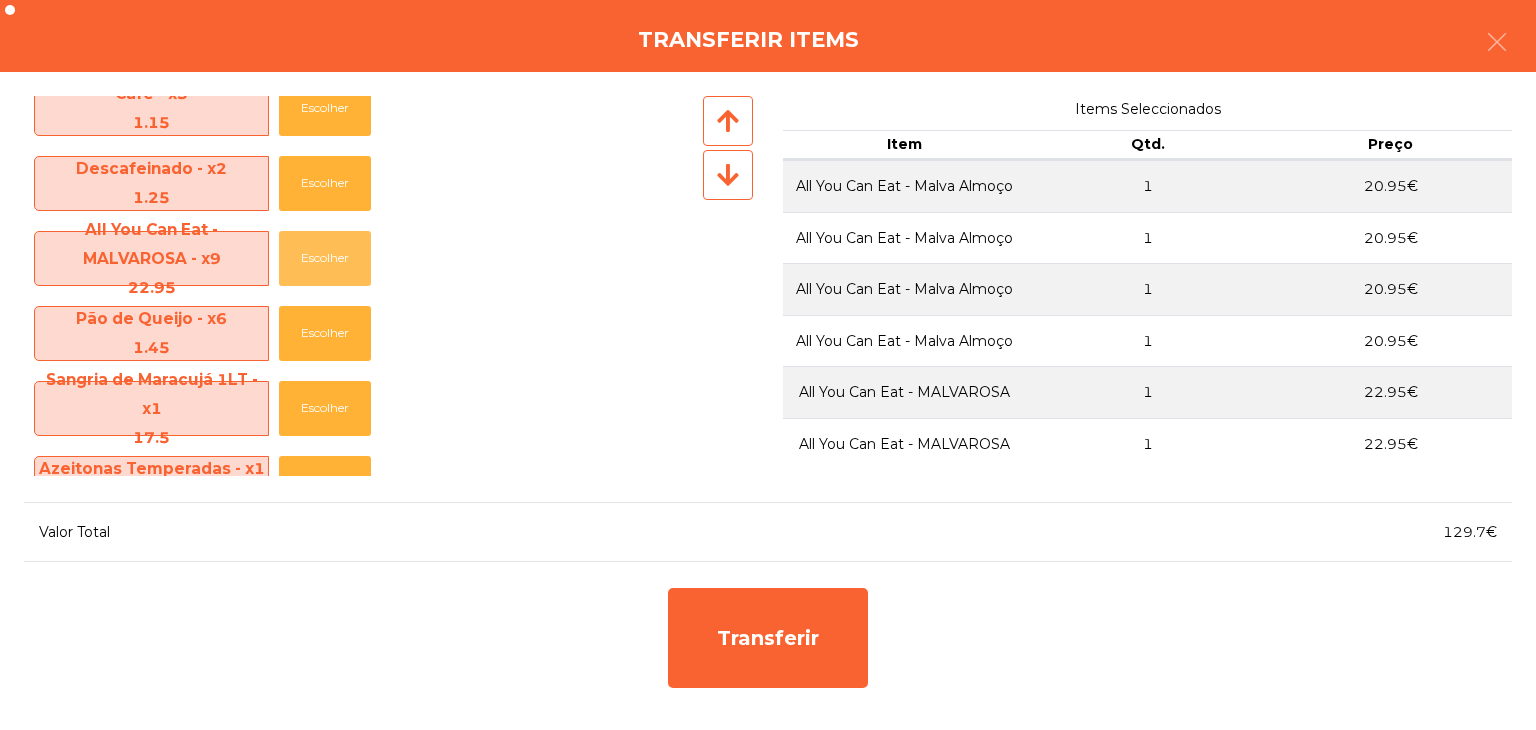click on "Escolher" 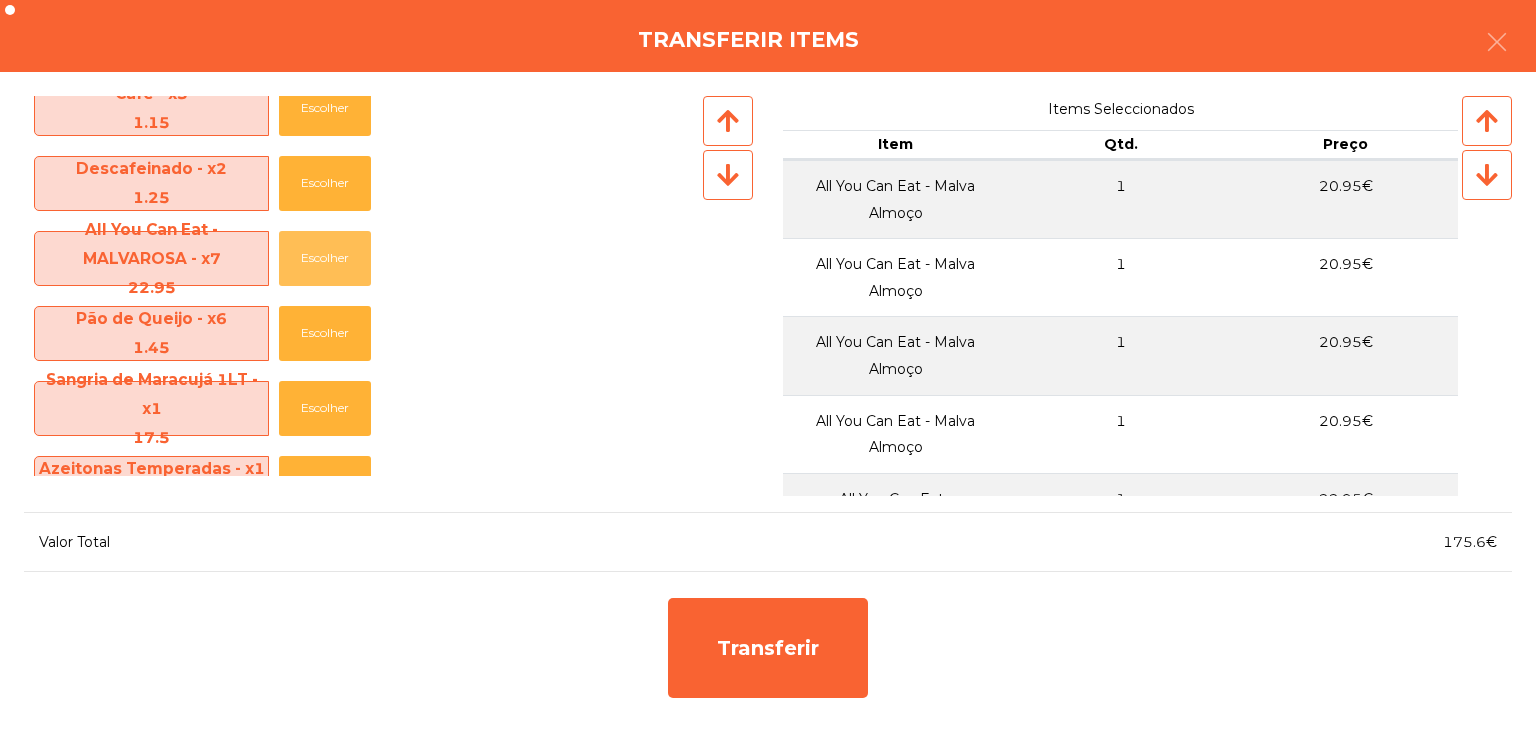 click on "Escolher" 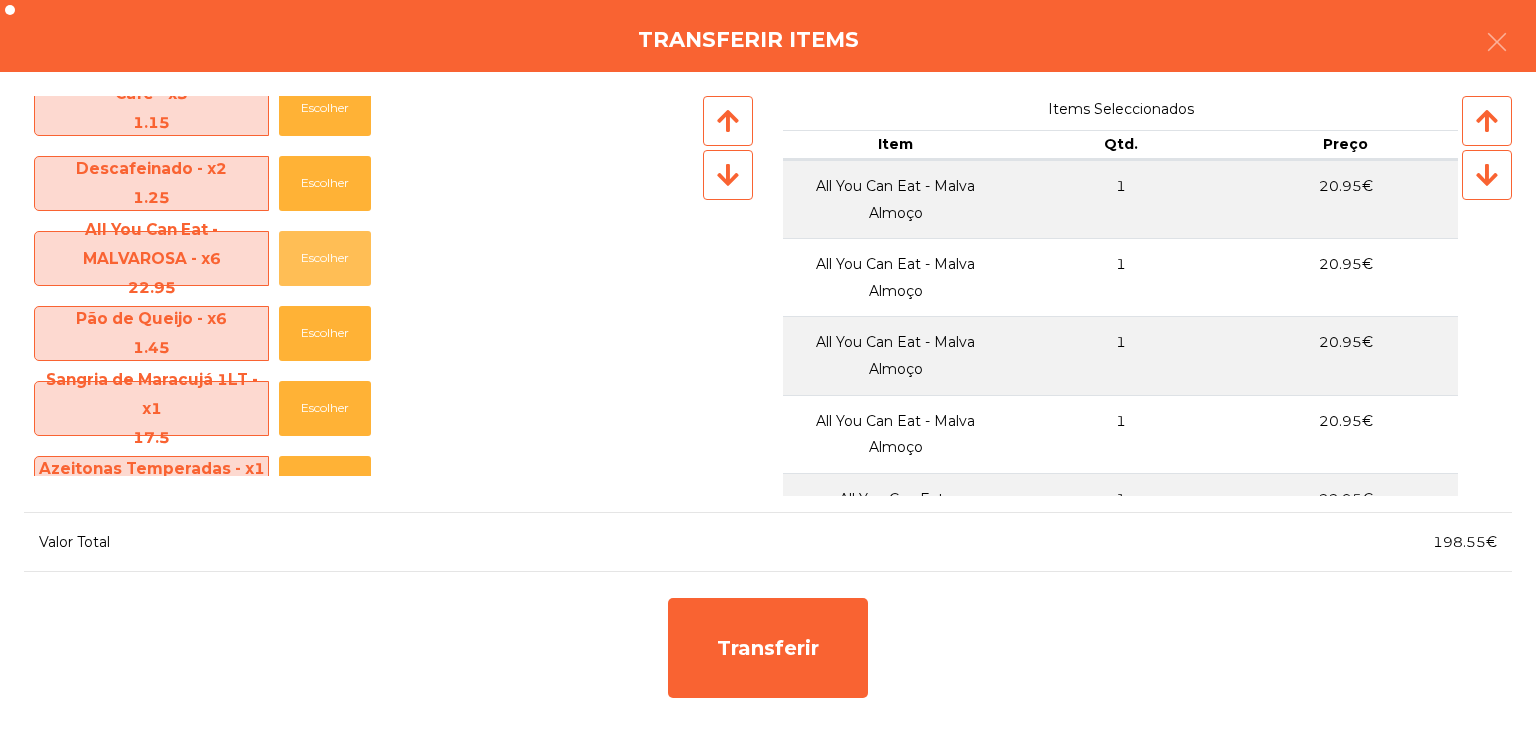 click on "Escolher" 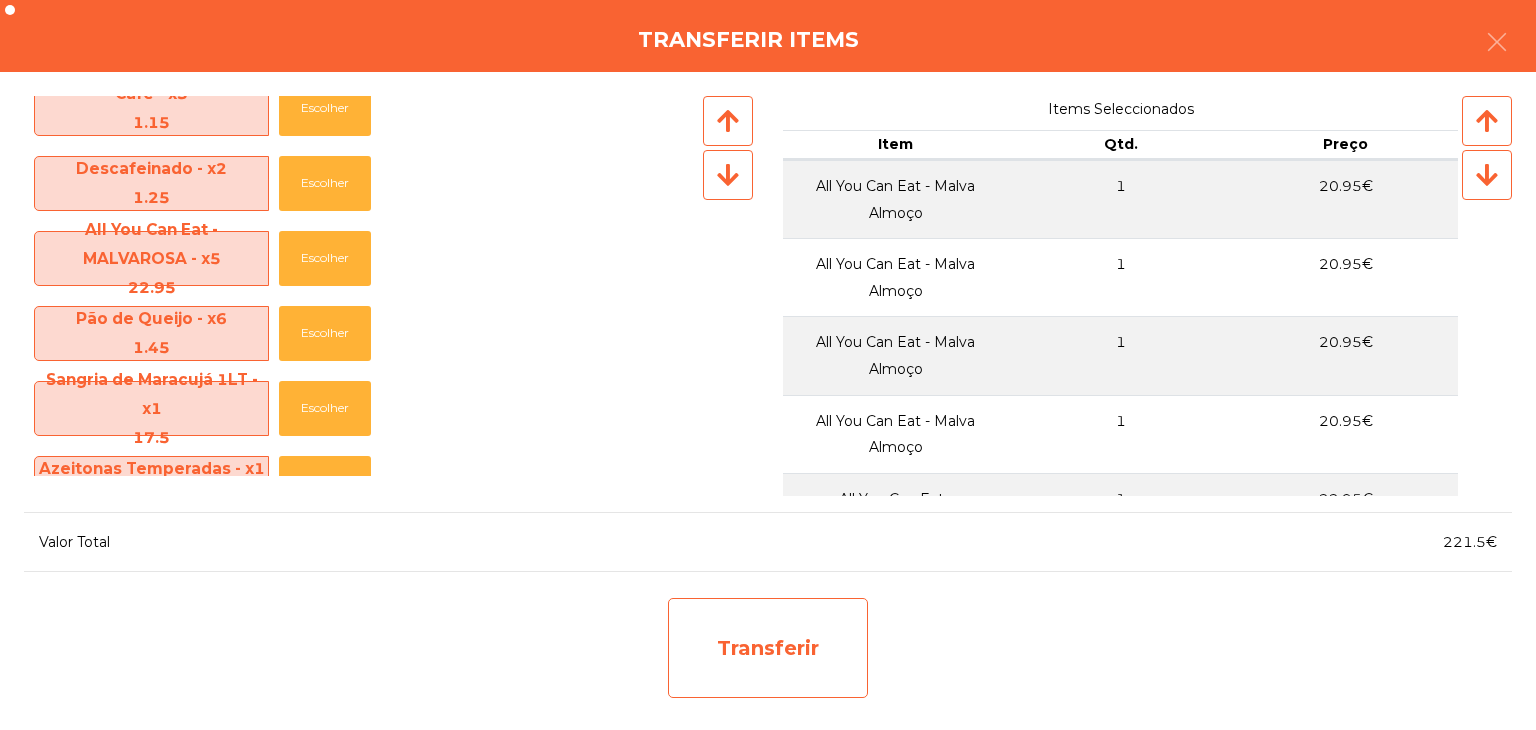 click on "Transferir" 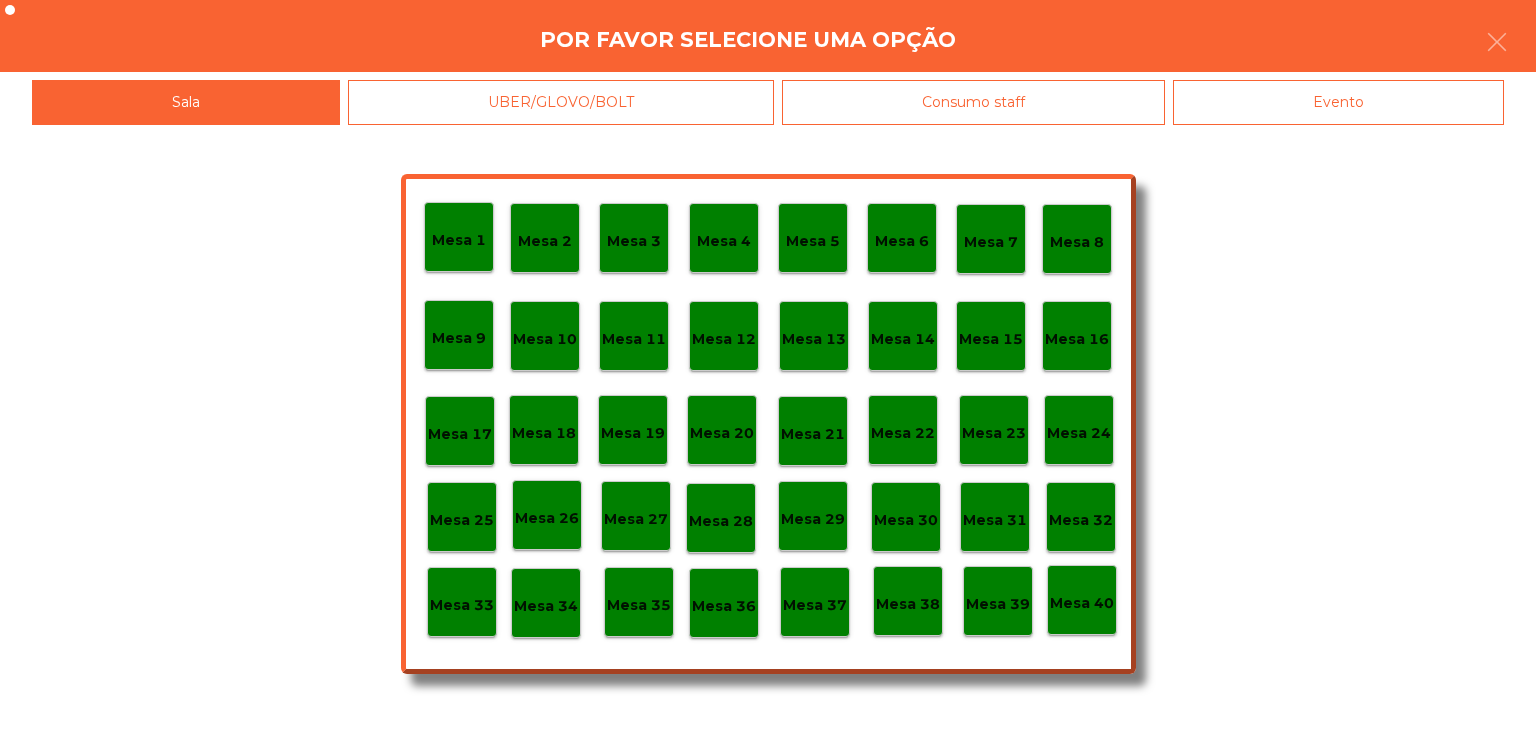 click on "Mesa 30" 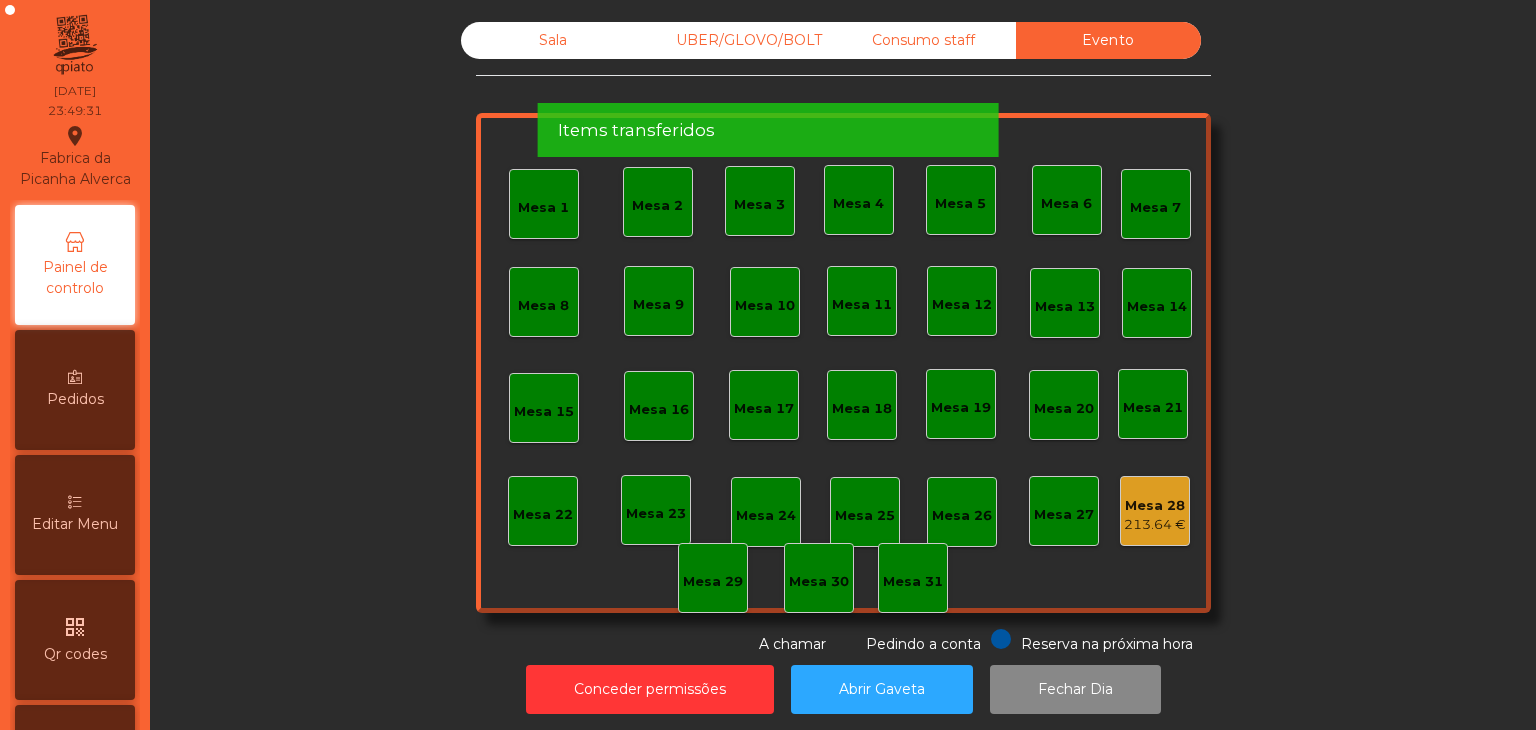 click on "Sala" 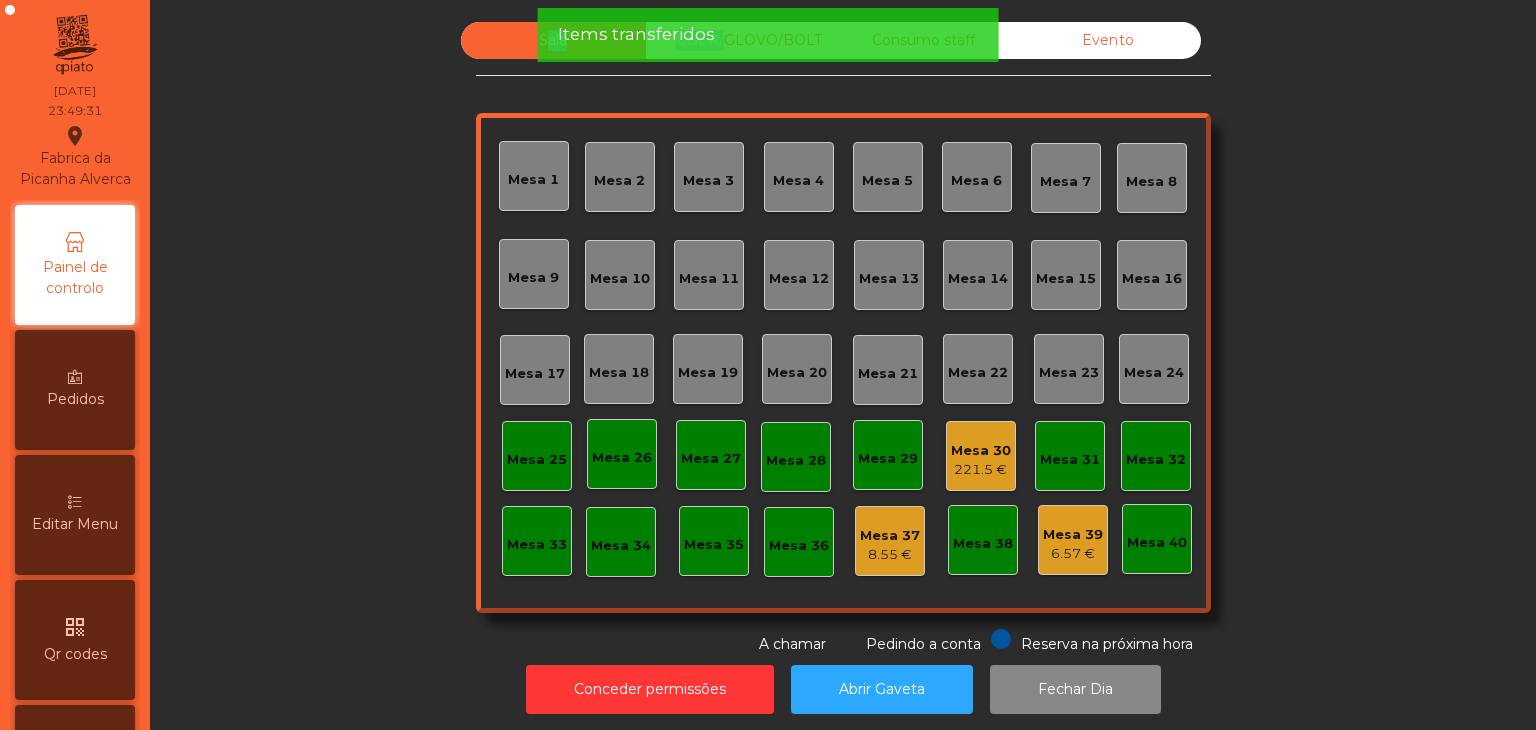 click on "Sala" 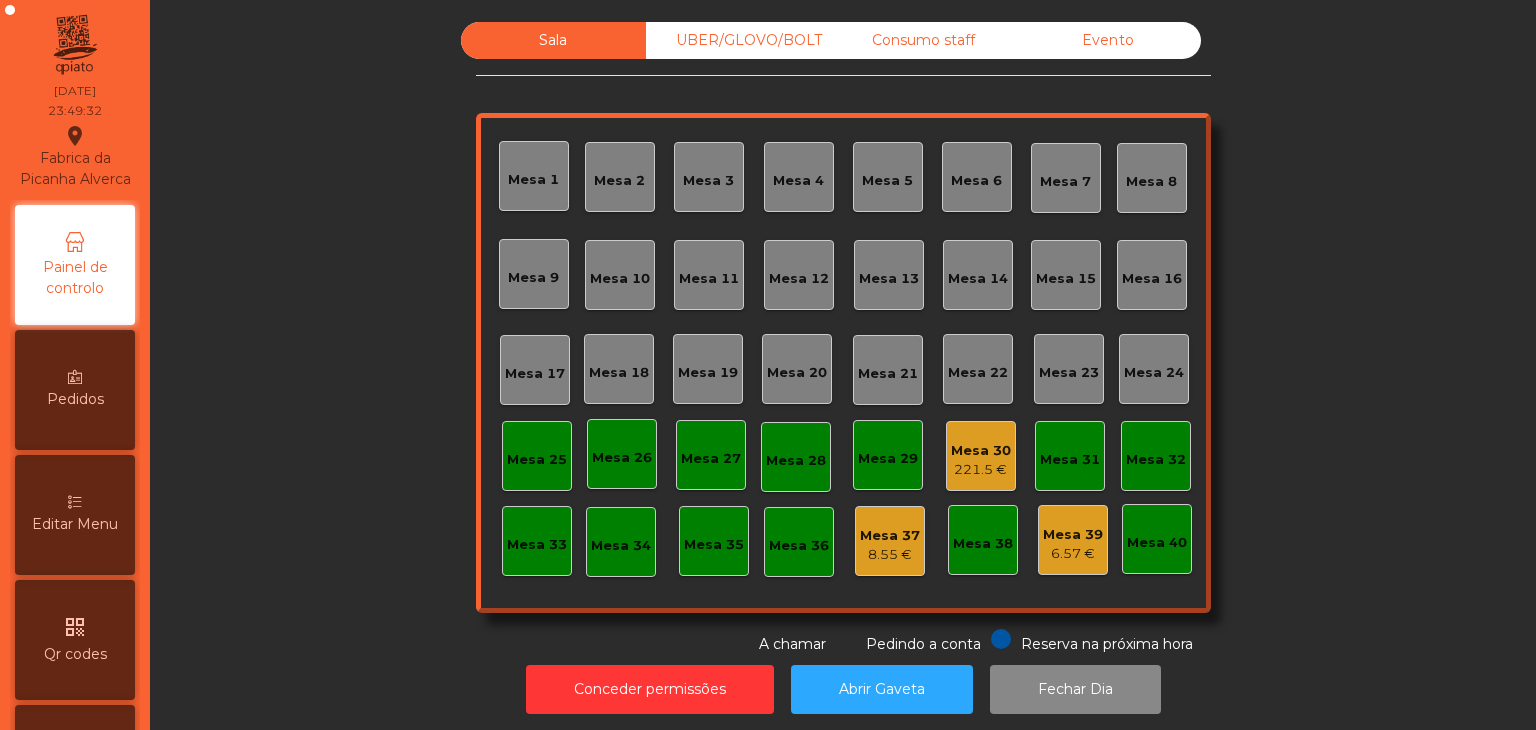 click on "221.5 €" 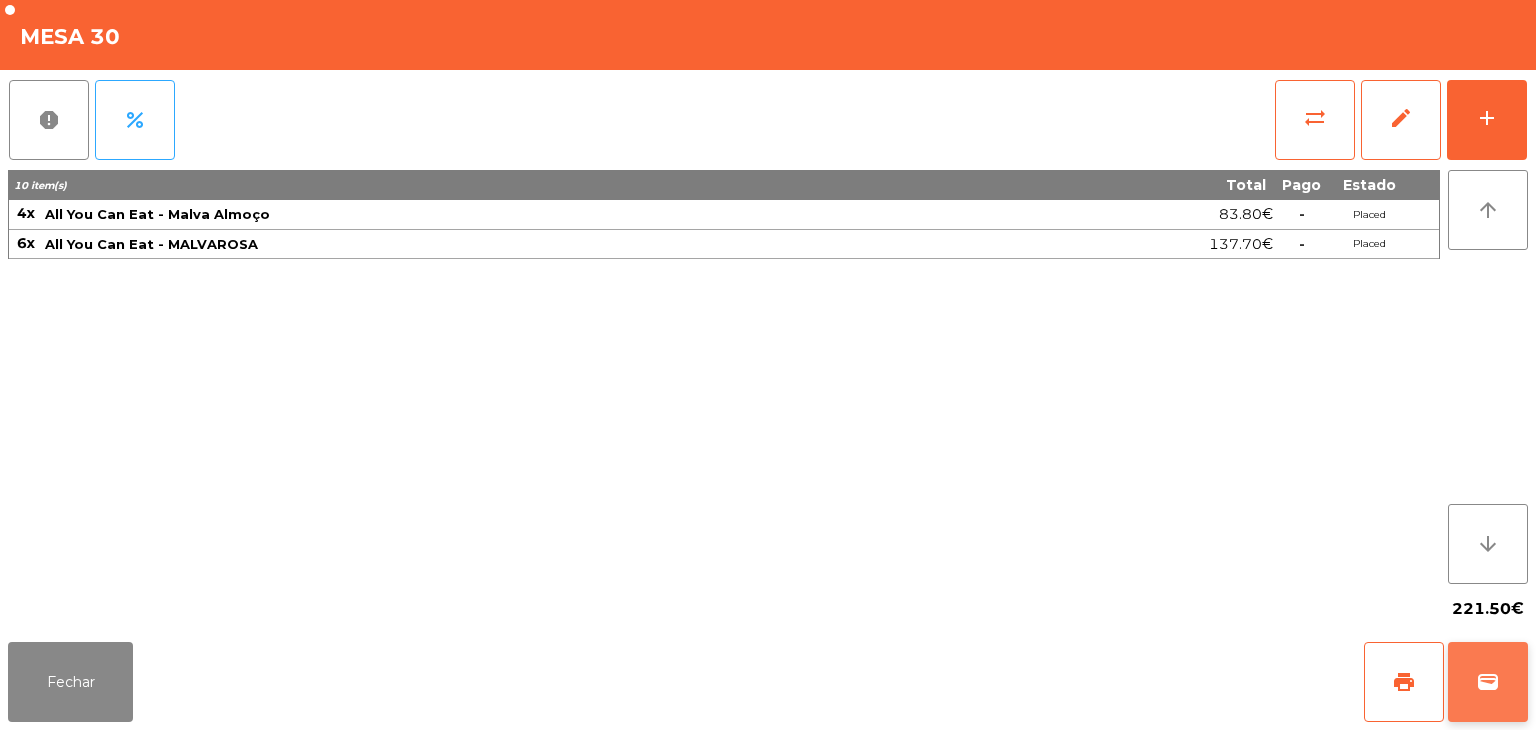 click on "wallet" 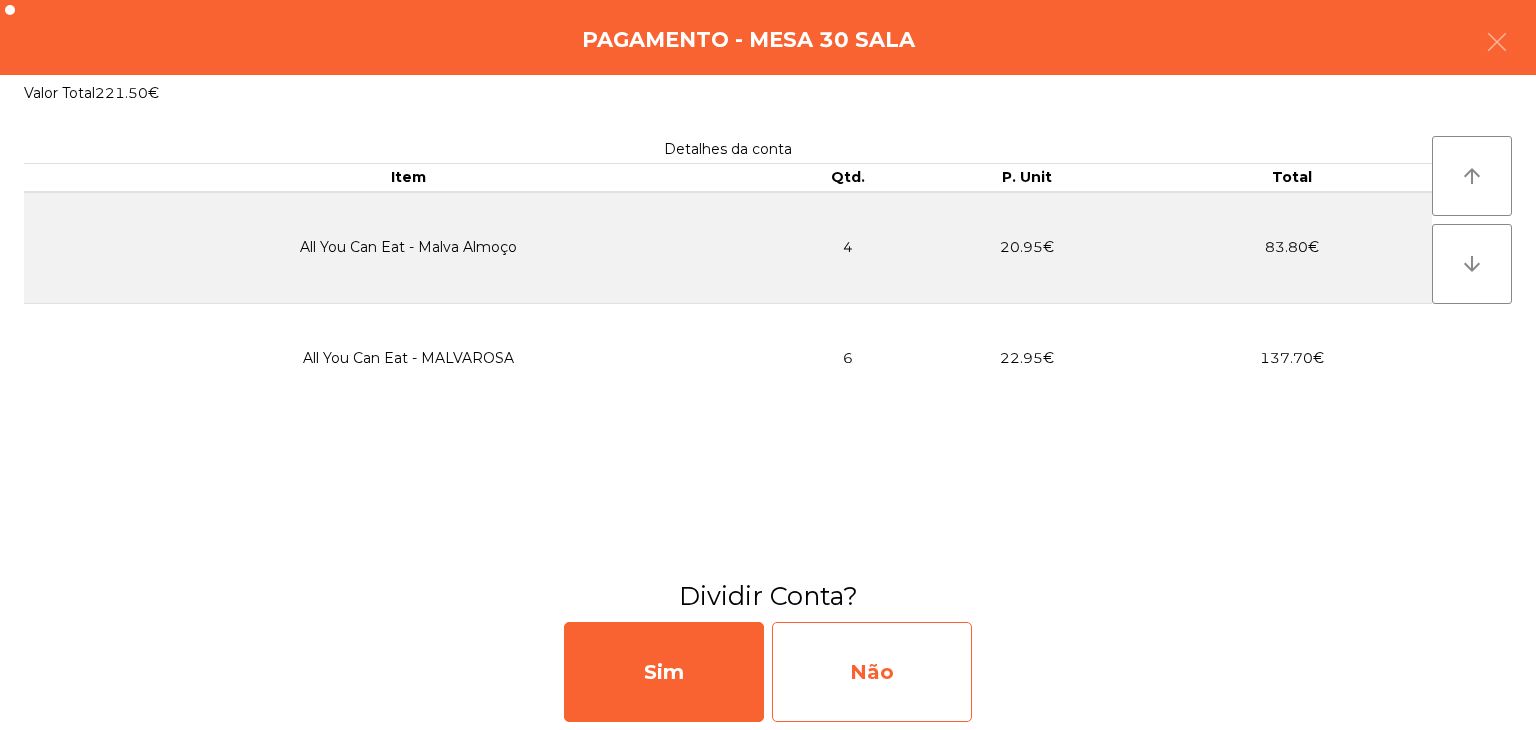 click on "Não" 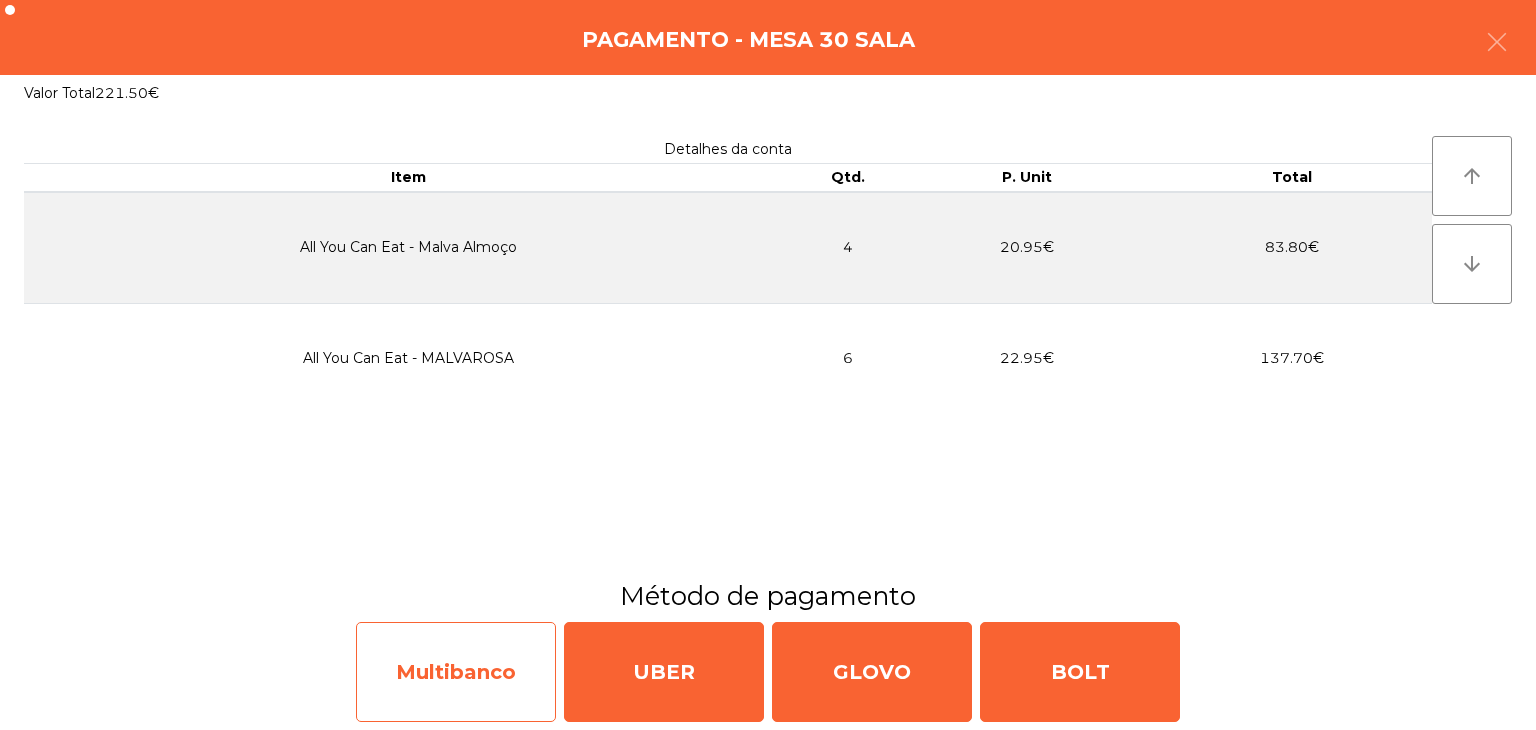 click on "Multibanco" 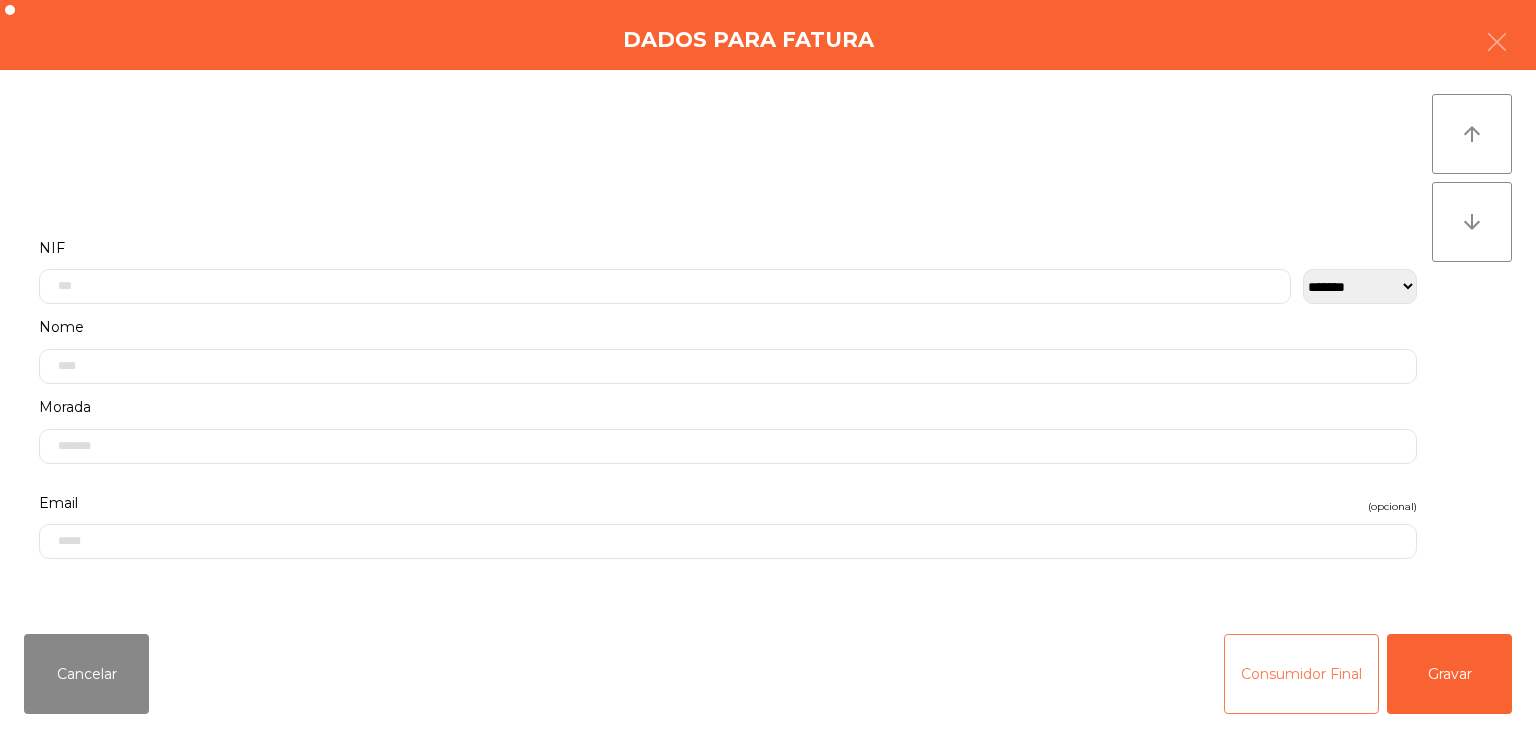 drag, startPoint x: 1315, startPoint y: 704, endPoint x: 1066, endPoint y: 672, distance: 251.0478 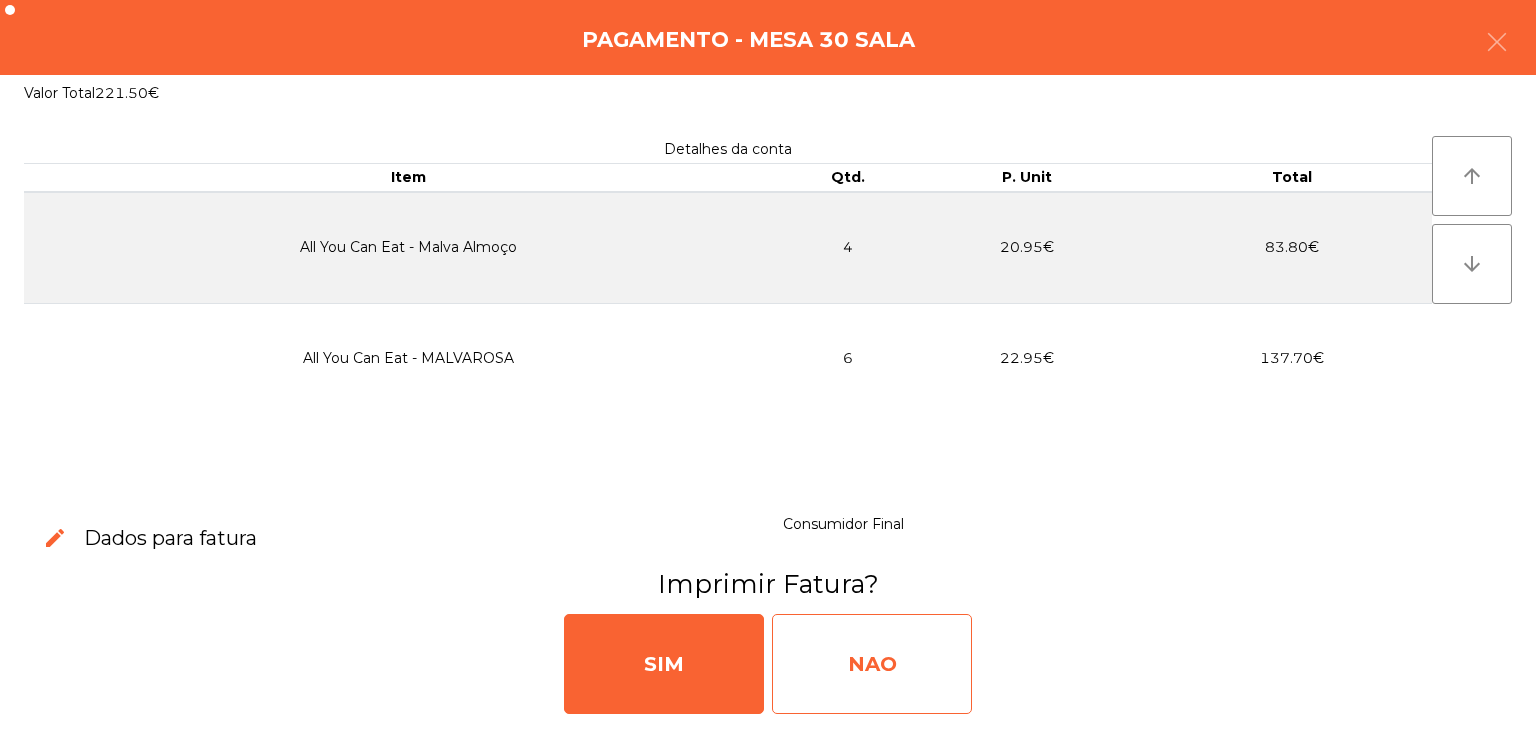 click on "NAO" 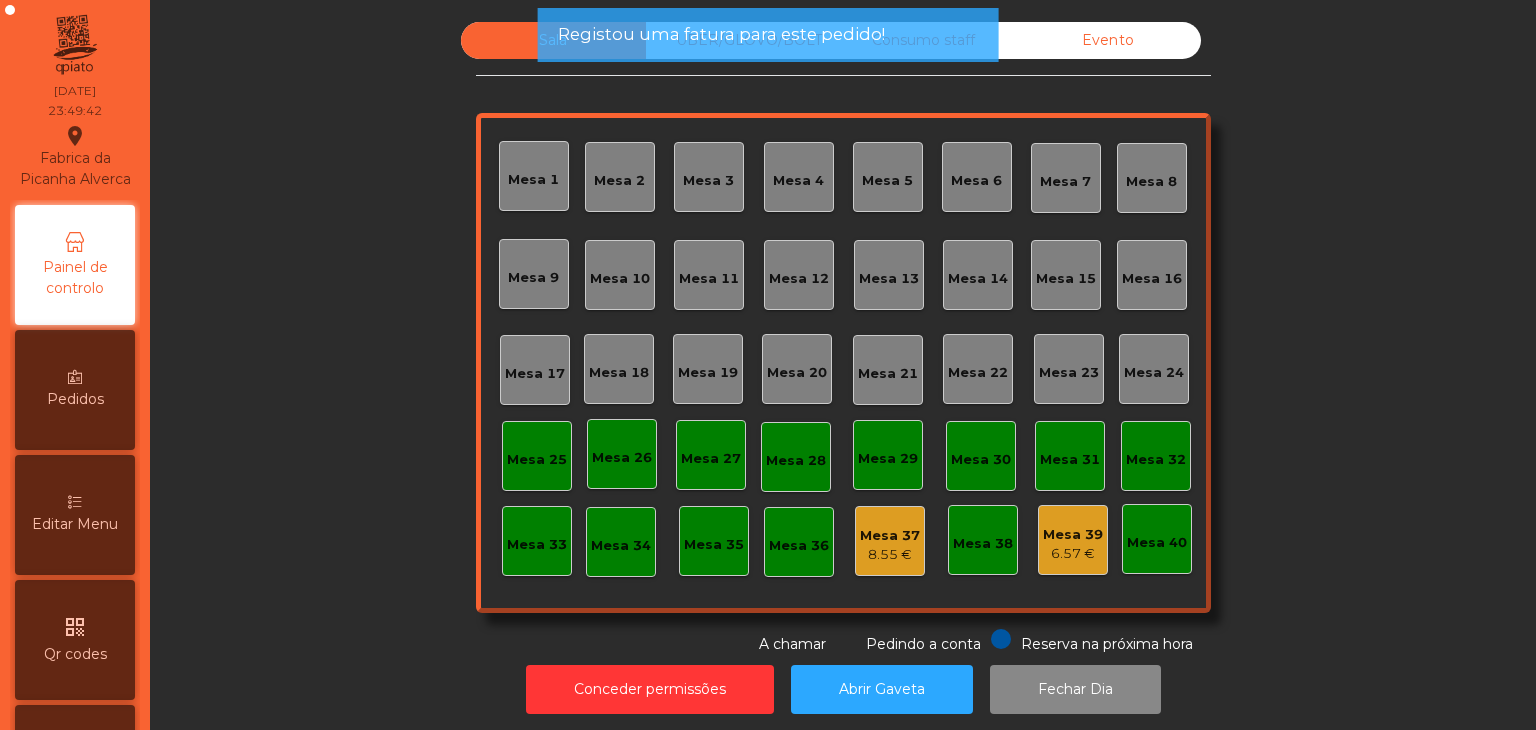 click on "Evento" 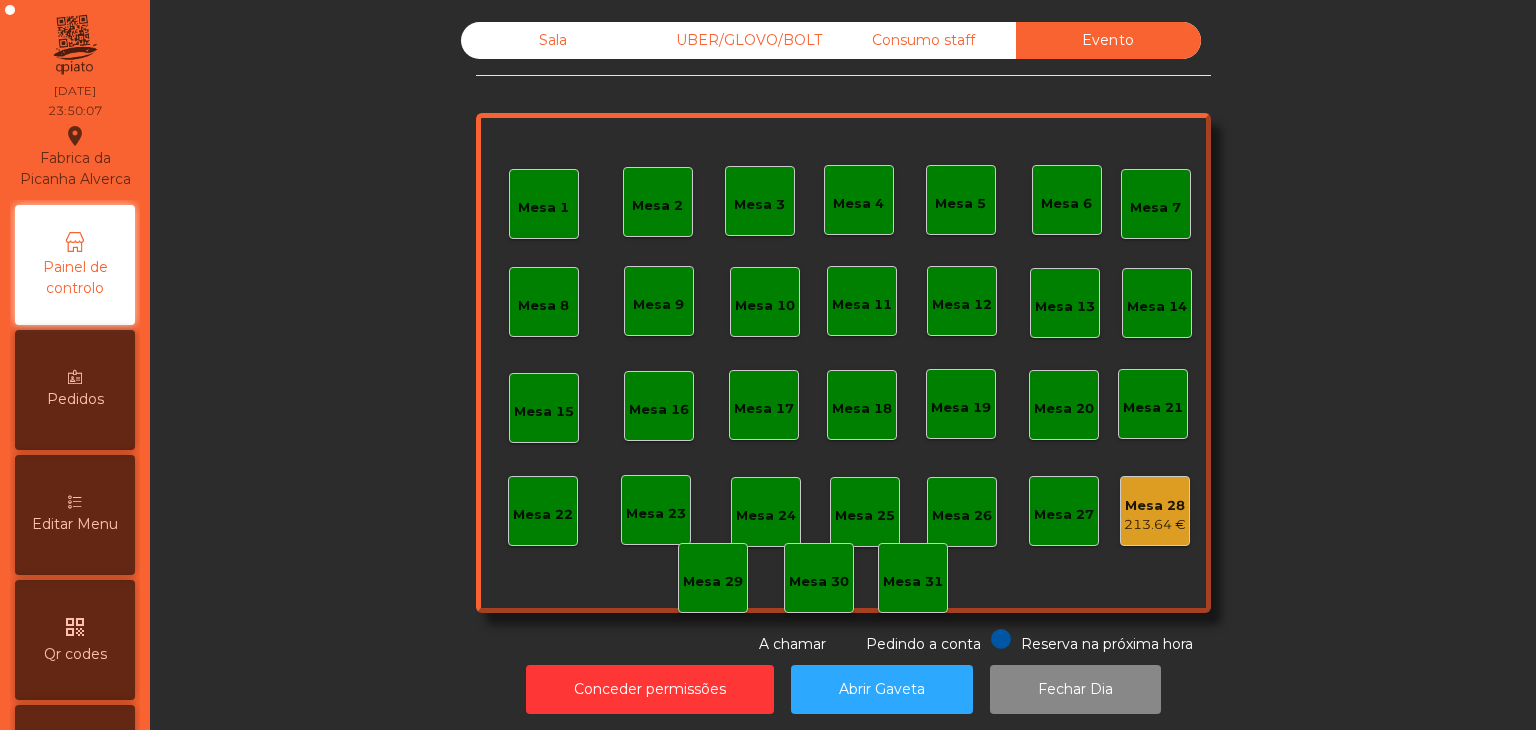 click on "Mesa 28   213.64 €" 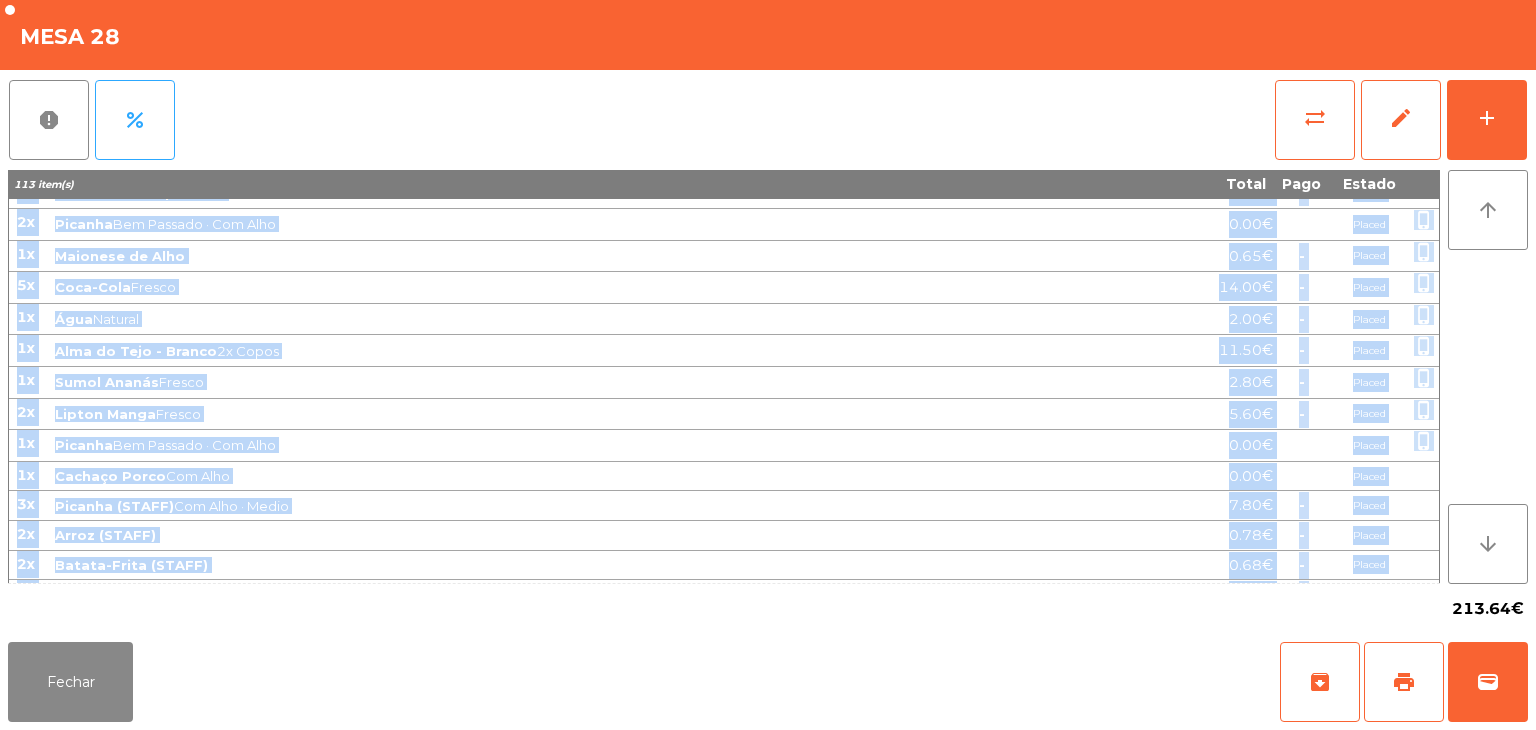 scroll, scrollTop: 1149, scrollLeft: 0, axis: vertical 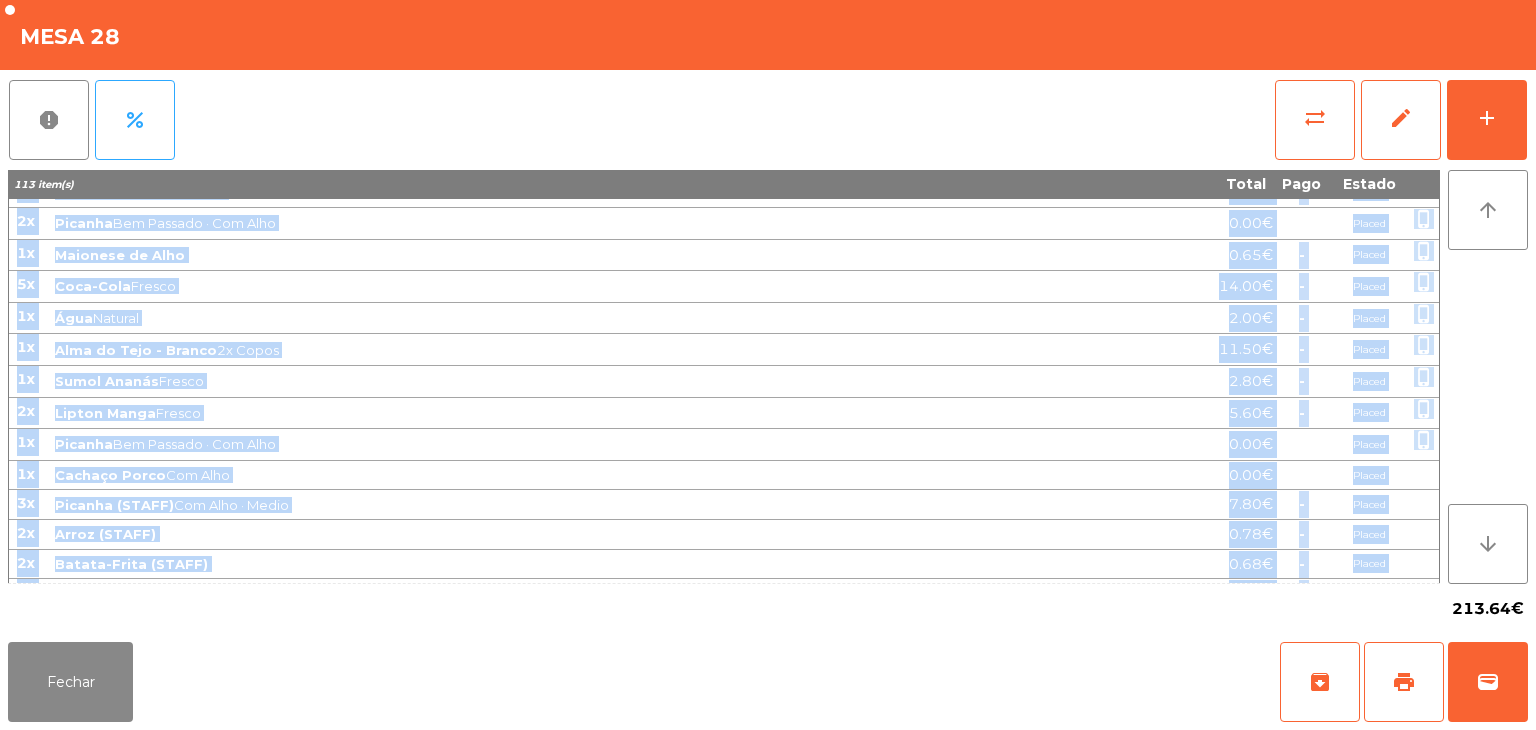 drag, startPoint x: 20, startPoint y: 219, endPoint x: 1372, endPoint y: 565, distance: 1395.5715 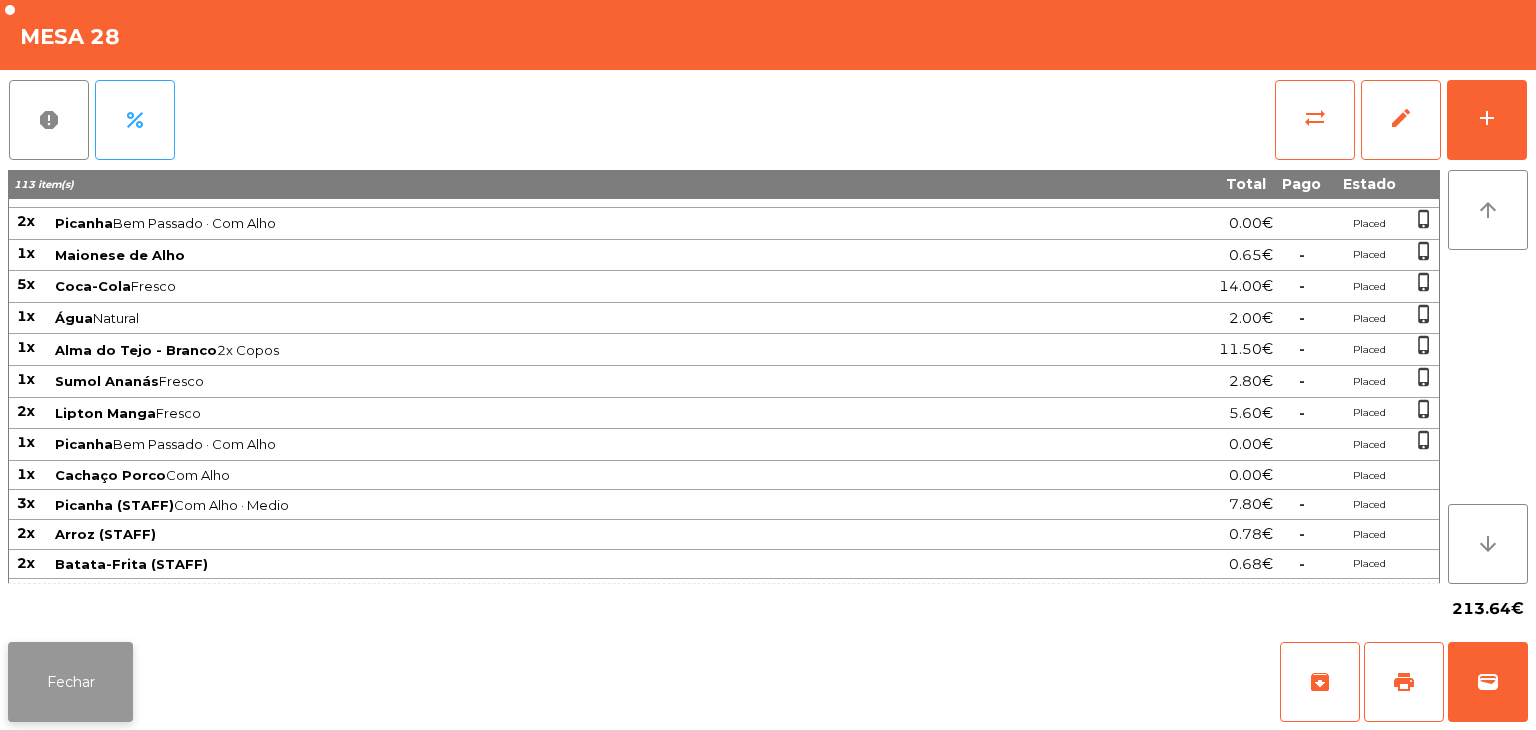 click on "Fechar" 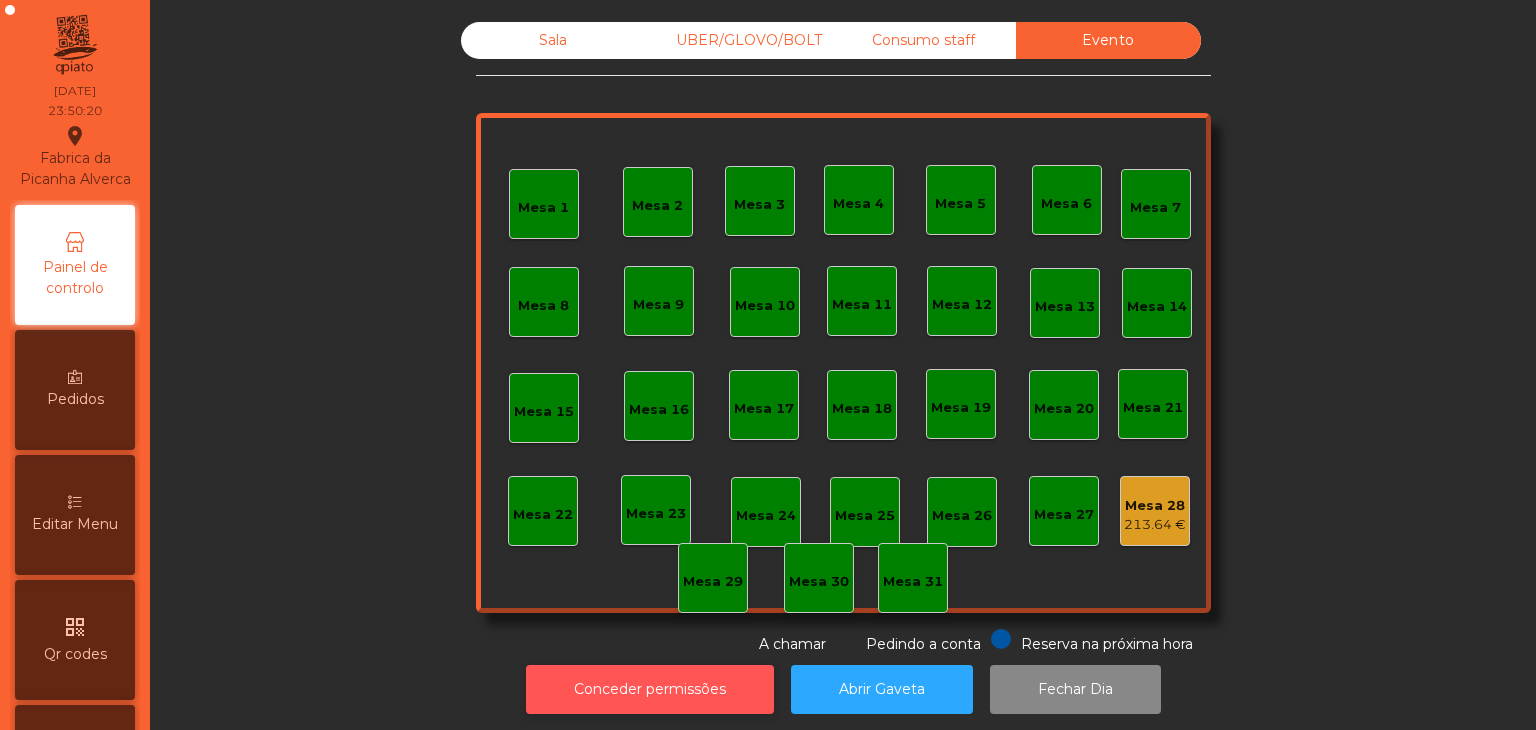 click on "Conceder permissões" 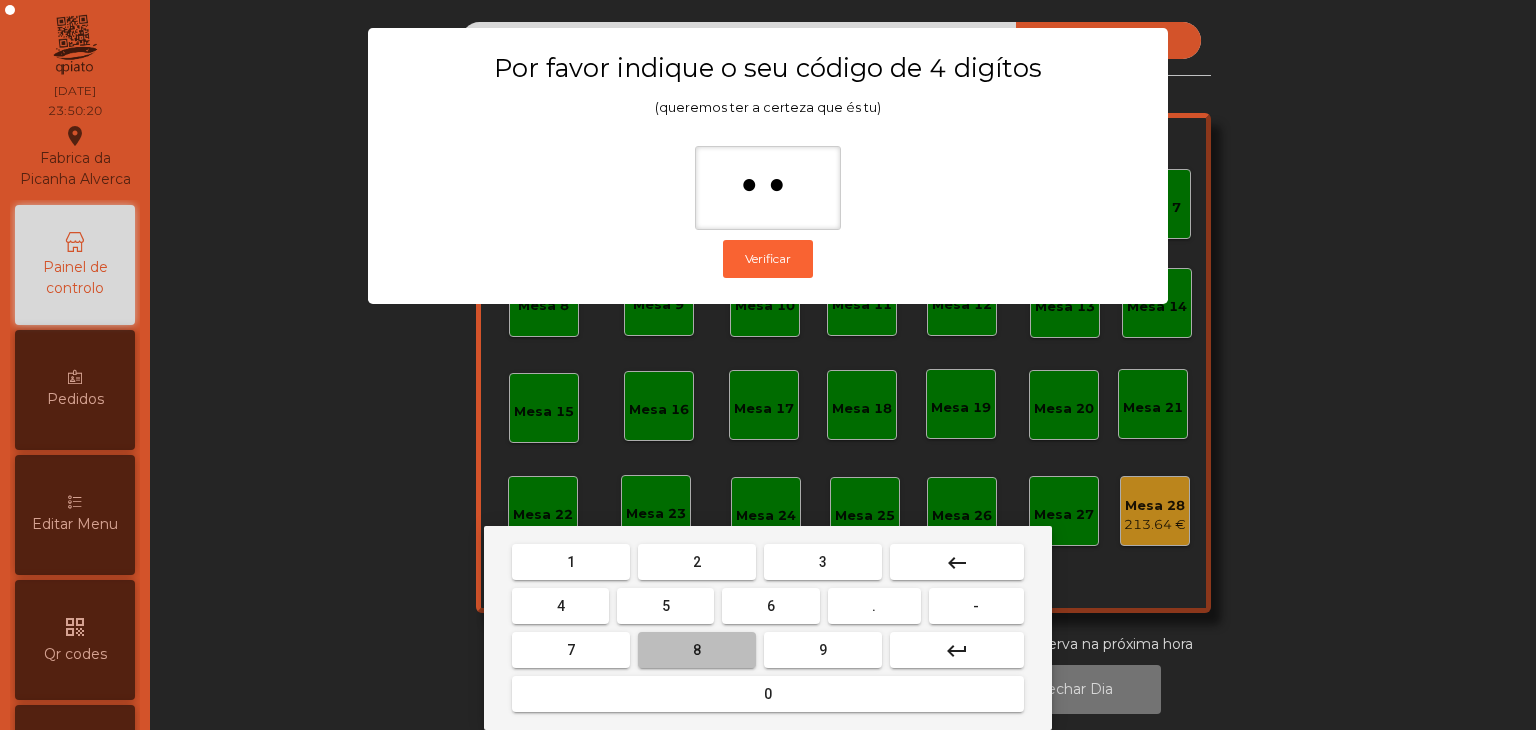 type on "***" 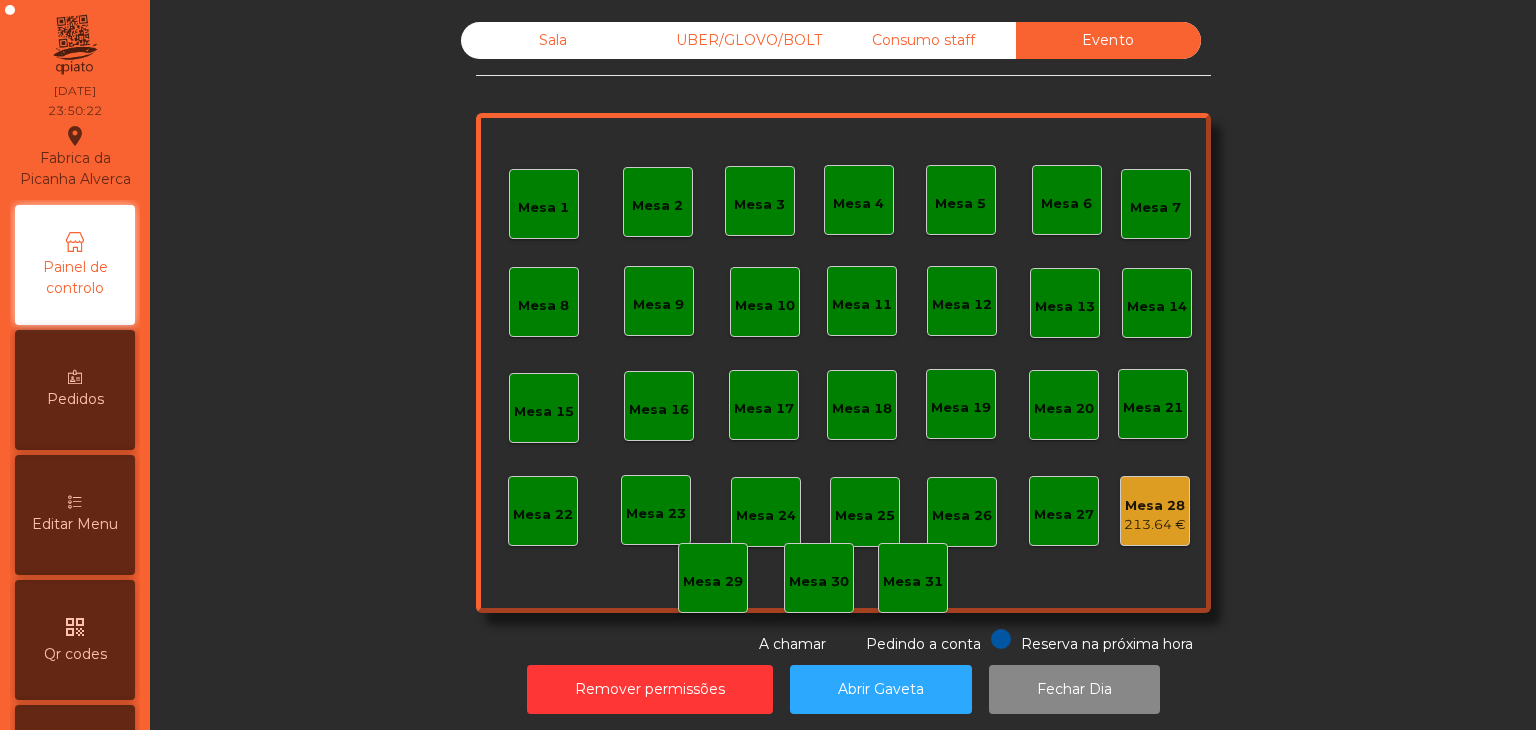 click on "Mesa 28" 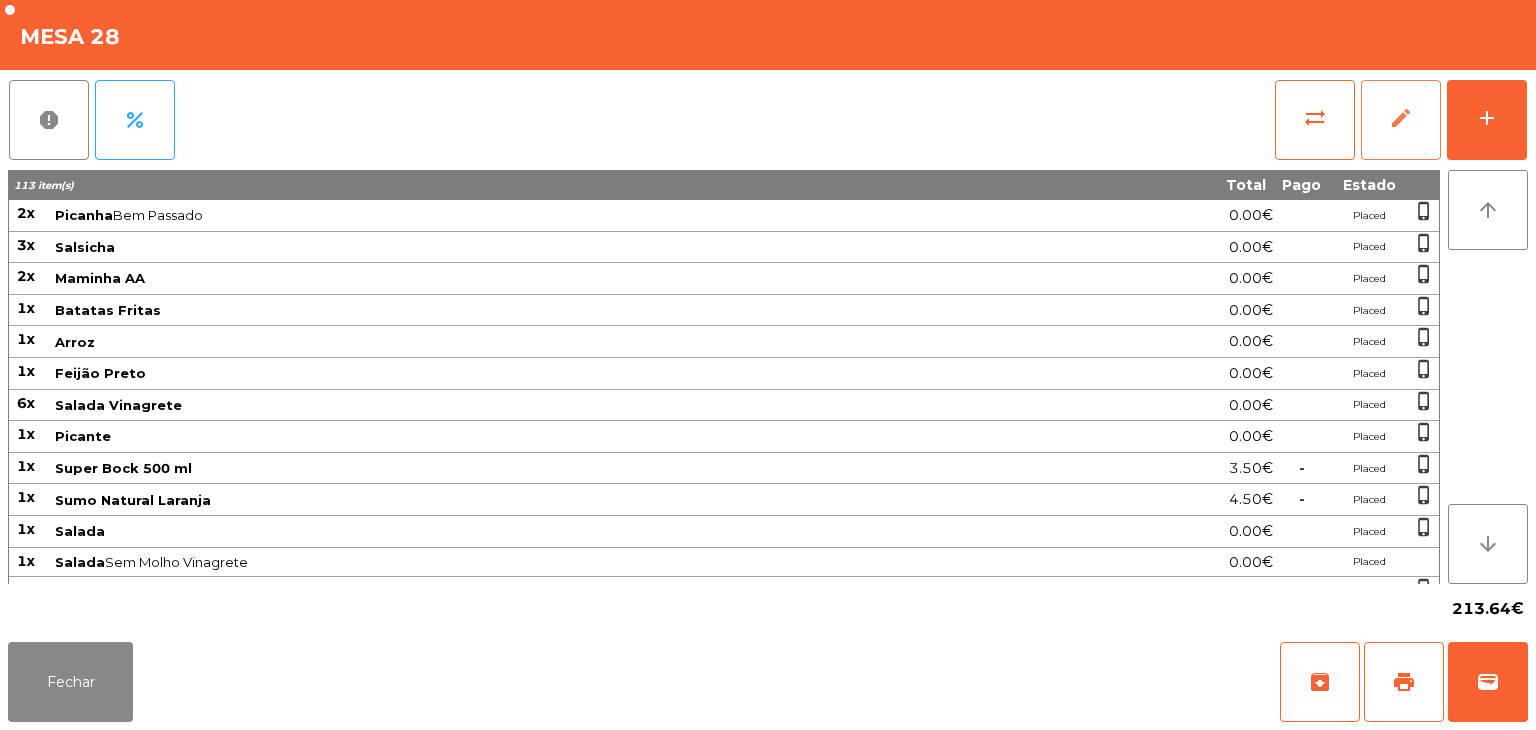 click on "edit" 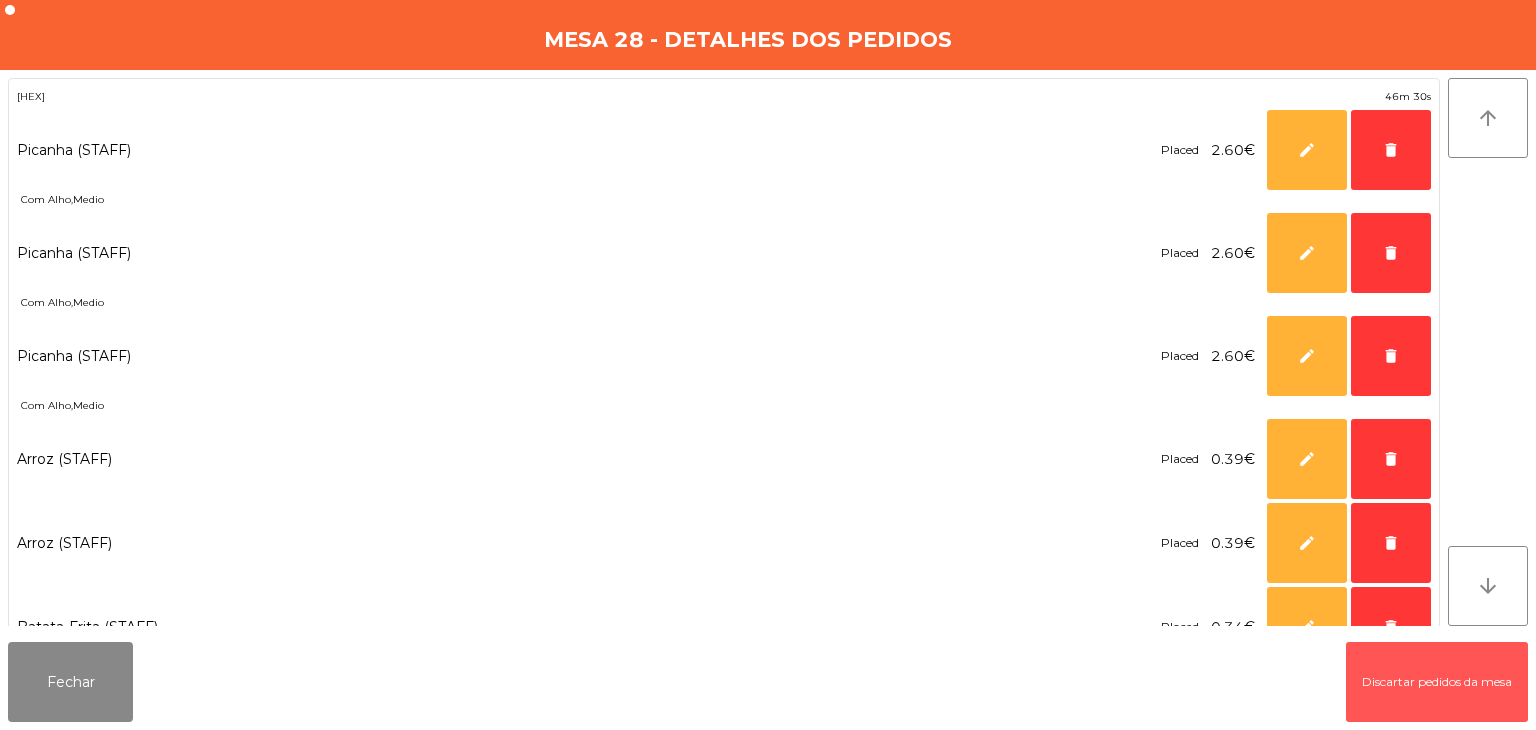 click on "Discartar pedidos da mesa" 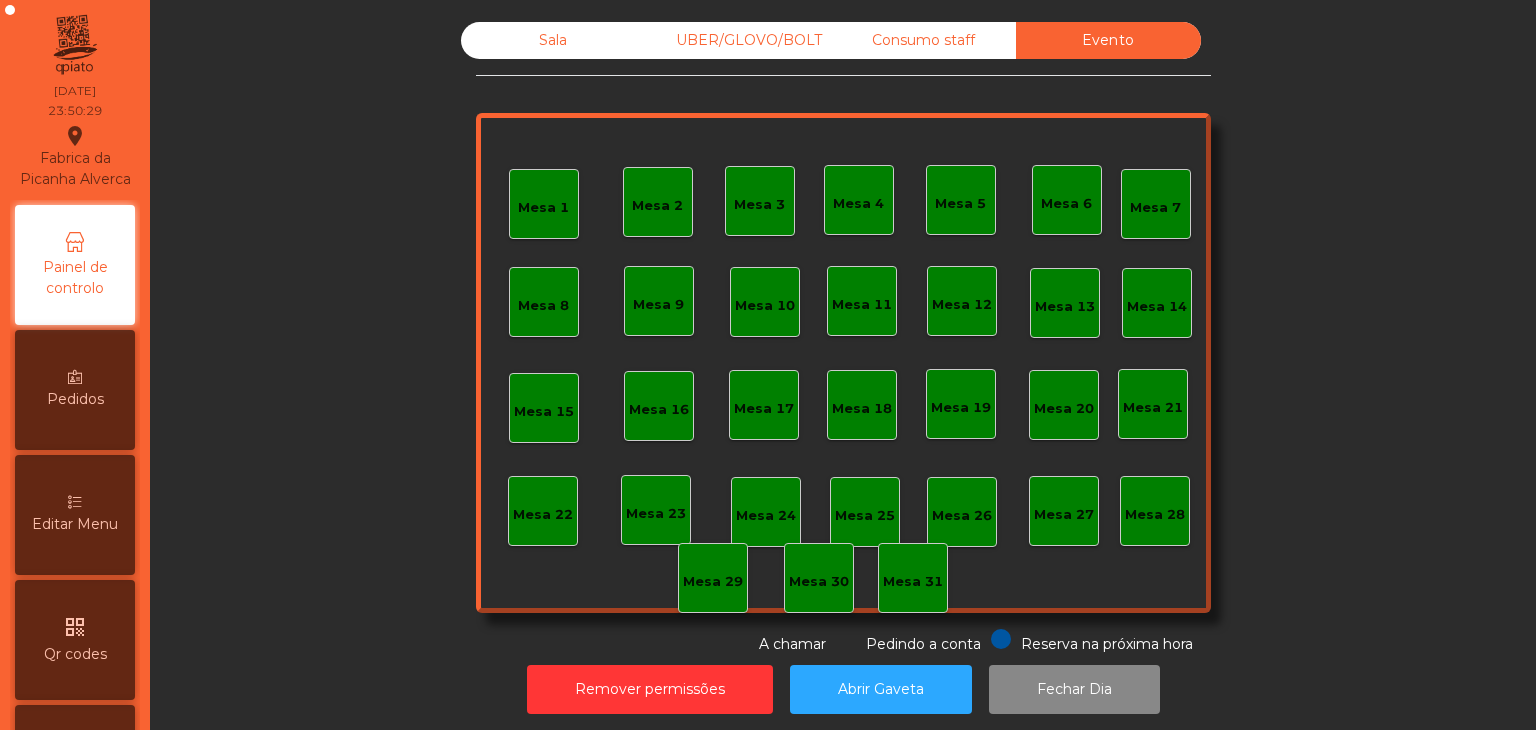 click on "Consumo staff" 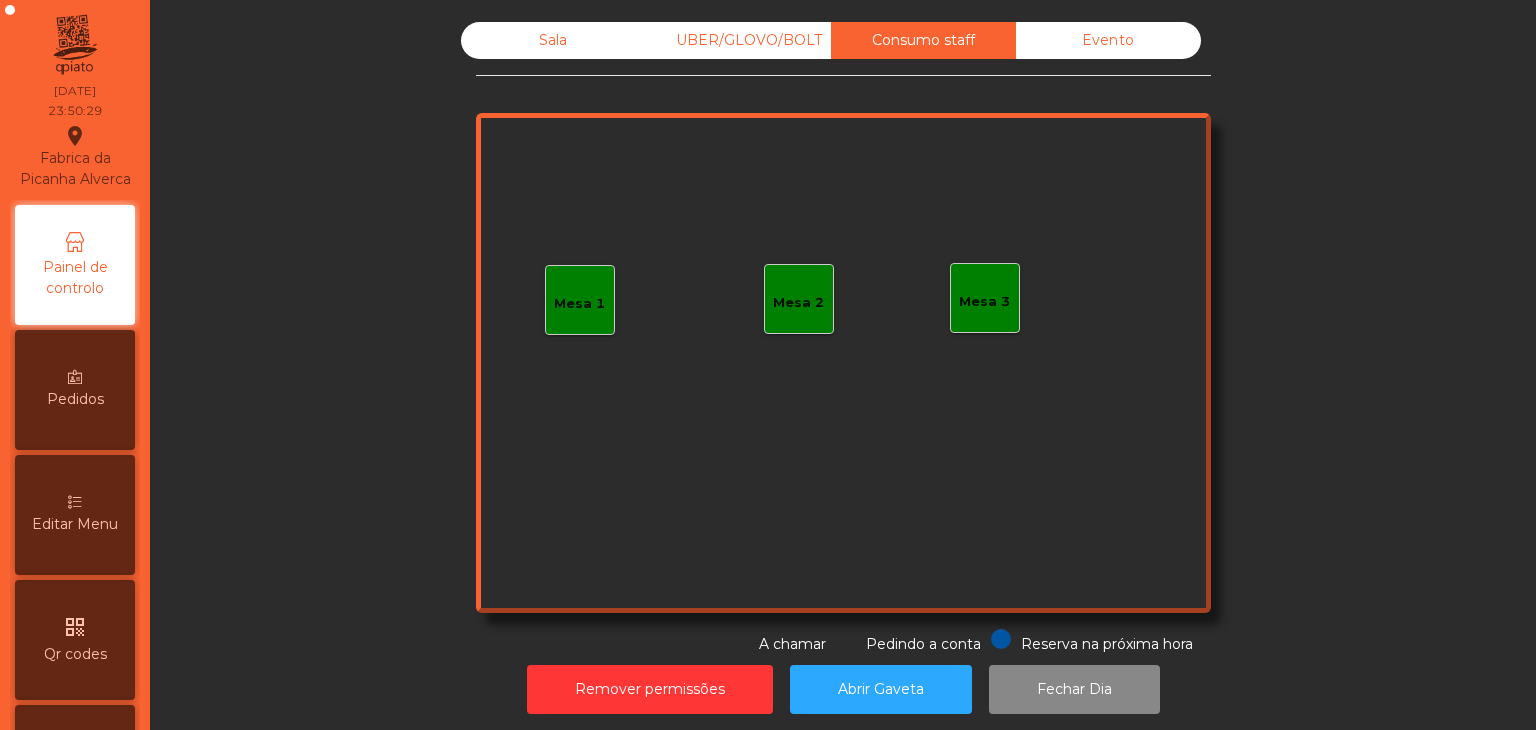 drag, startPoint x: 750, startPoint y: 42, endPoint x: 664, endPoint y: 44, distance: 86.023254 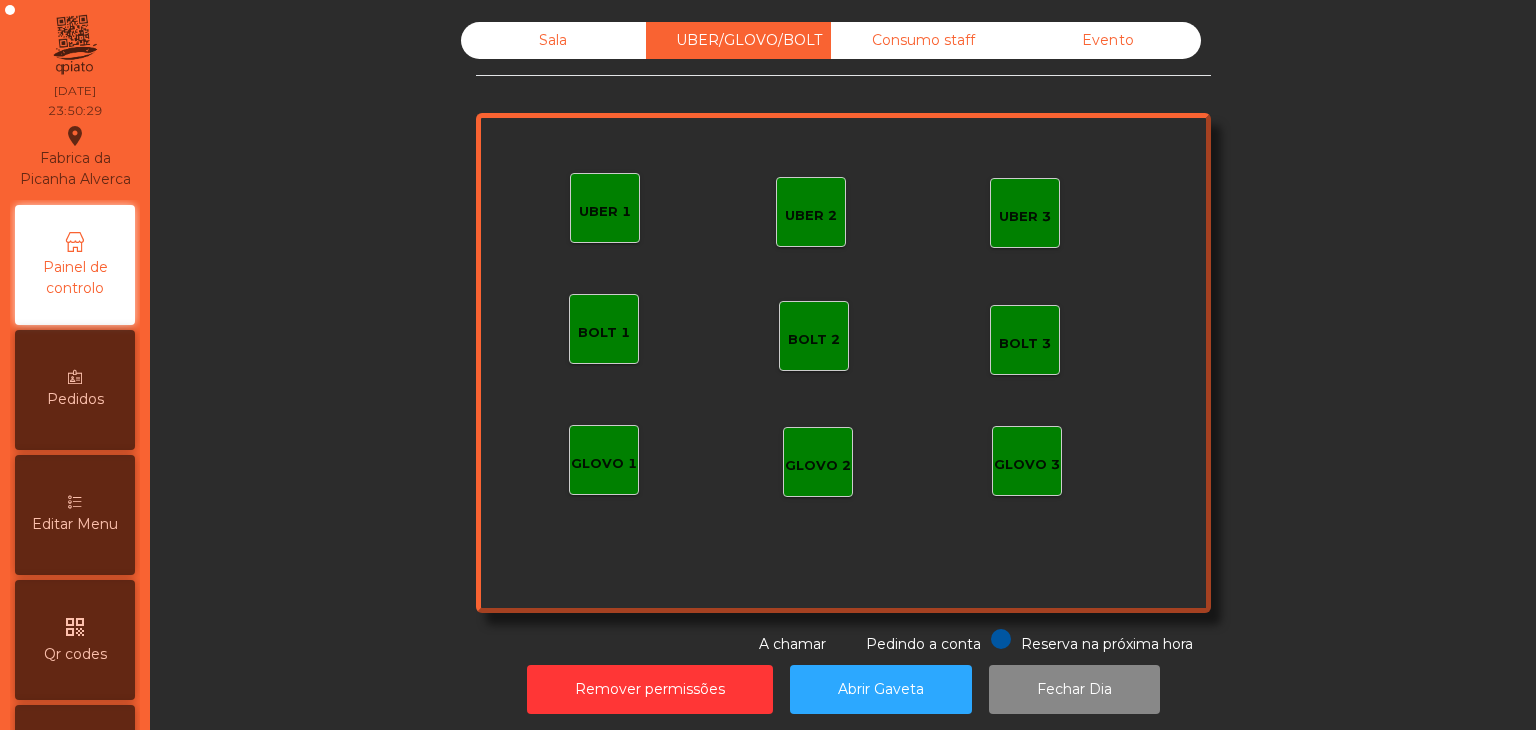 click on "Sala" 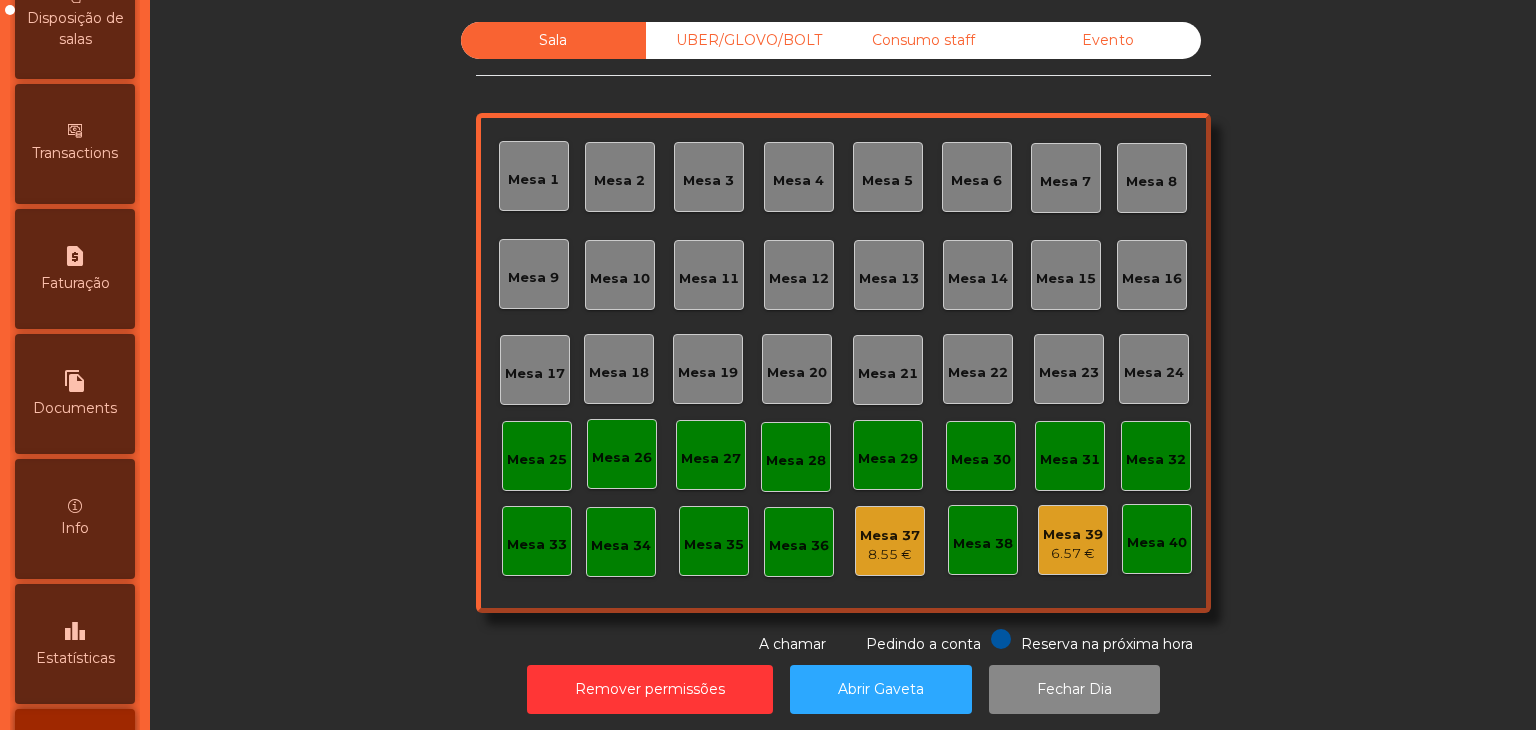 scroll, scrollTop: 1006, scrollLeft: 0, axis: vertical 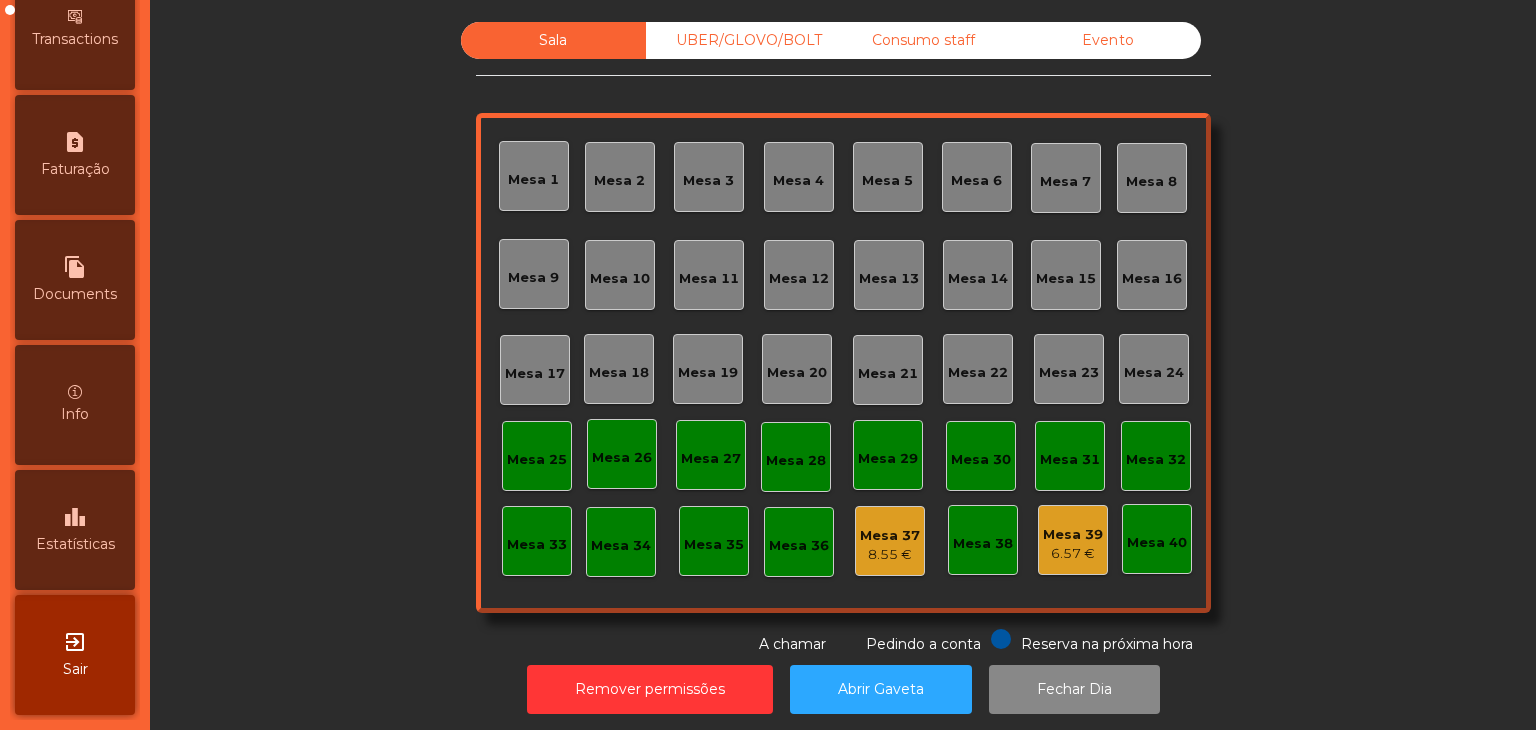 click on "Sair" at bounding box center [75, 669] 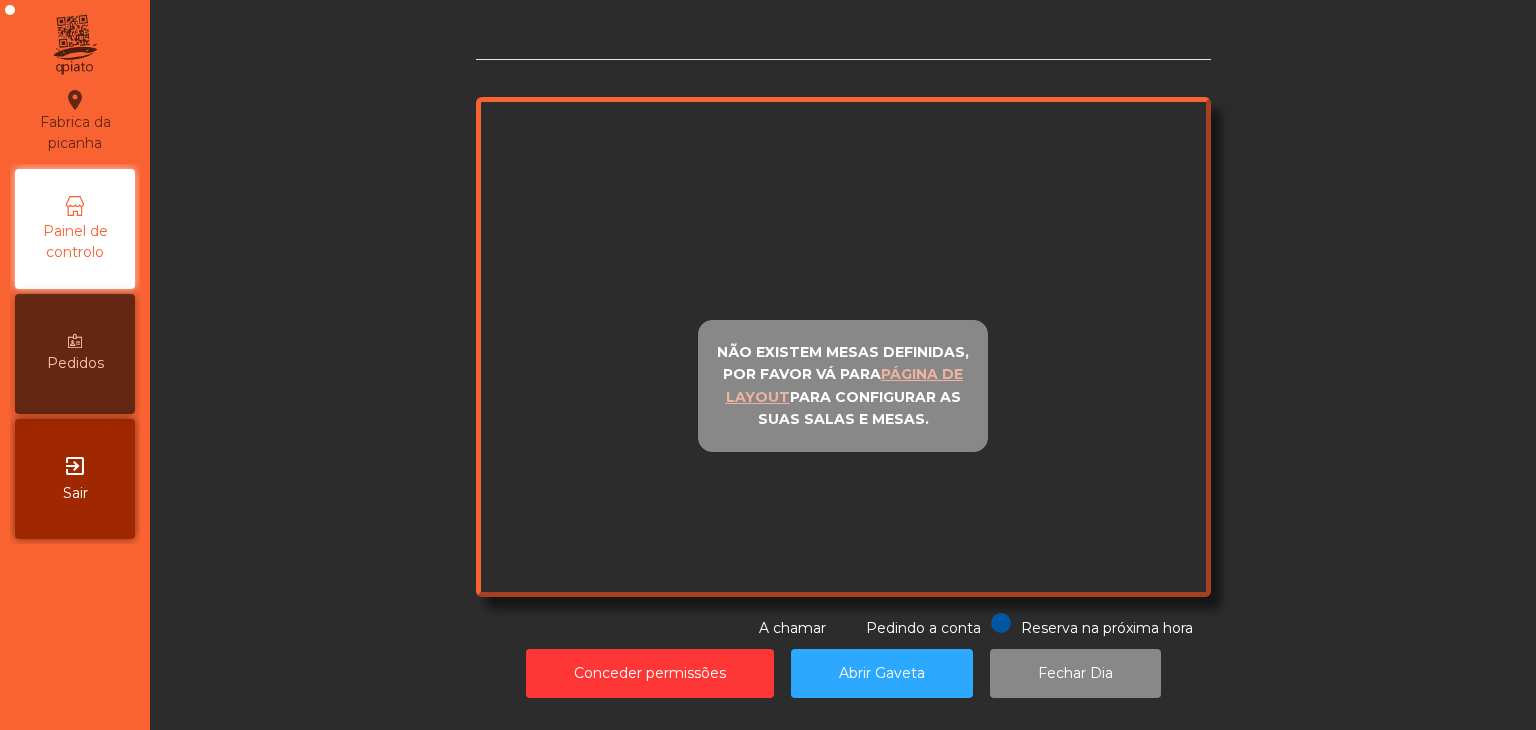 scroll, scrollTop: 0, scrollLeft: 0, axis: both 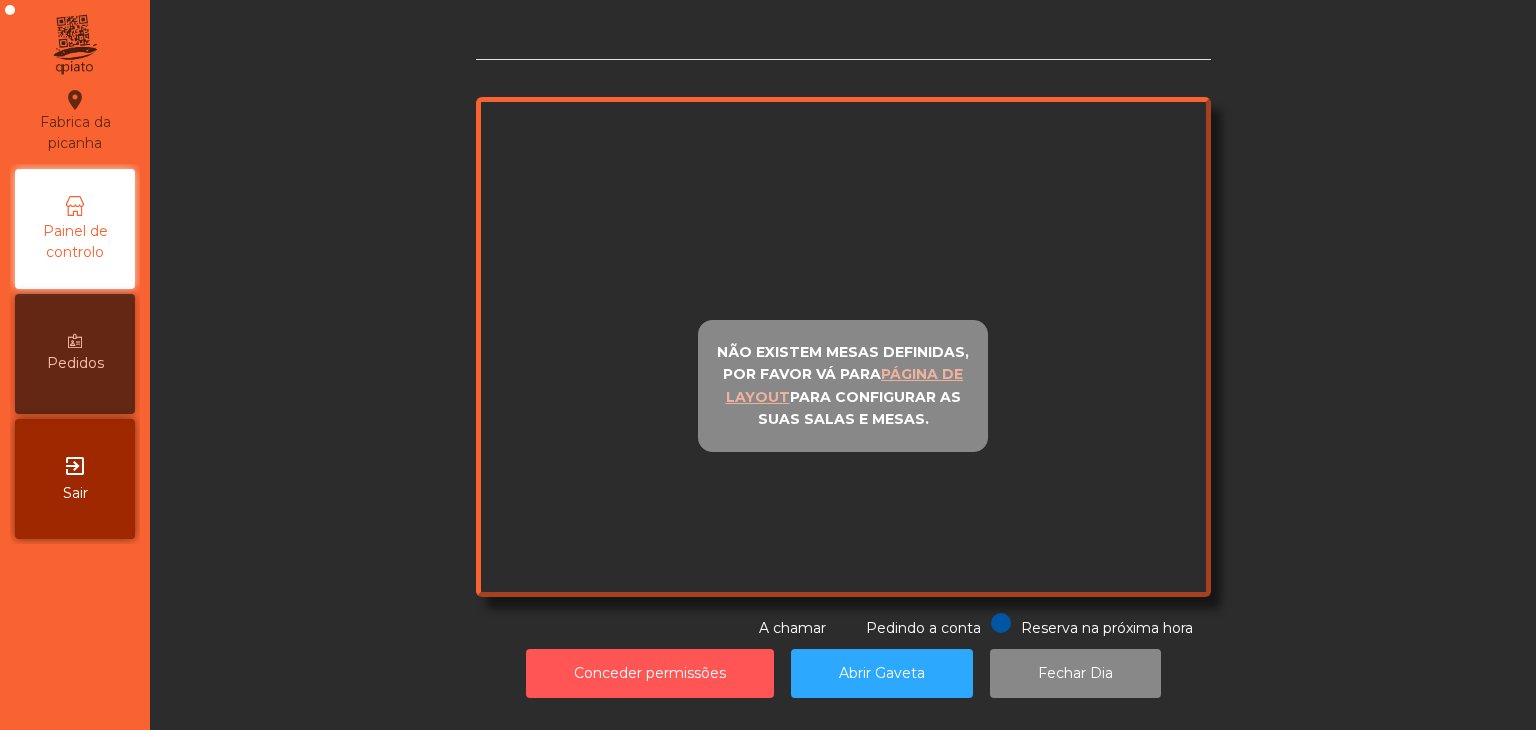 click on "Conceder permissões" 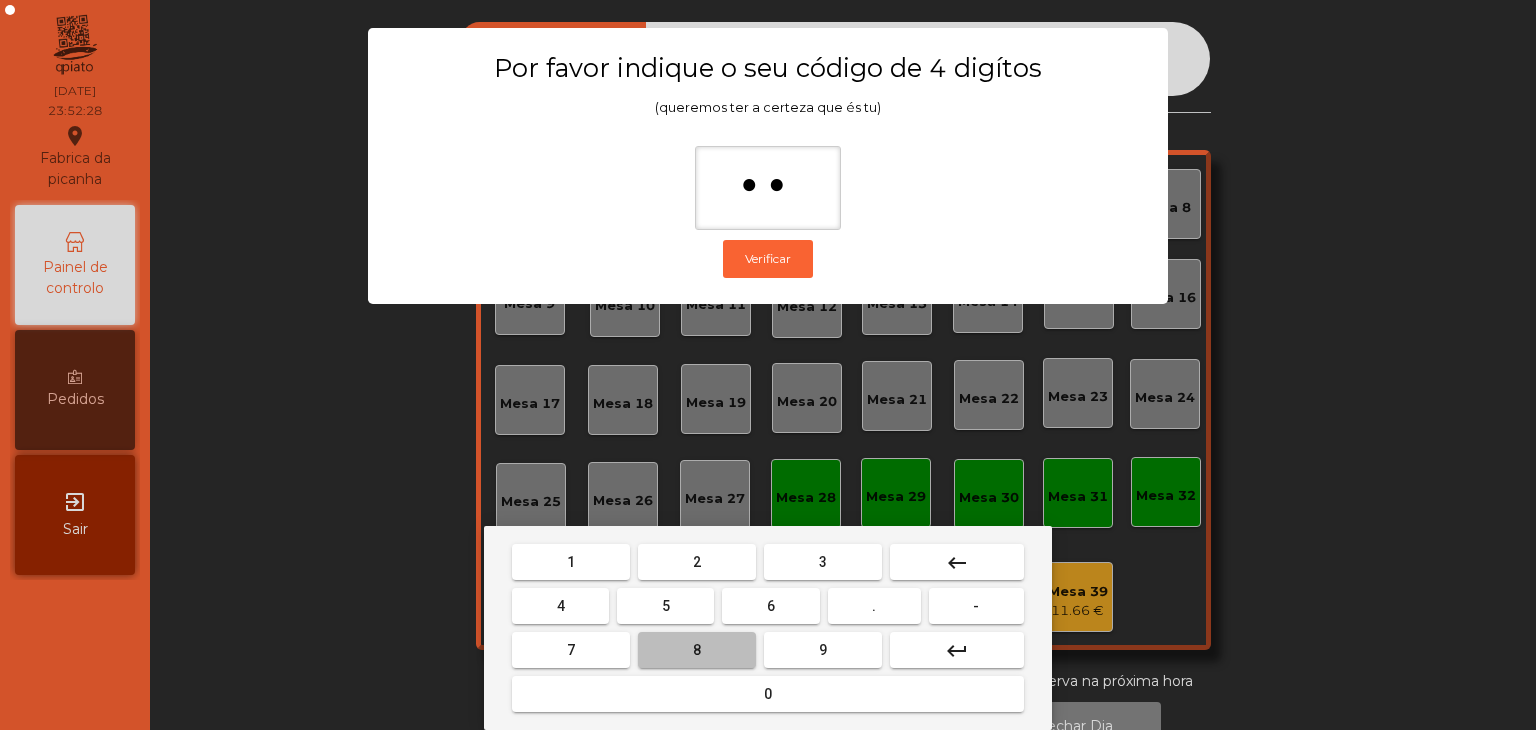 type on "***" 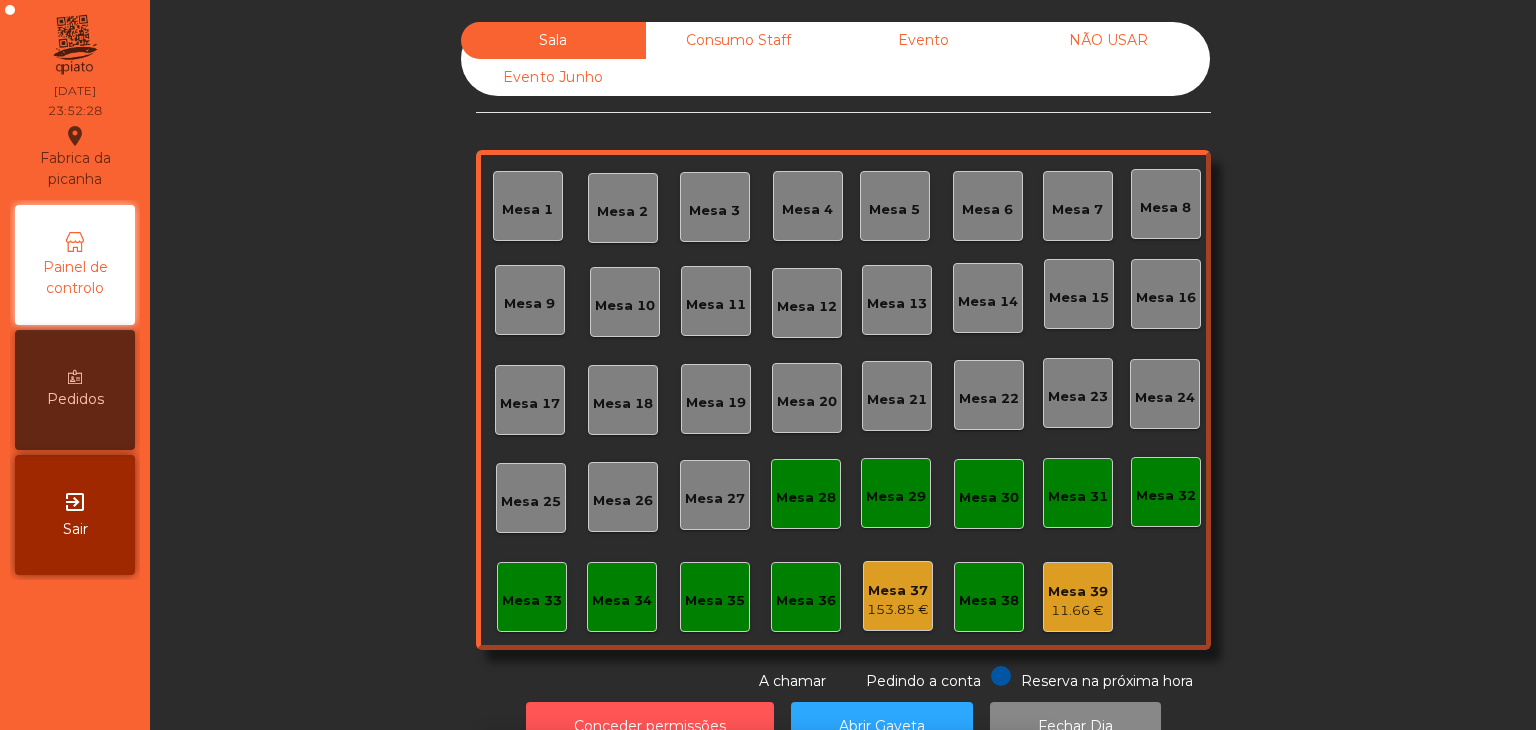 scroll, scrollTop: 36, scrollLeft: 0, axis: vertical 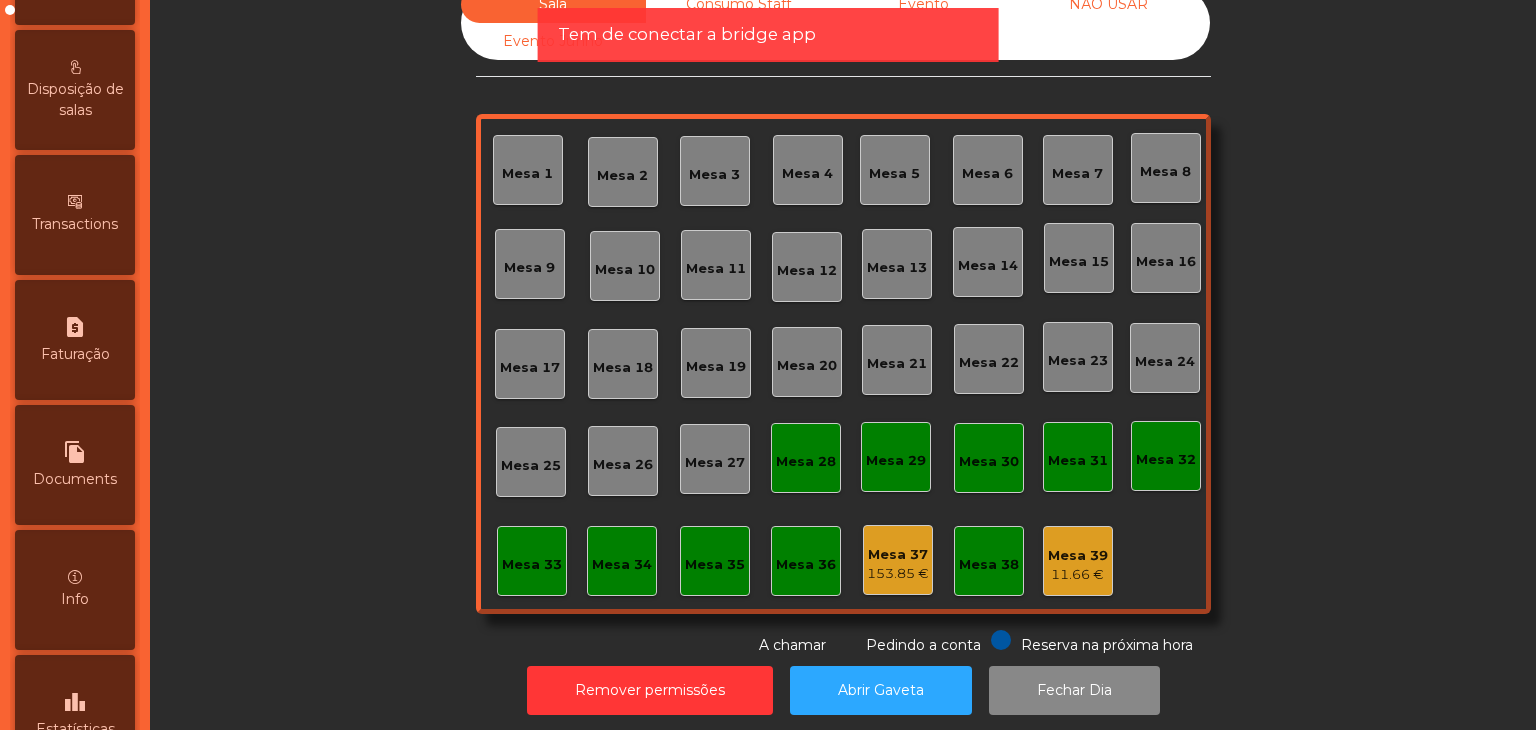 click on "leaderboard  Estatísticas" at bounding box center [75, 715] 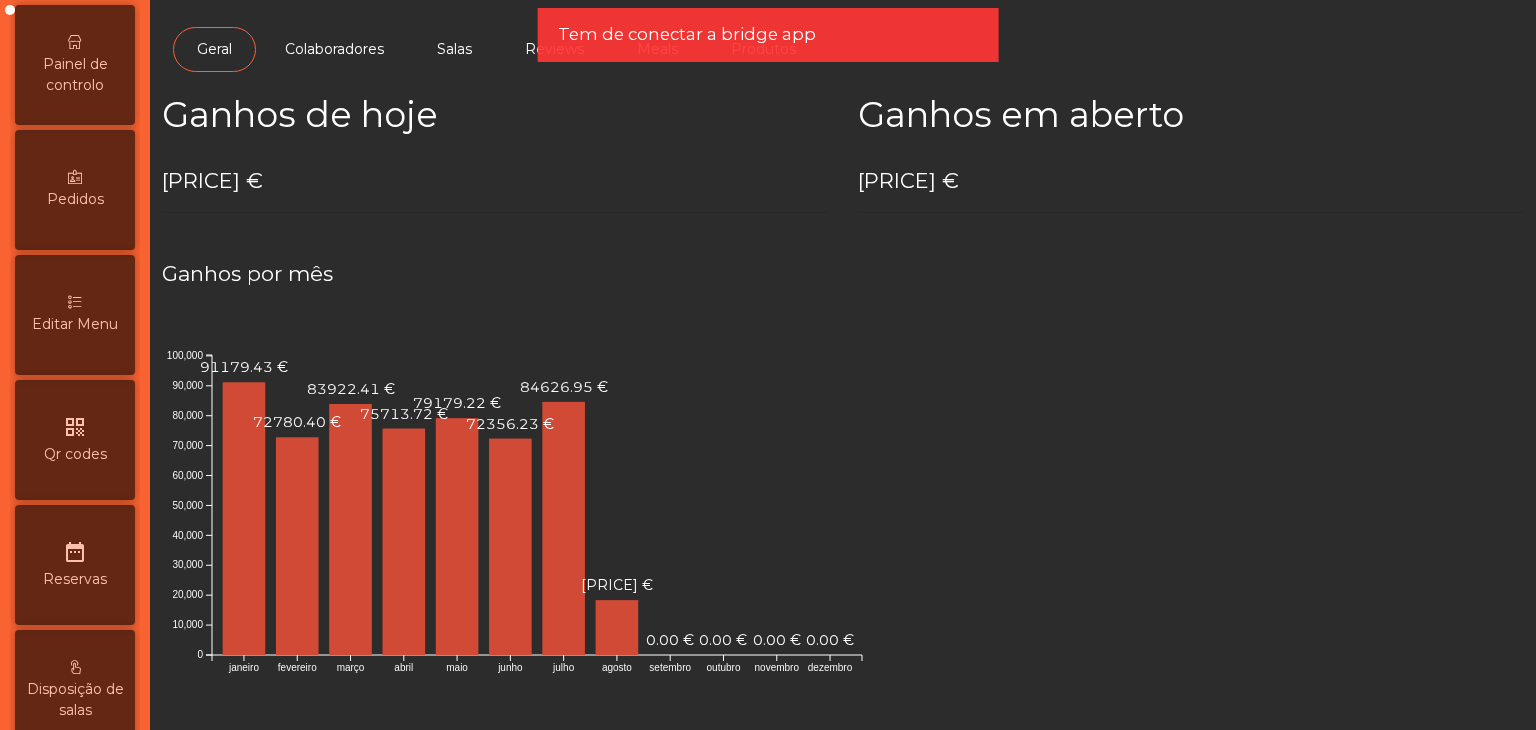 scroll, scrollTop: 0, scrollLeft: 0, axis: both 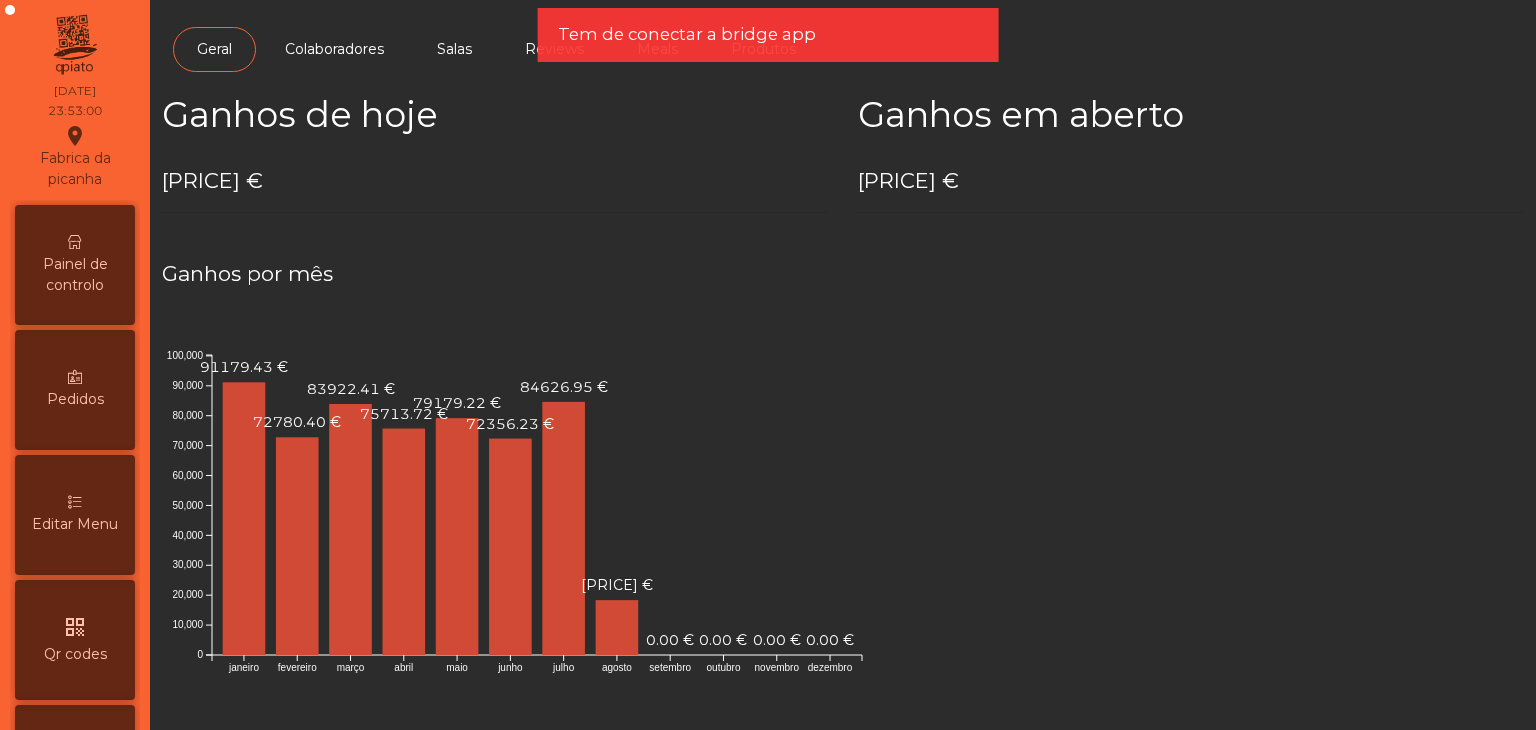 click on "Painel de controlo" at bounding box center [75, 265] 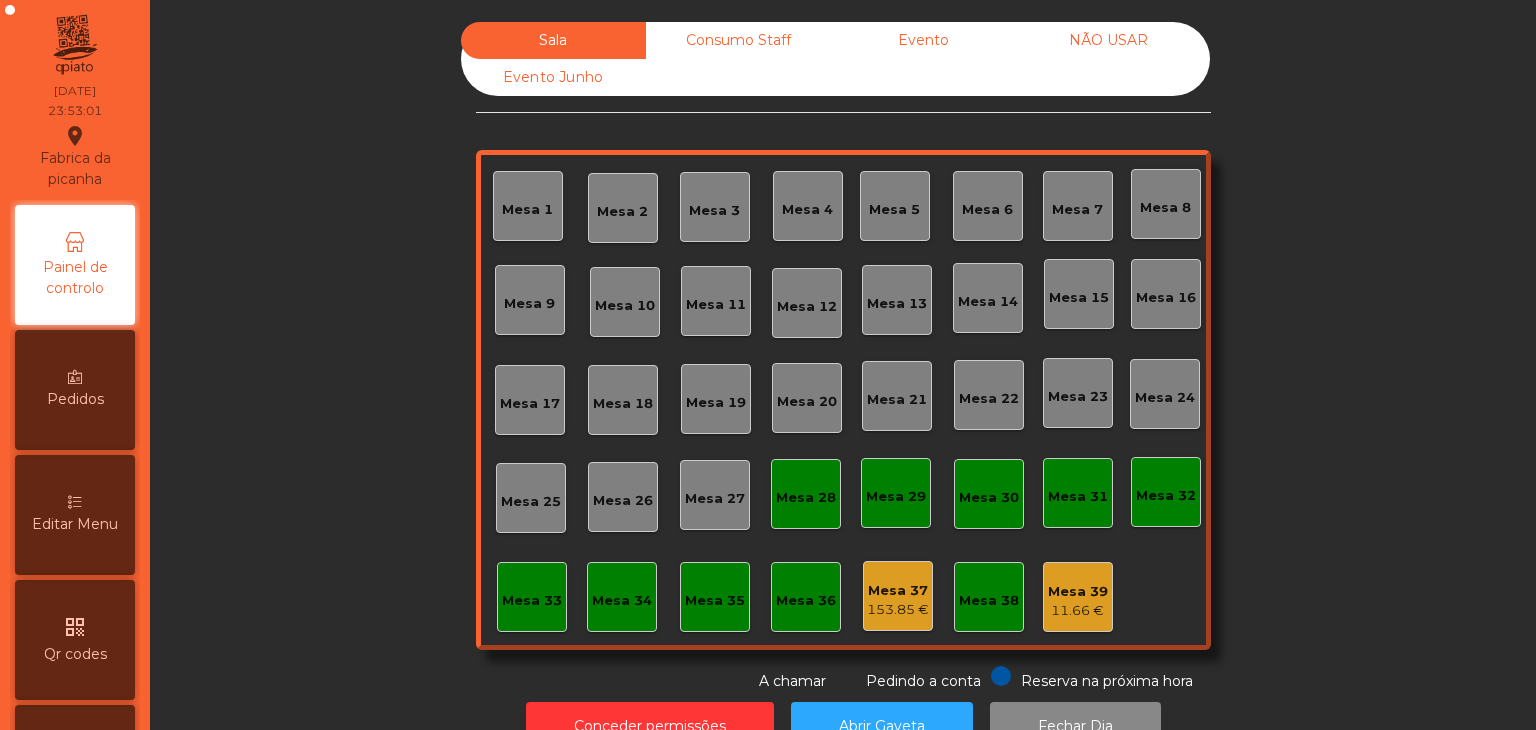 click on "NÃO USAR" 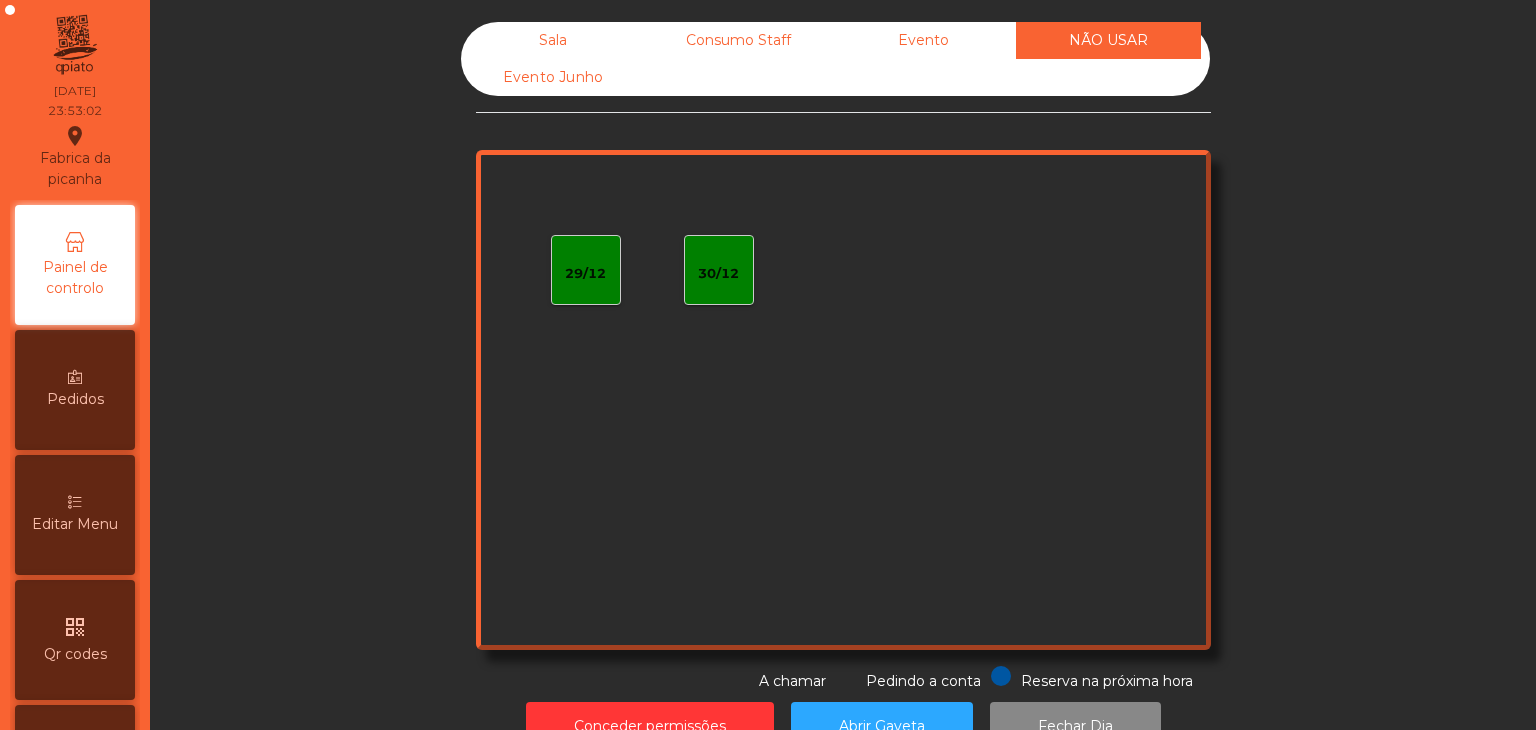 click on "Evento" 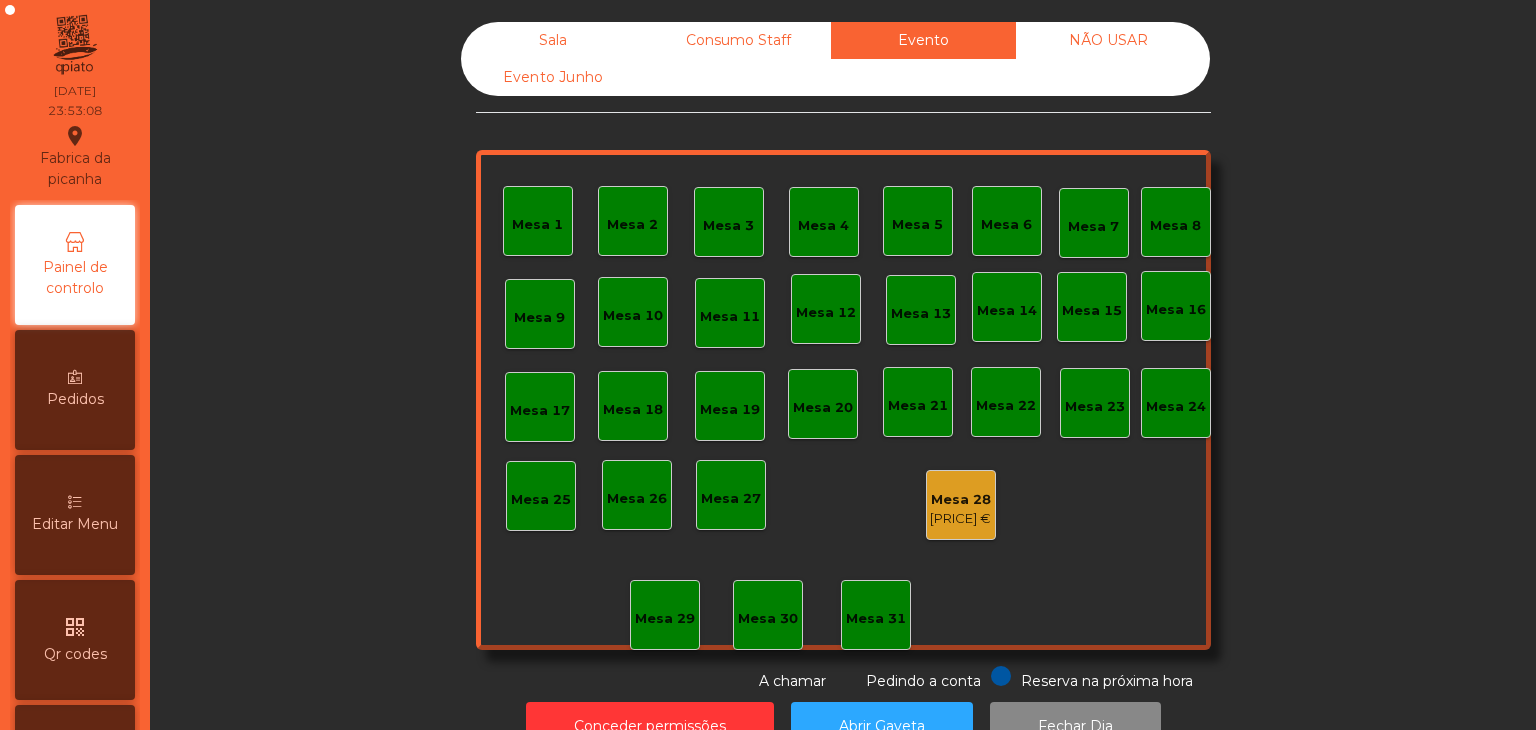 click on "[PRICE] €" 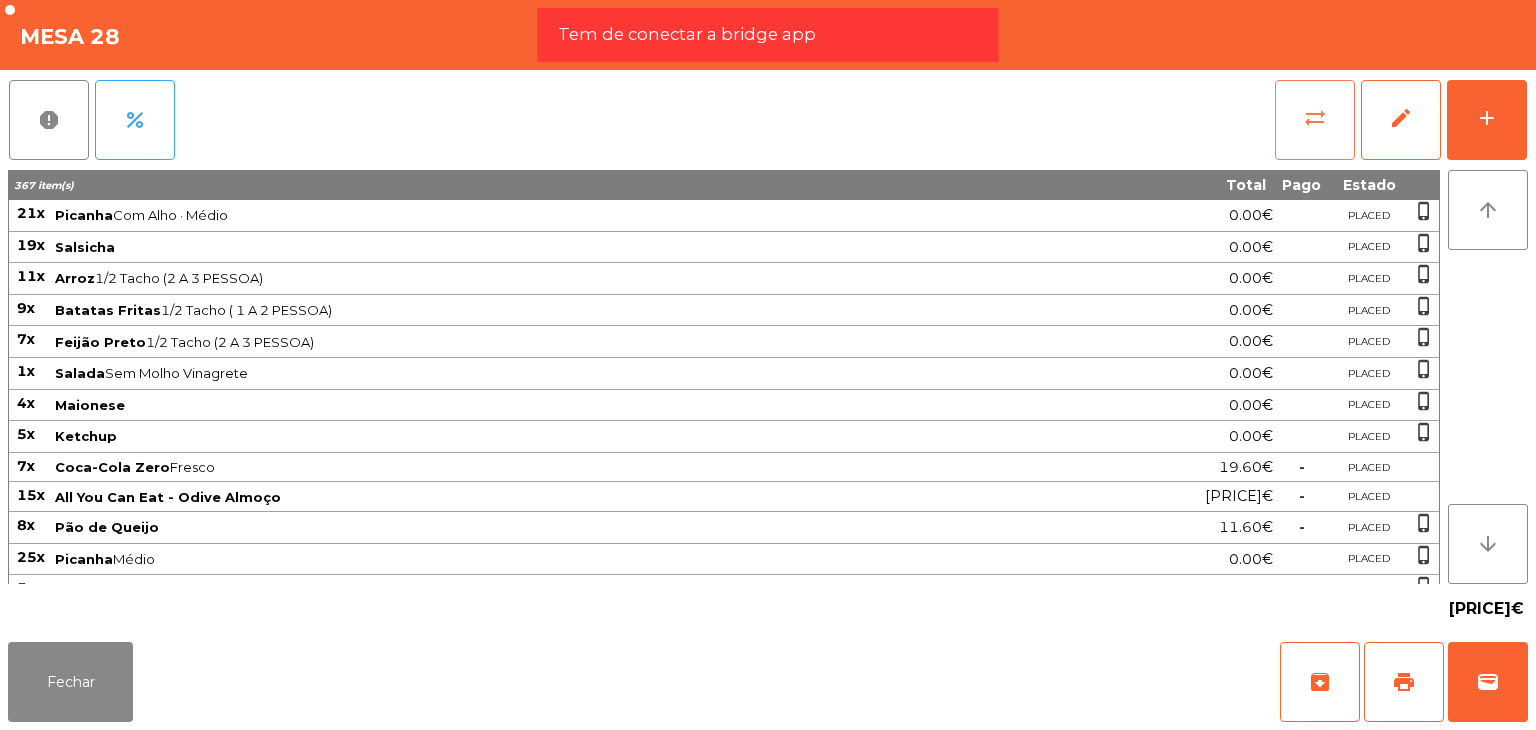 click on "sync_alt" 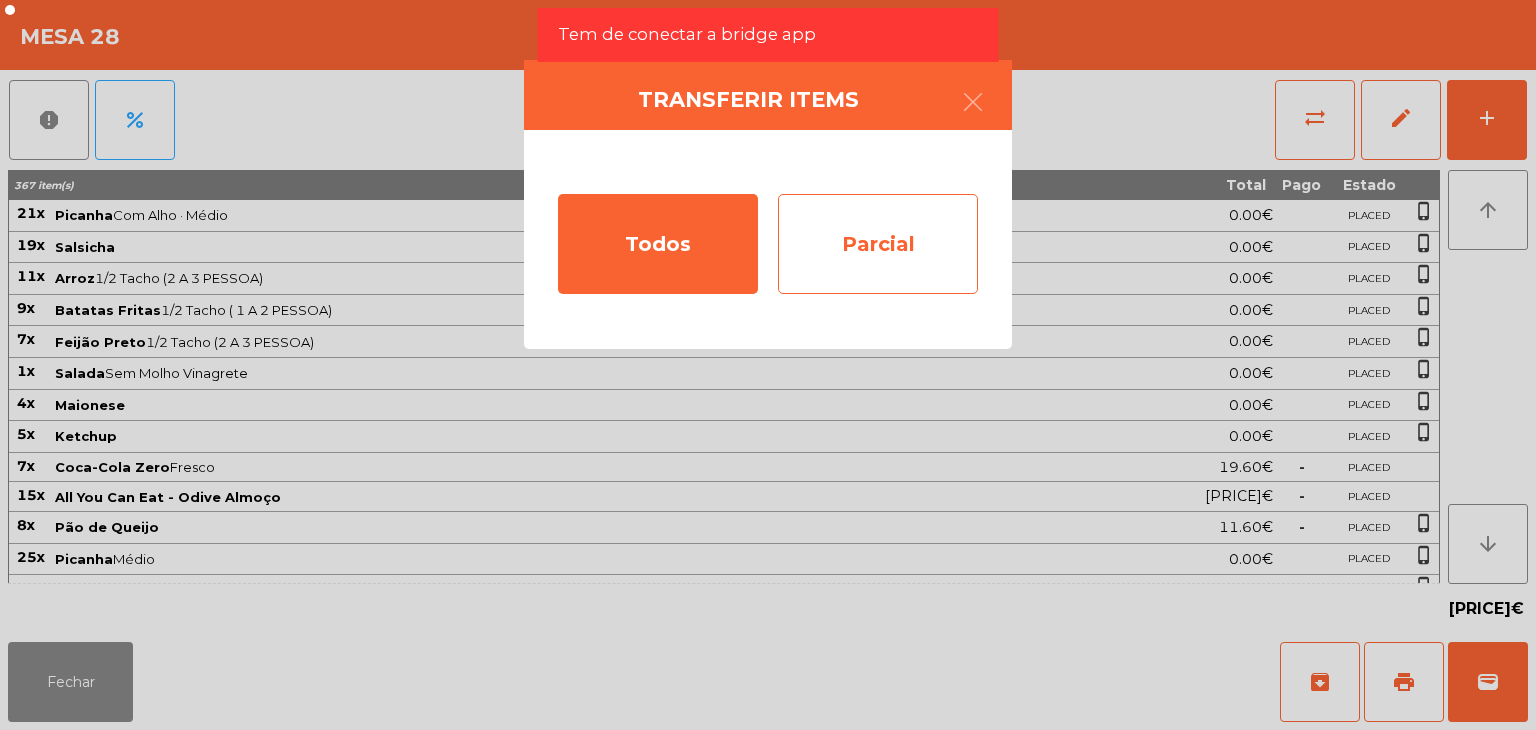 click on "Parcial" 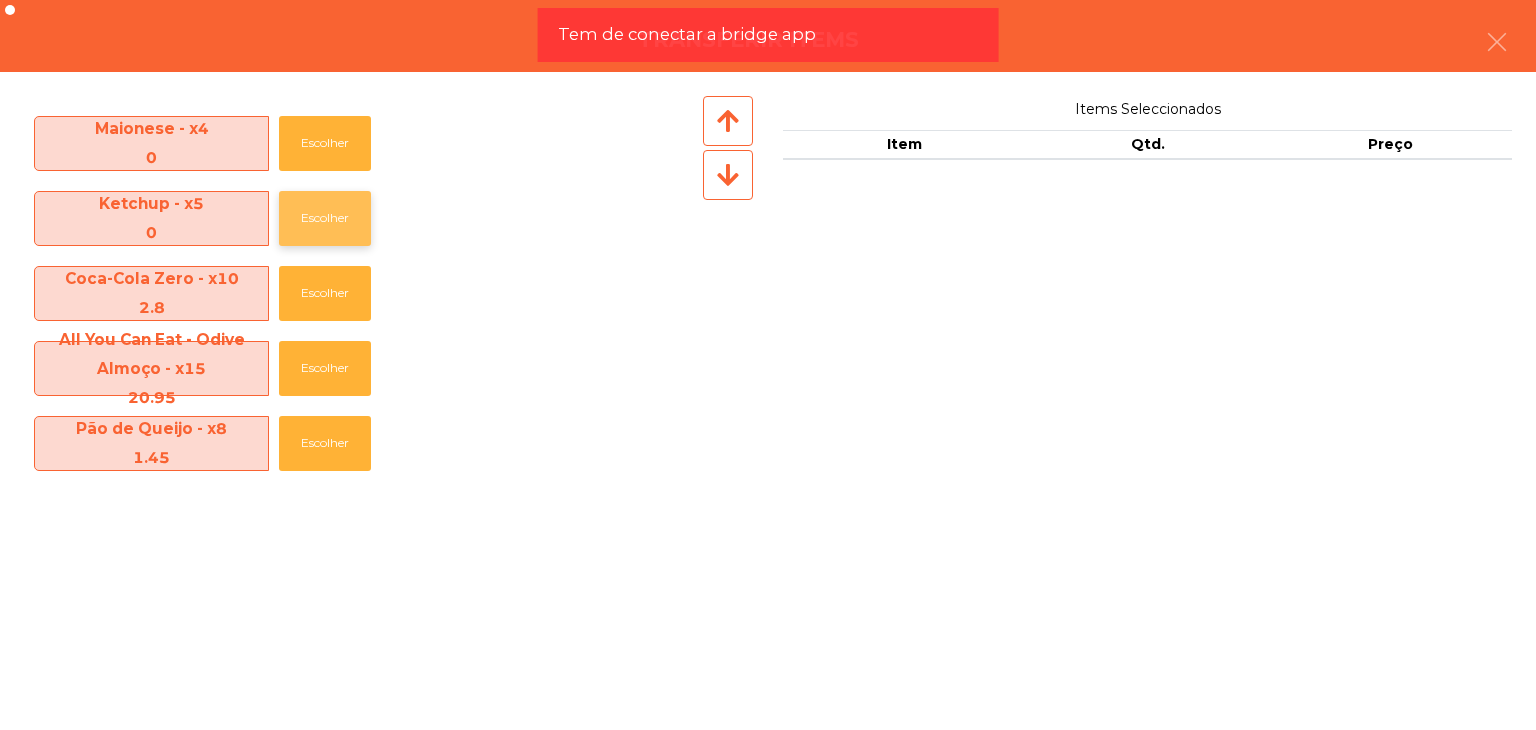 scroll, scrollTop: 500, scrollLeft: 0, axis: vertical 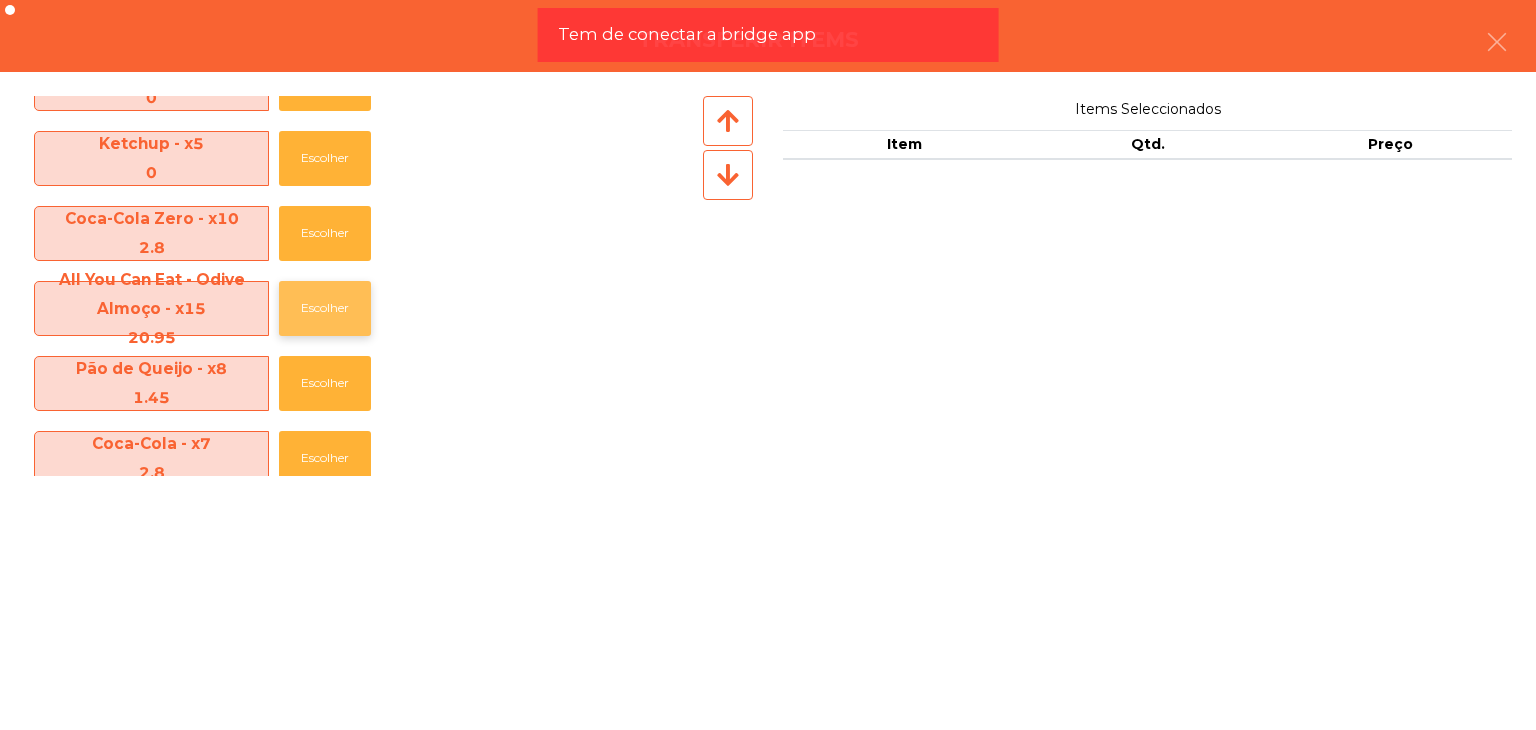 click on "Escolher" 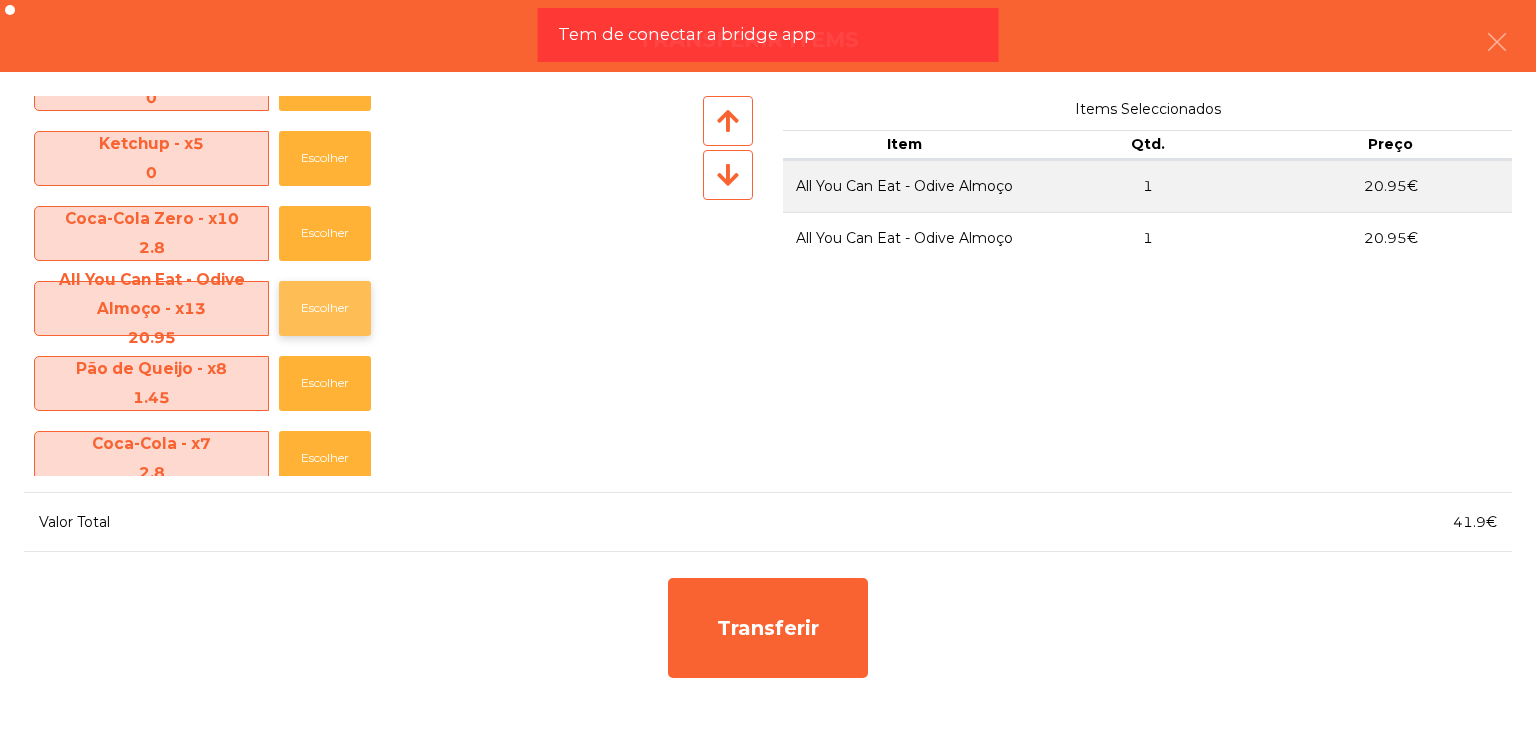 click on "Escolher" 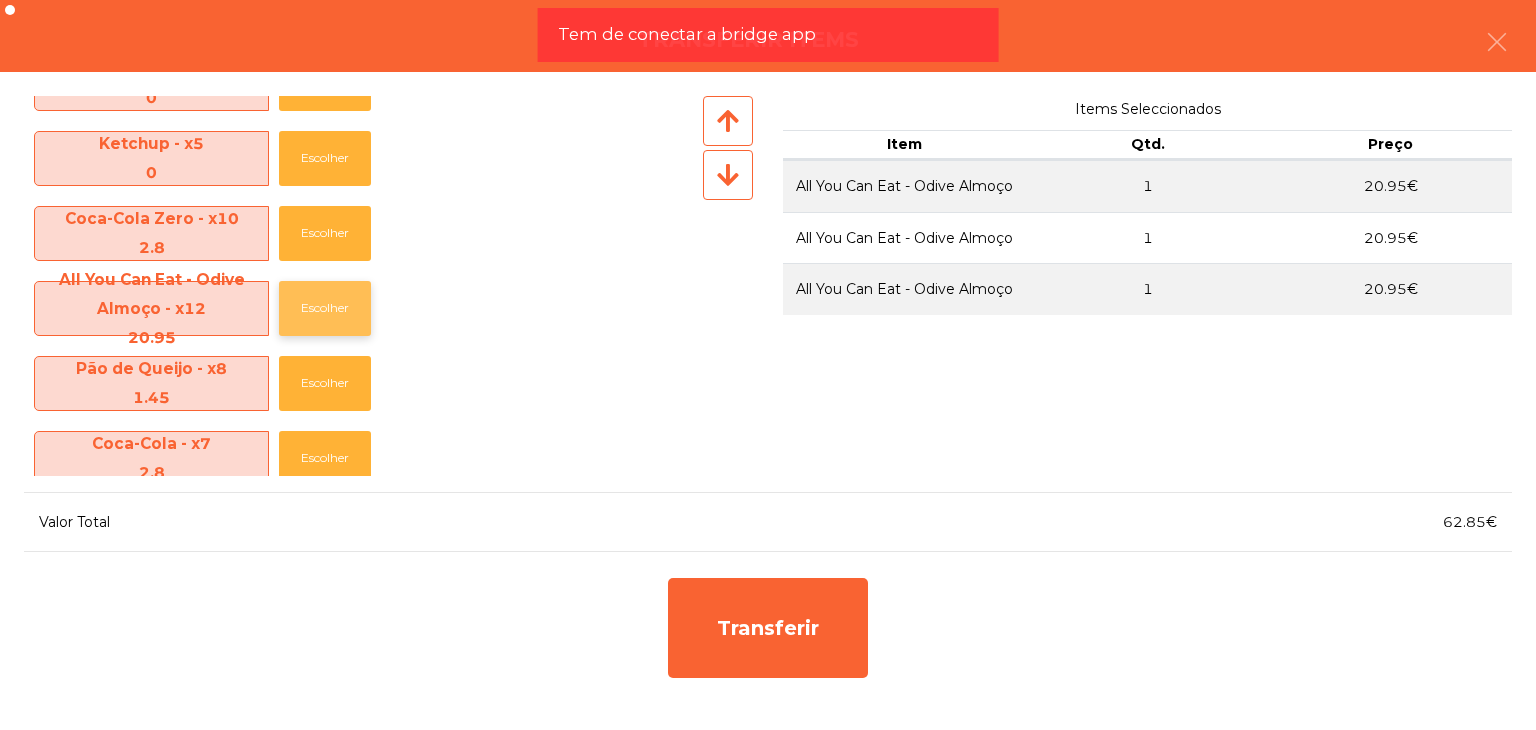click on "Escolher" 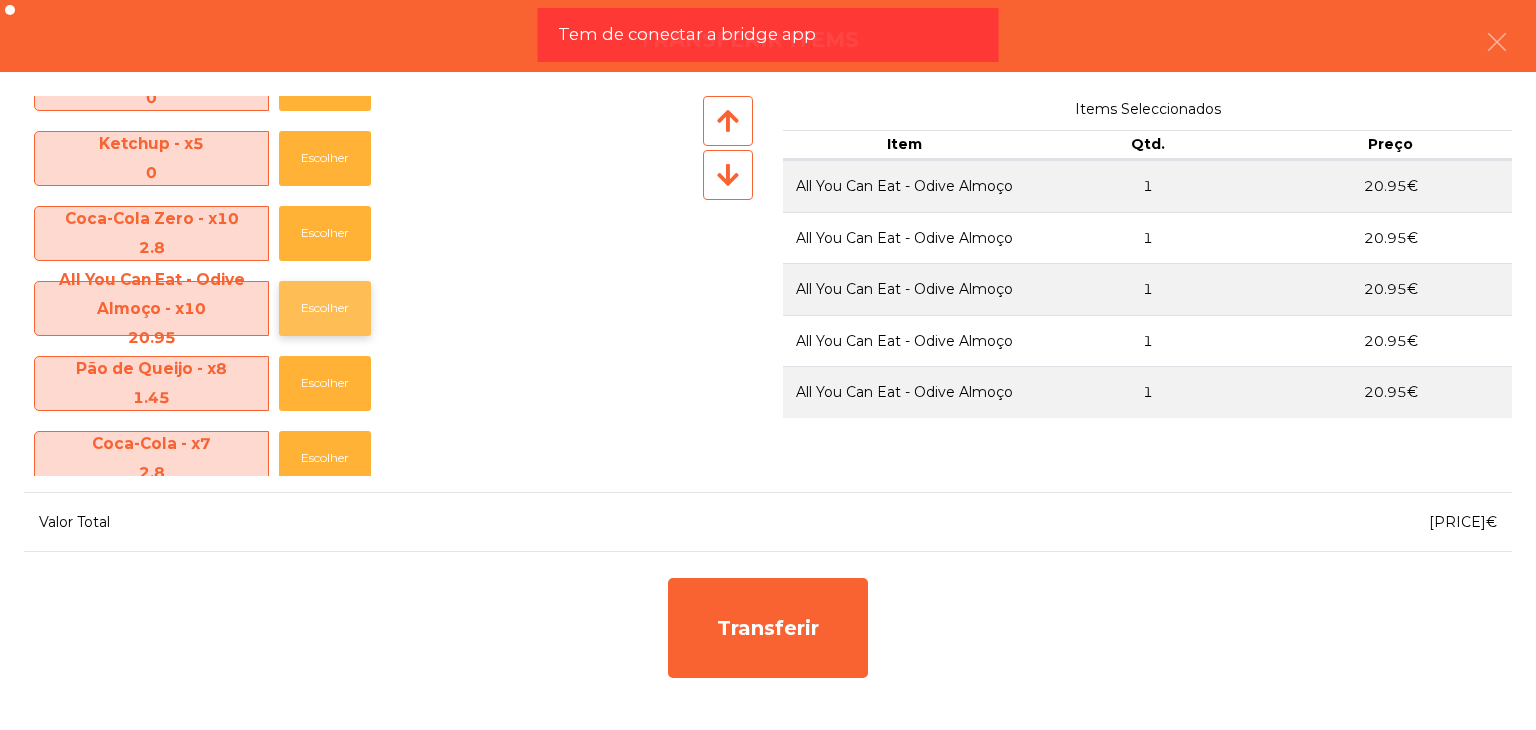 click on "Escolher" 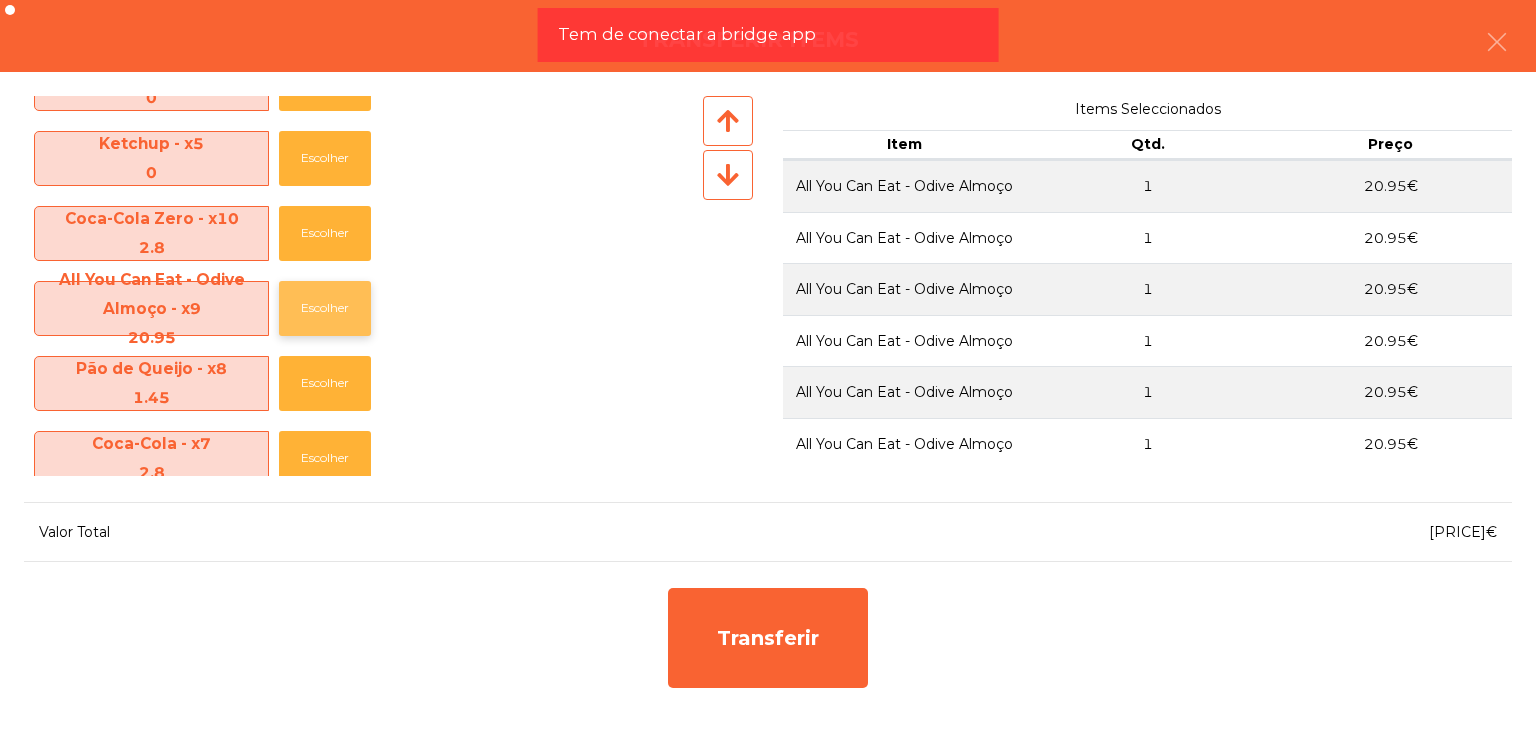 click on "Escolher" 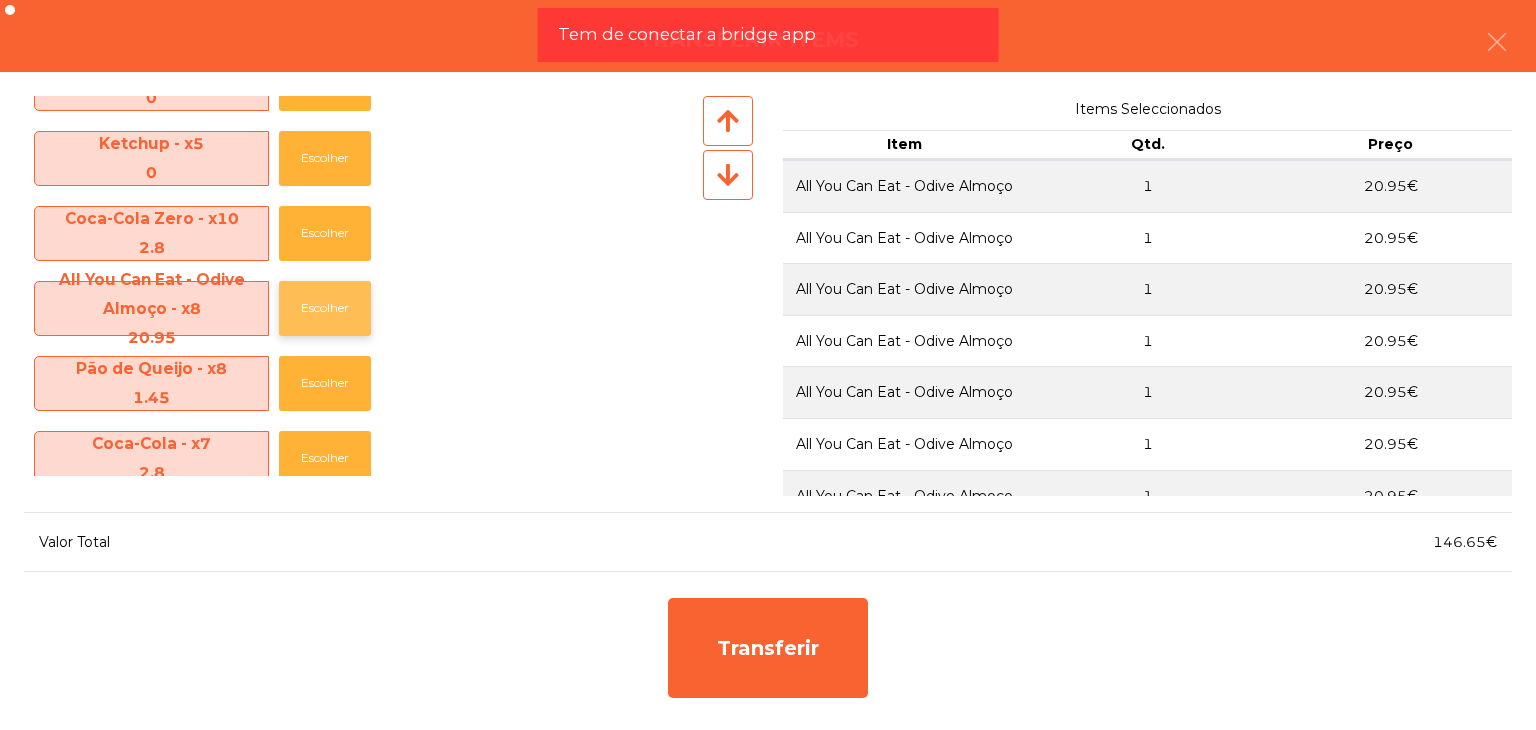 click on "Escolher" 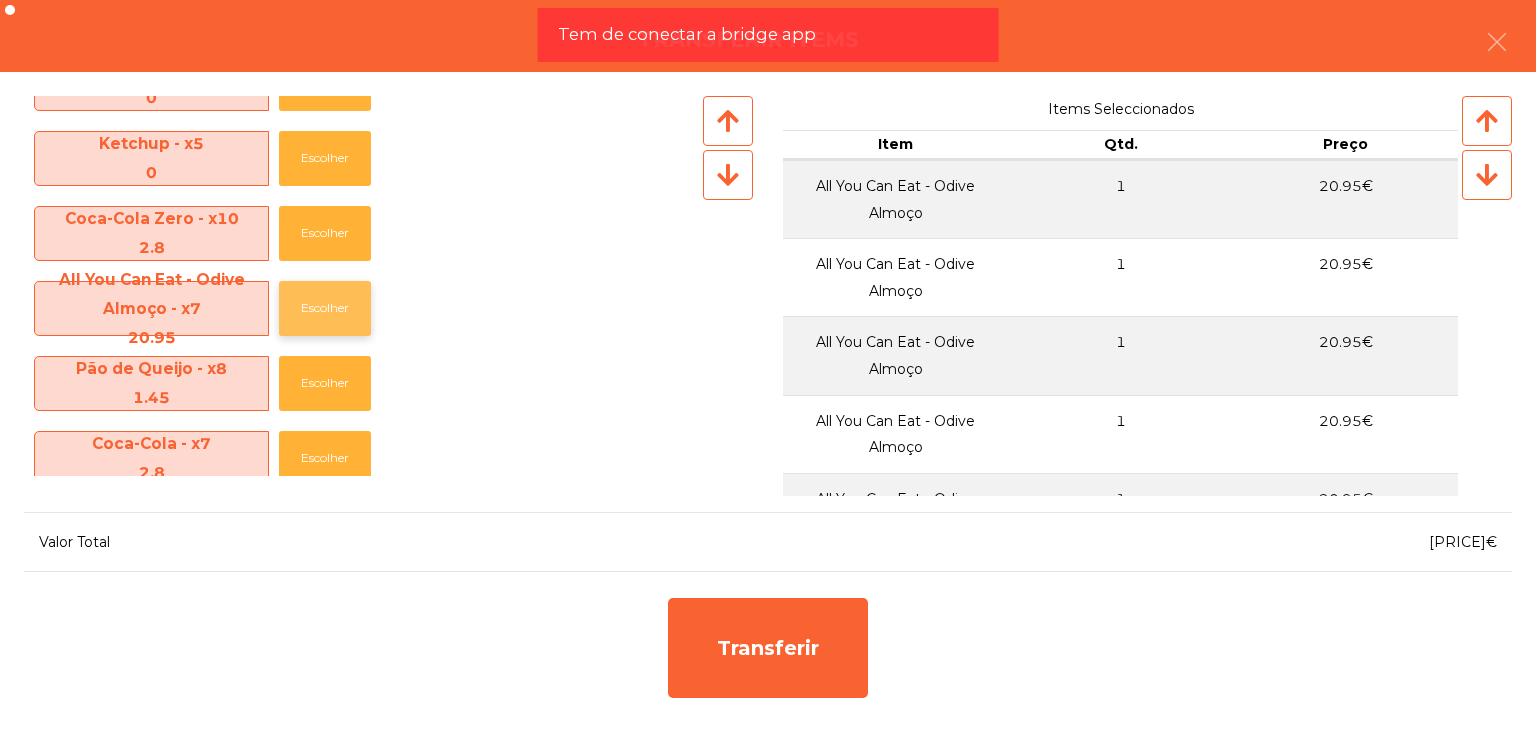 click on "Escolher" 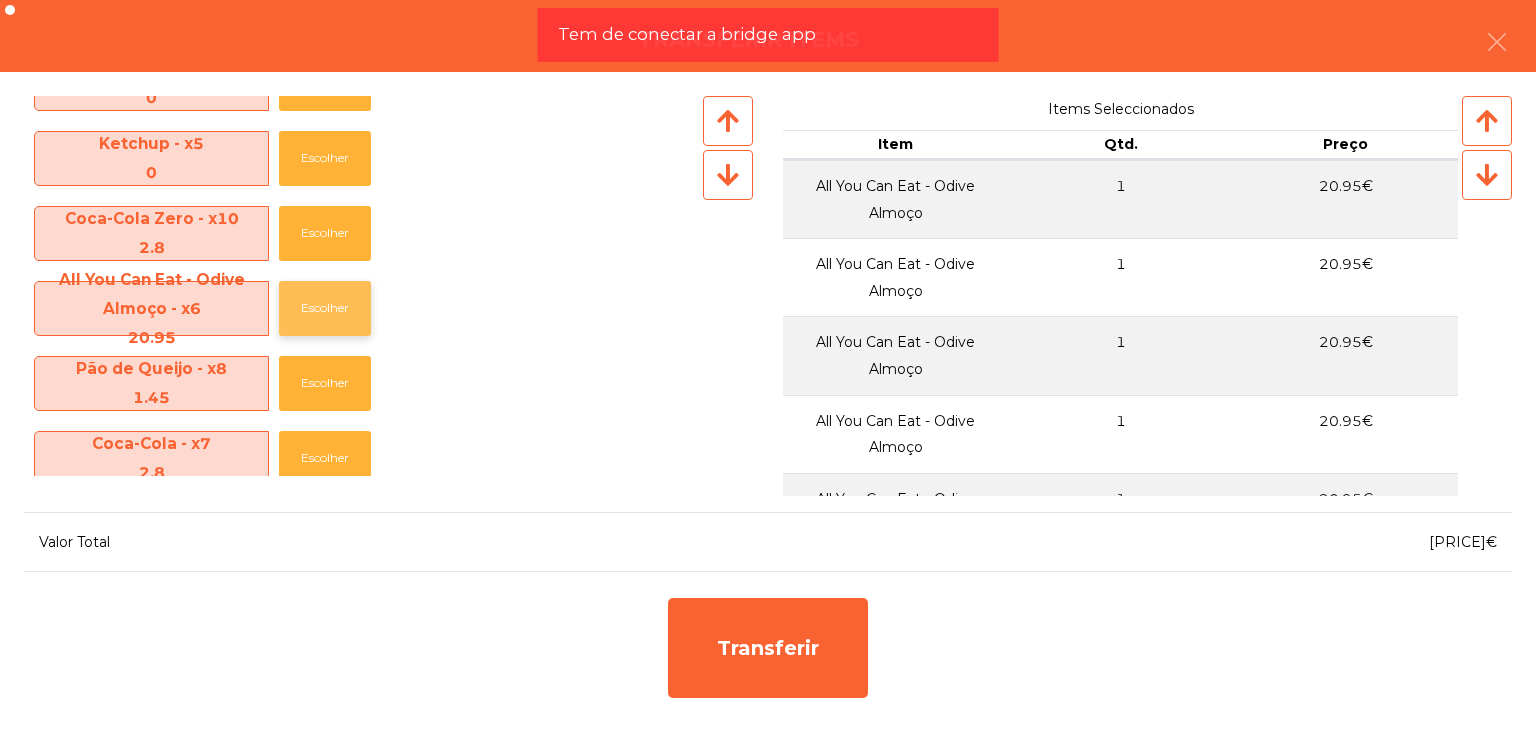 click on "Escolher" 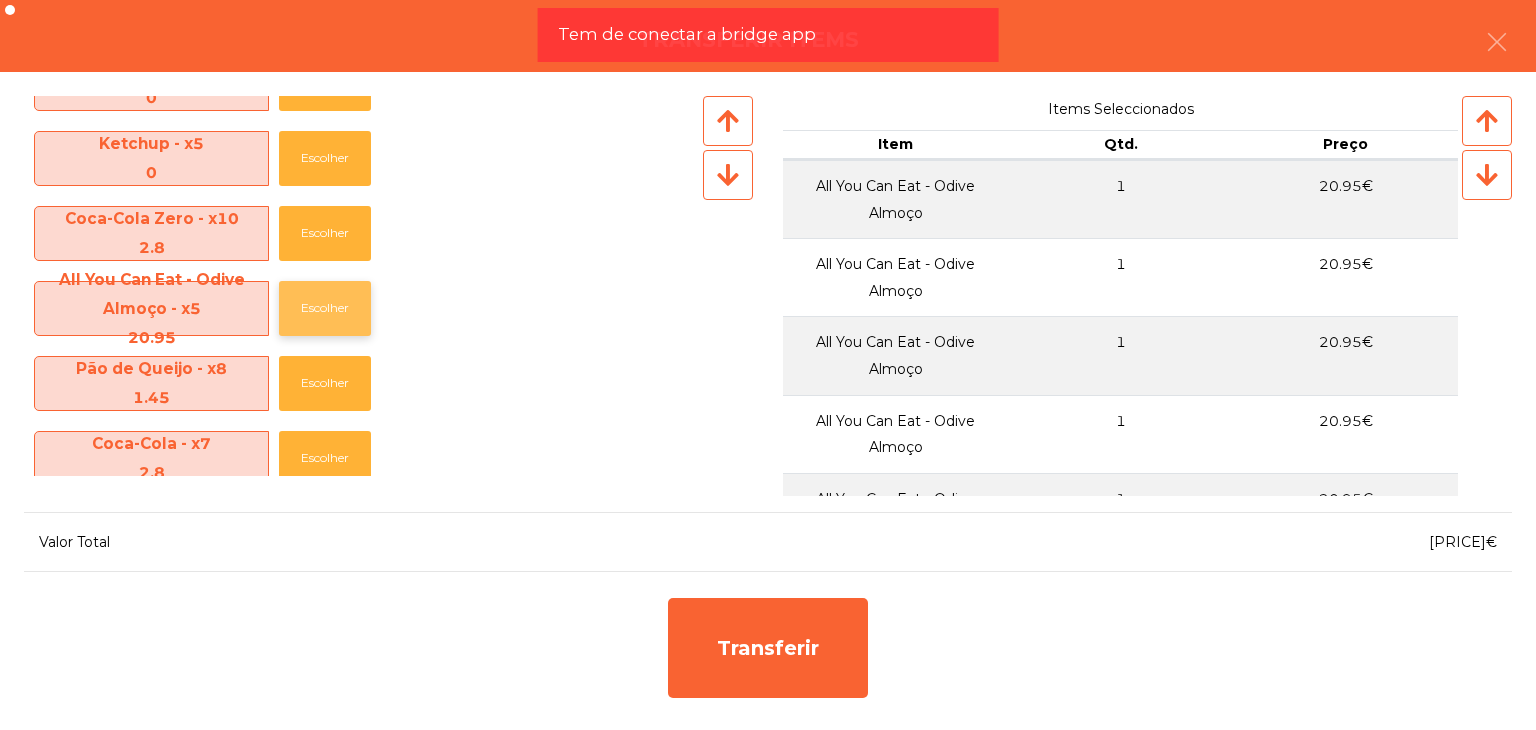 click on "Escolher" 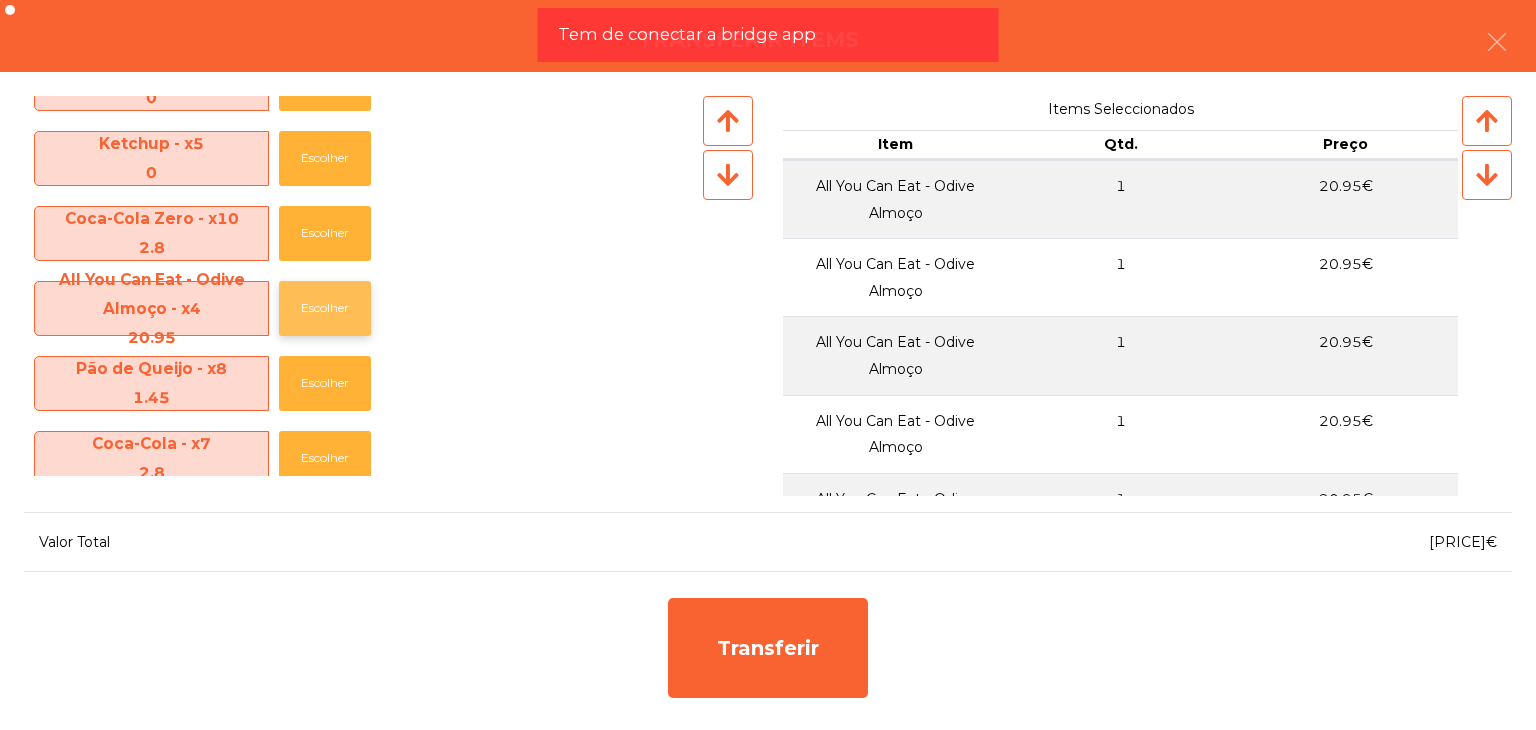 click on "Escolher" 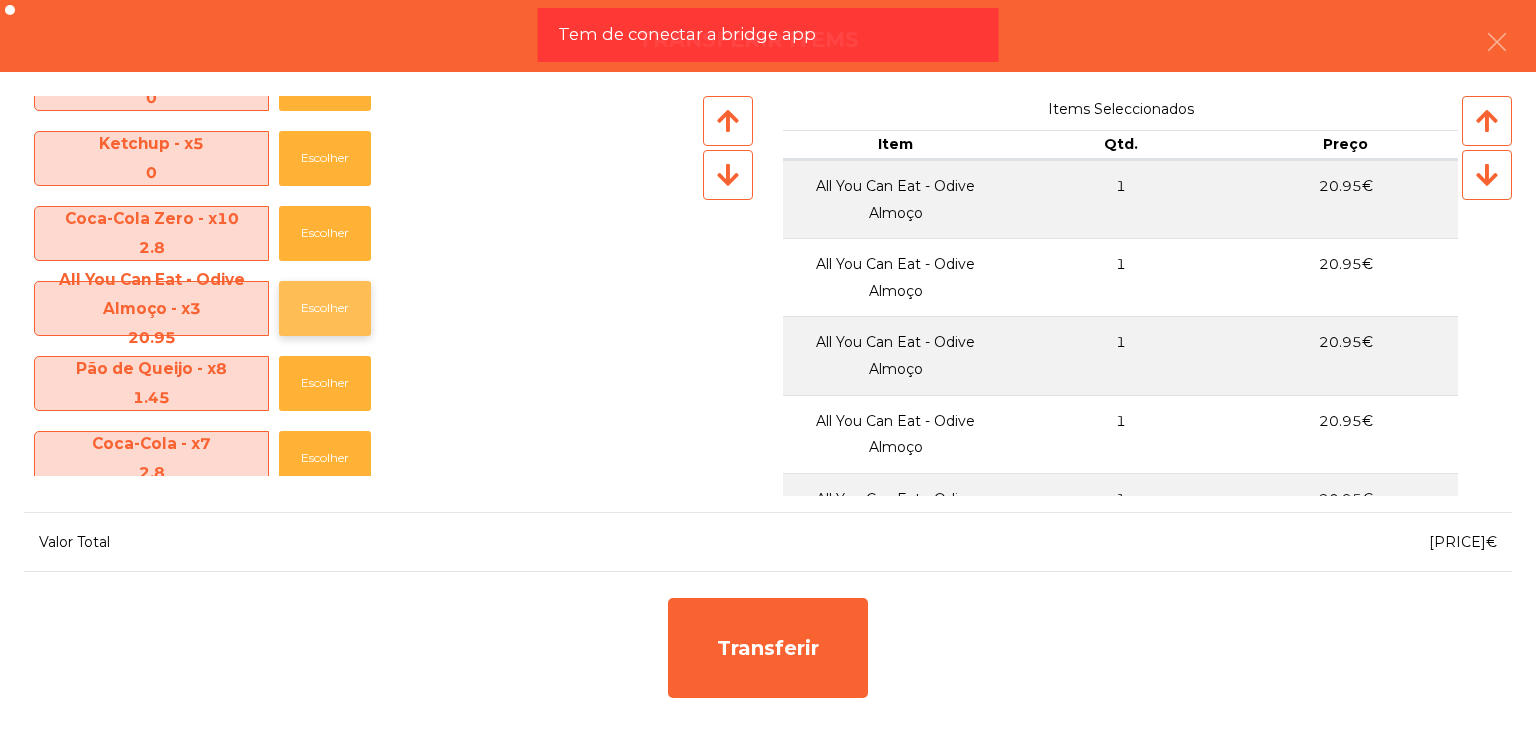 click on "Escolher" 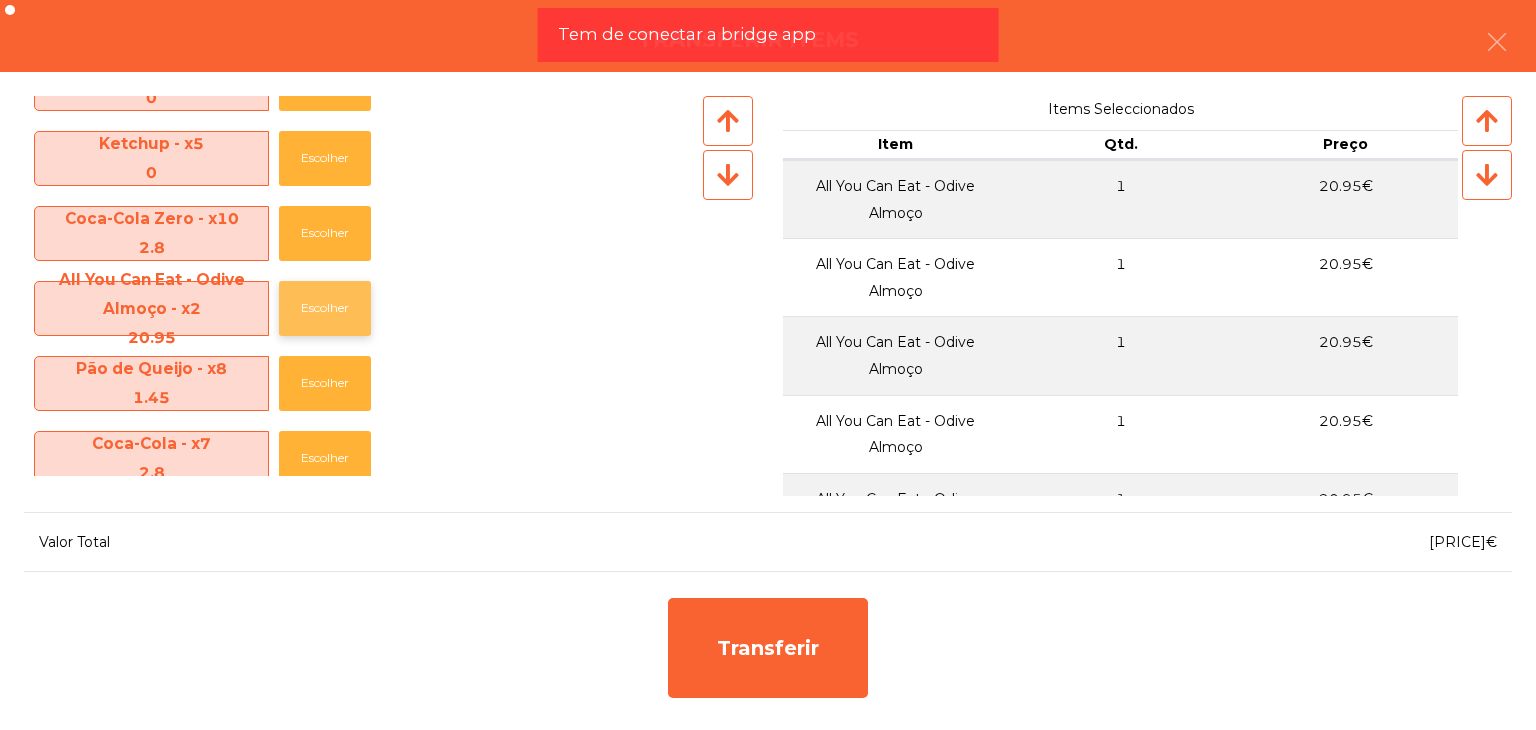 click on "Escolher" 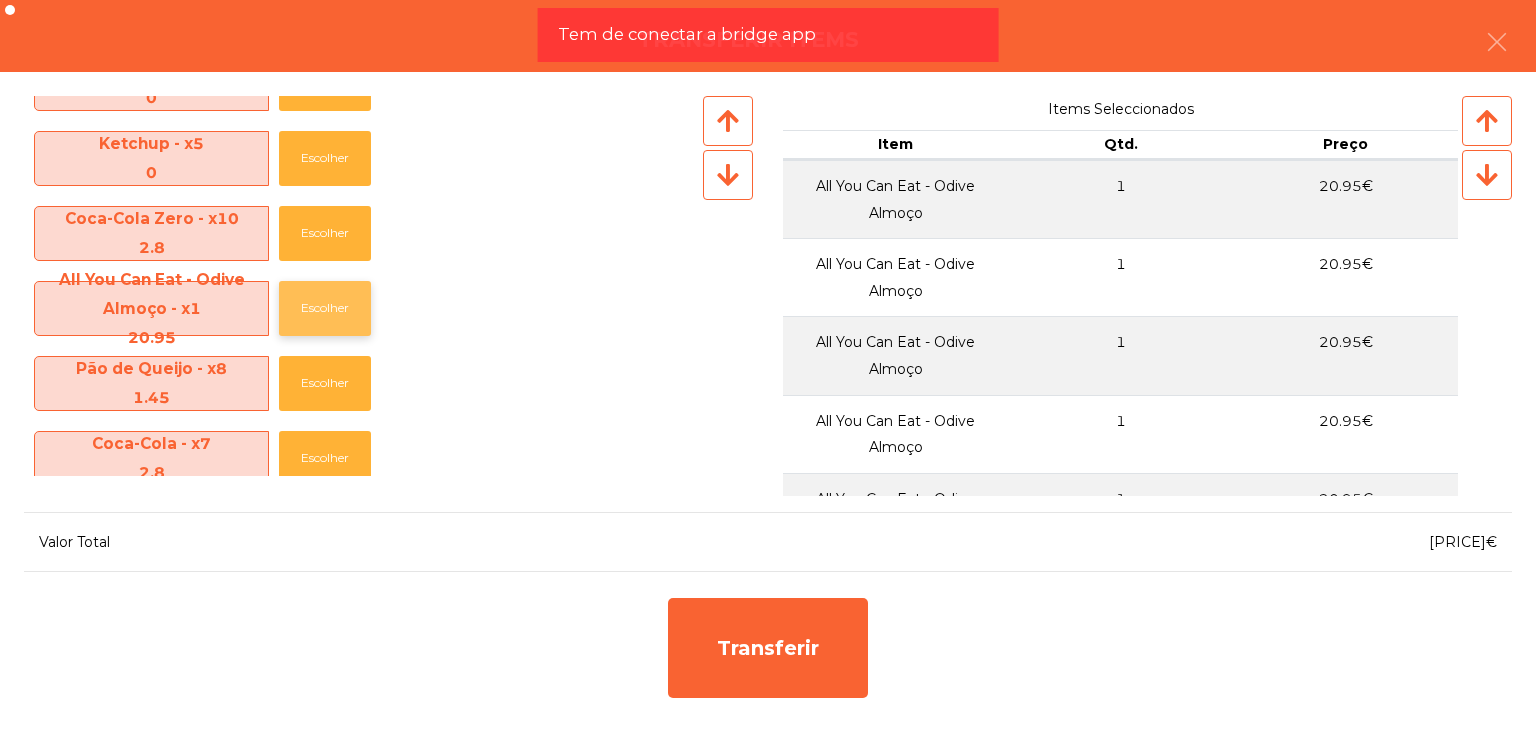 click on "Escolher" 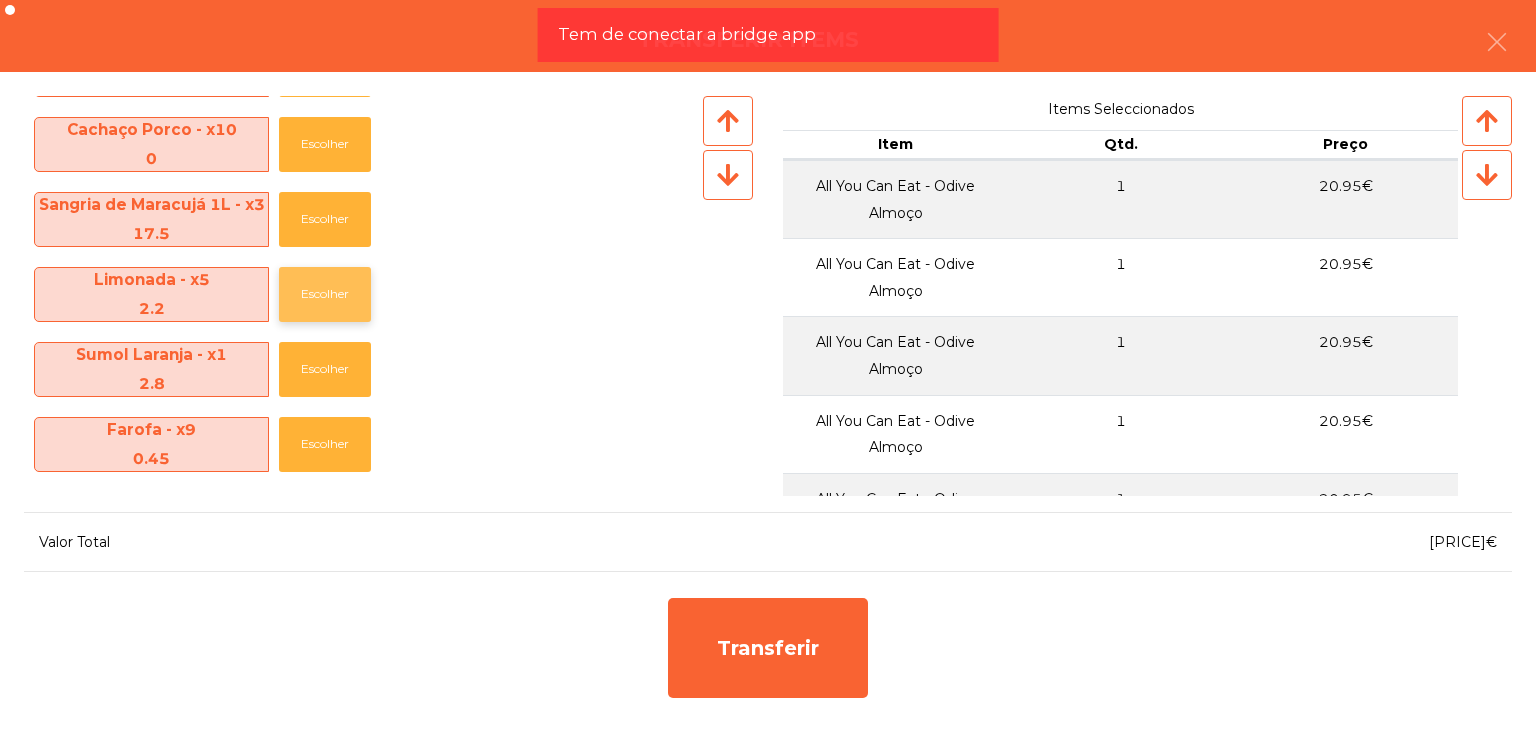 scroll, scrollTop: 1300, scrollLeft: 0, axis: vertical 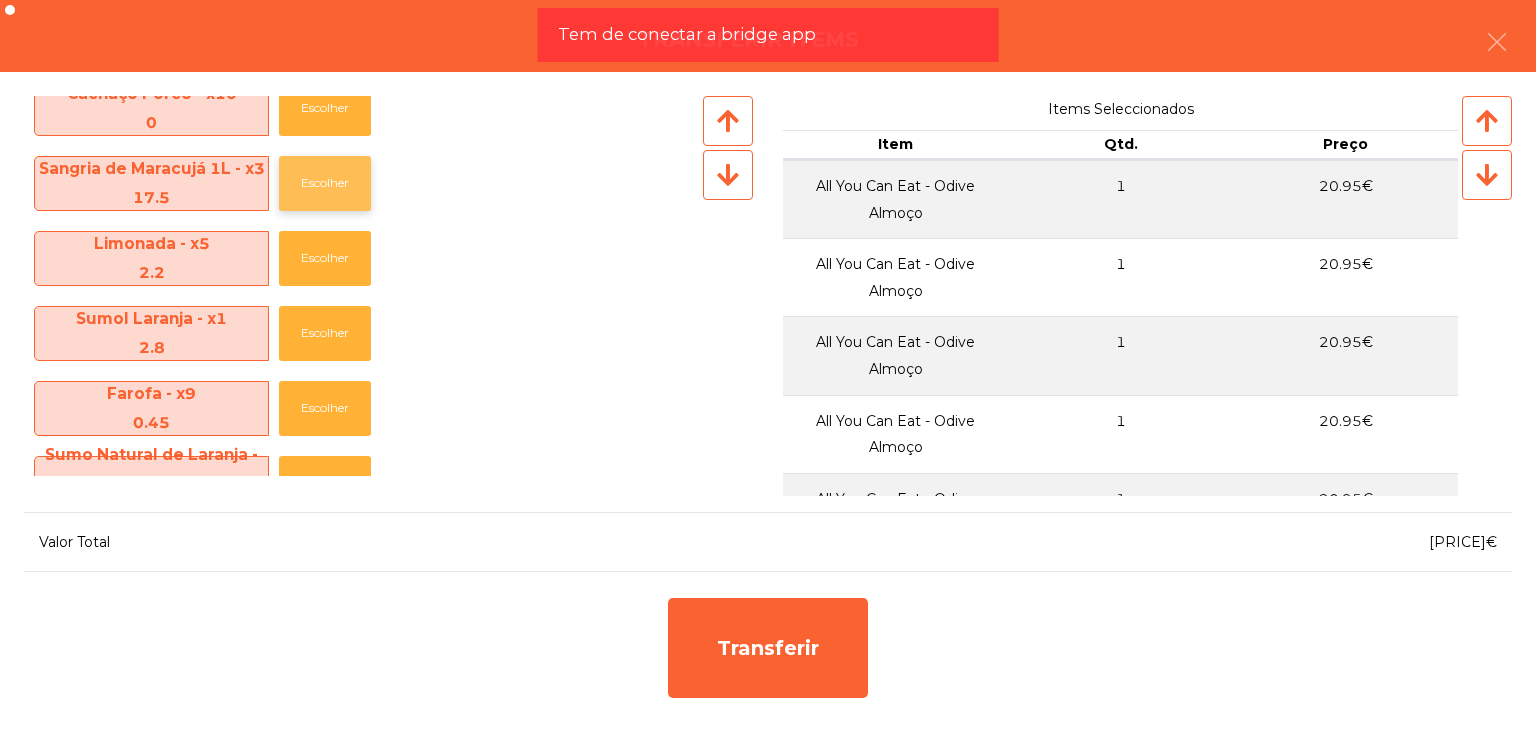 click on "Escolher" 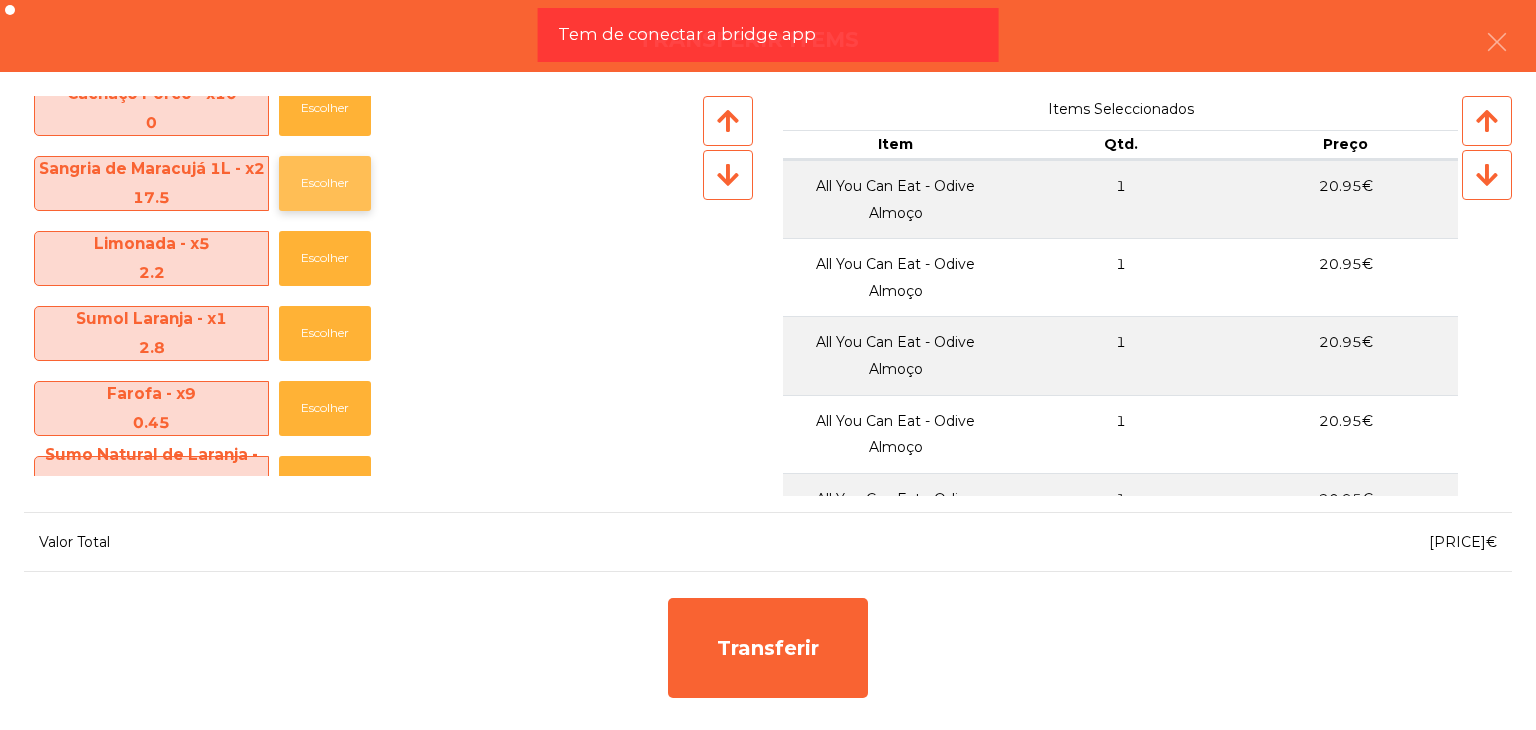 click on "Escolher" 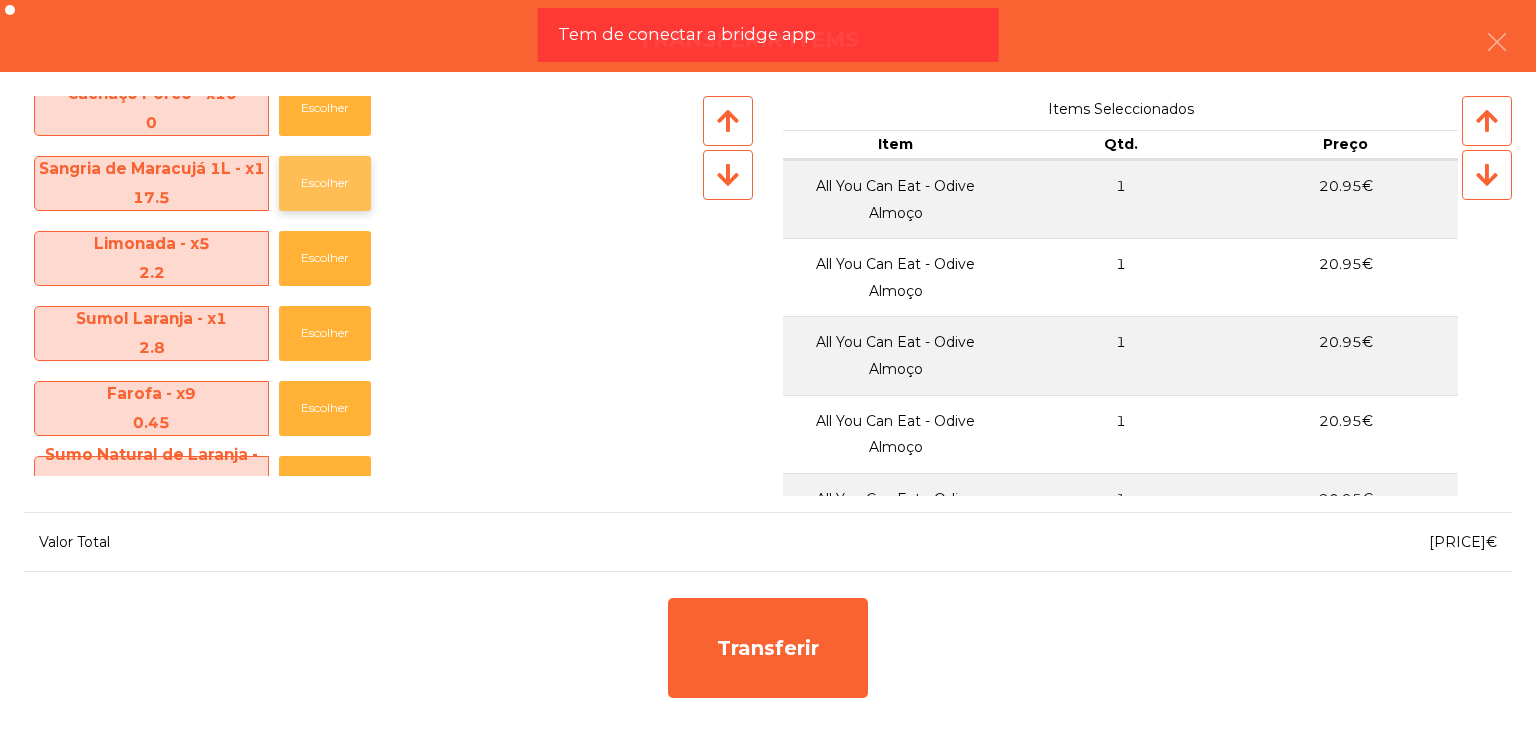 click on "Escolher" 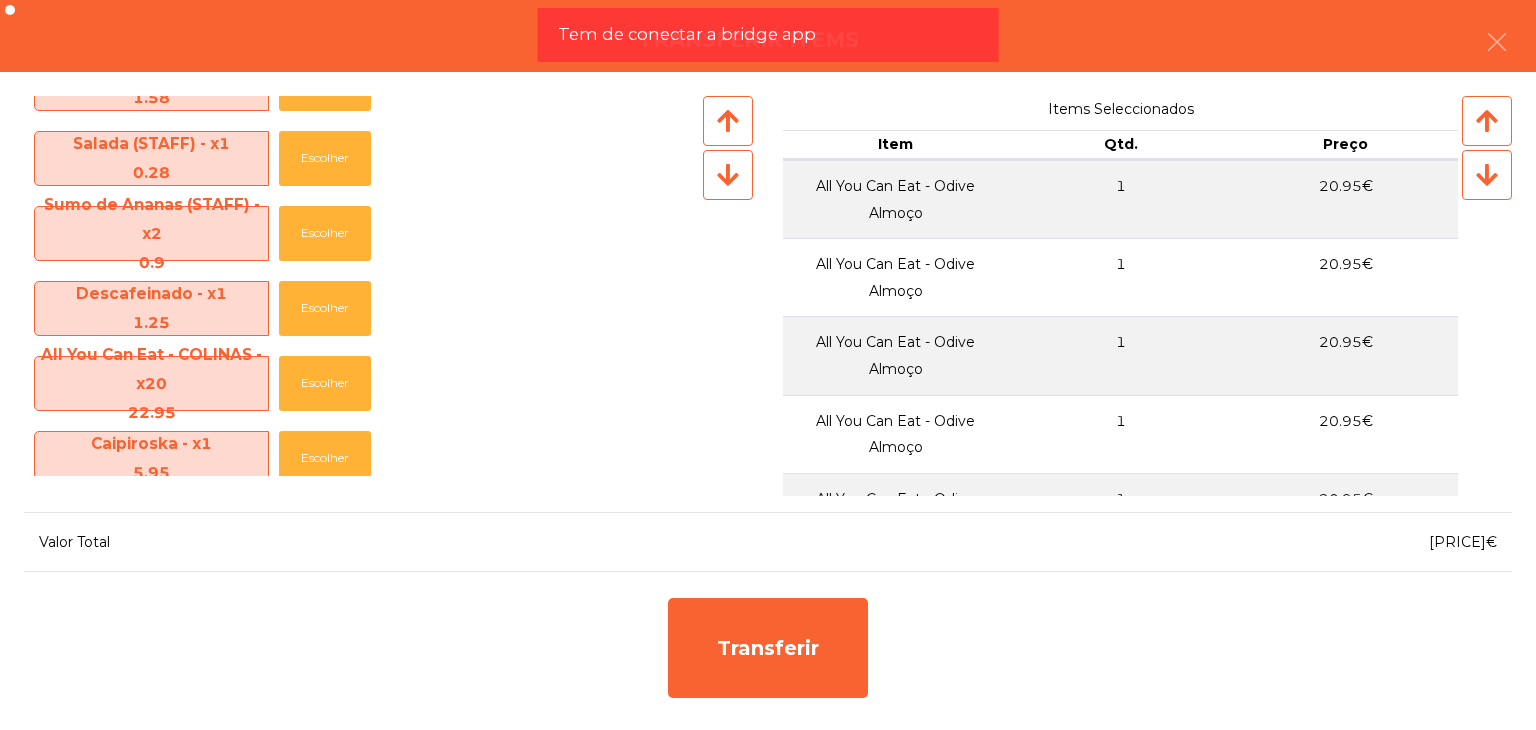 scroll, scrollTop: 2400, scrollLeft: 0, axis: vertical 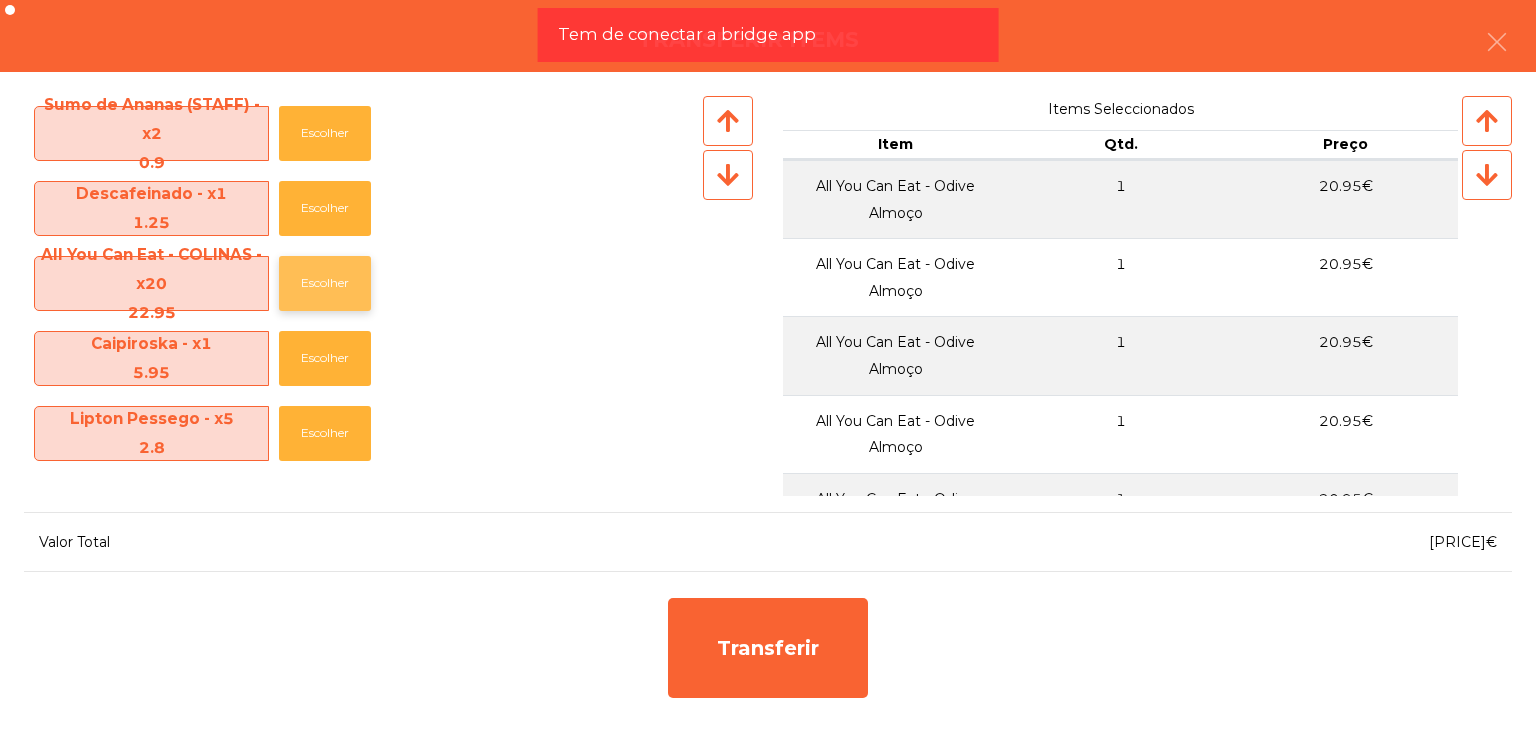 click on "Escolher" 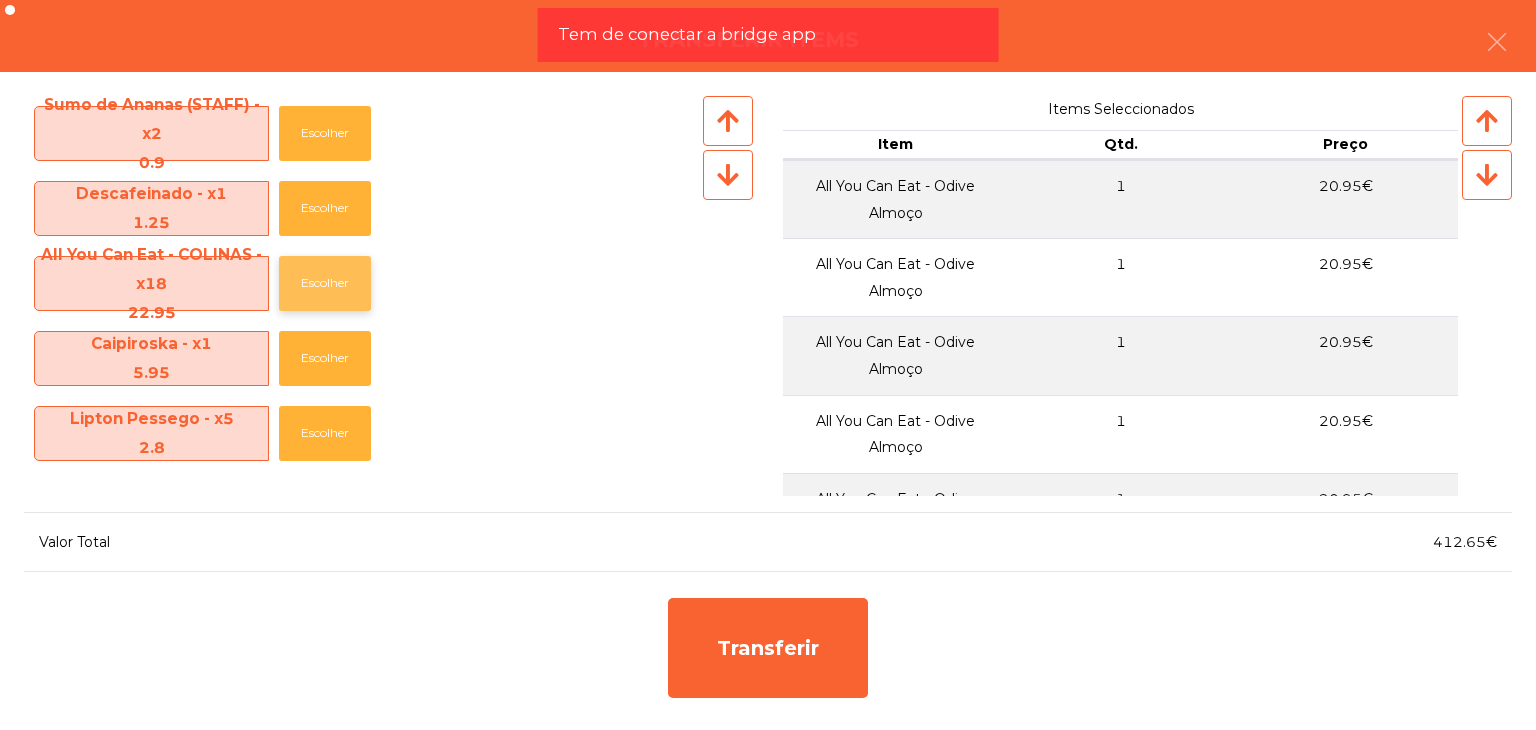 click on "Escolher" 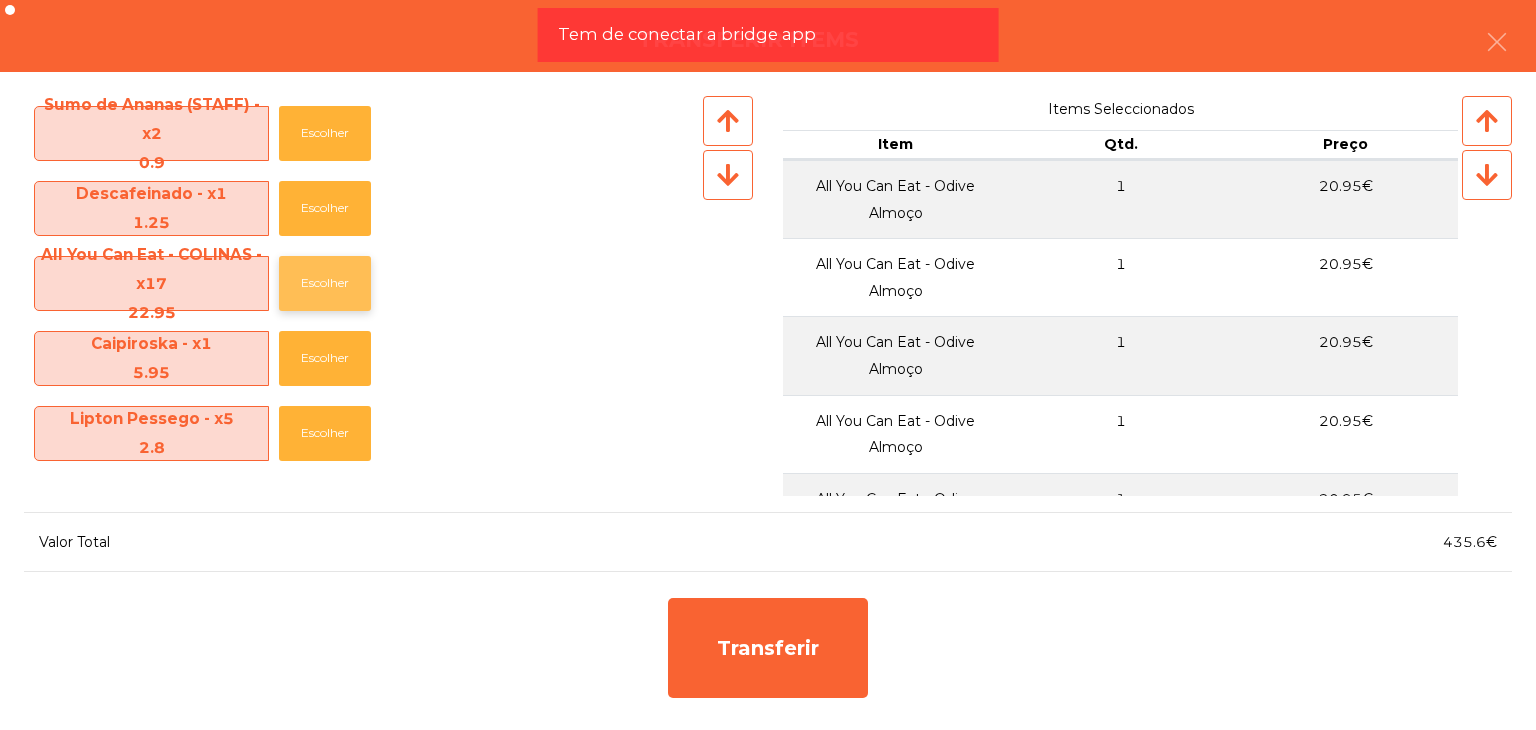 click on "Escolher" 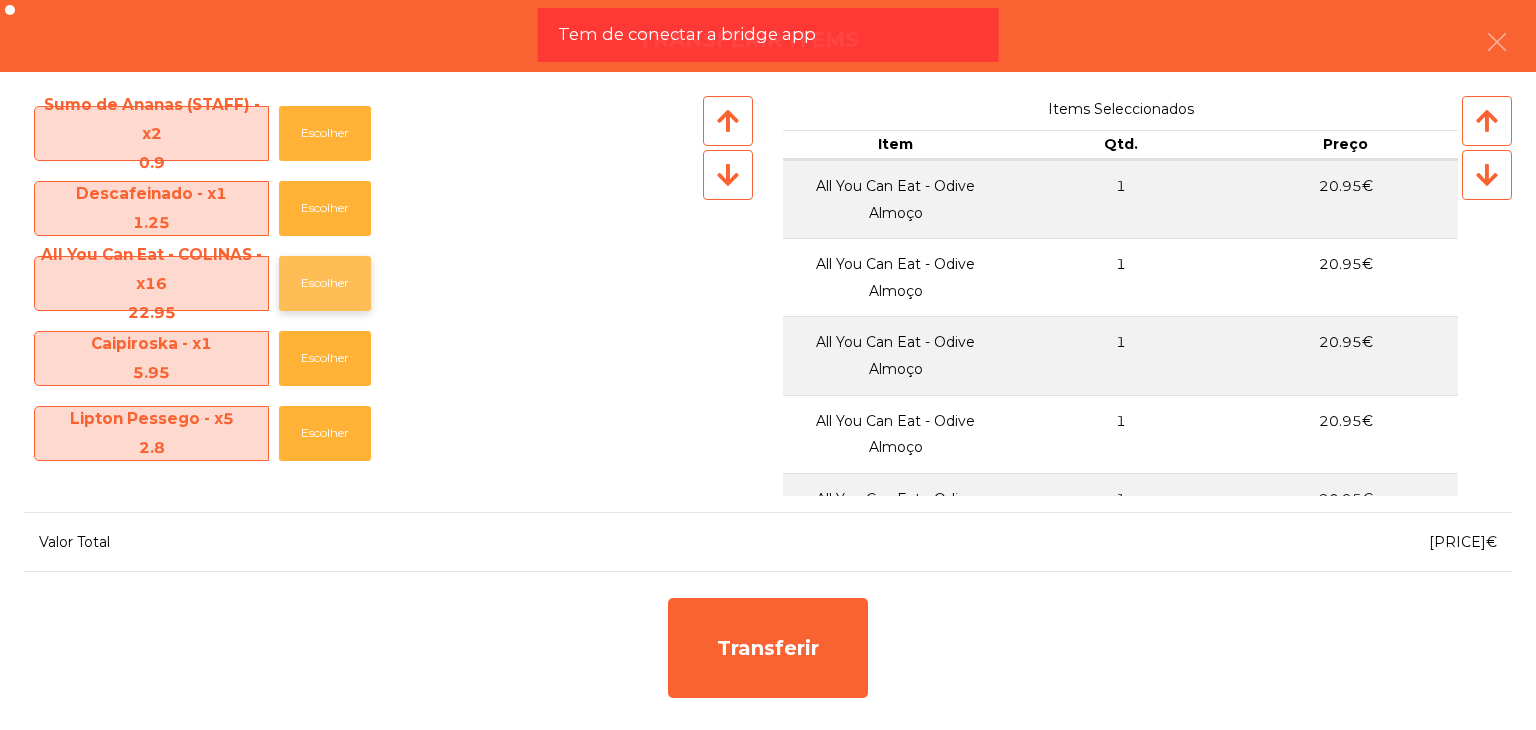 click on "Escolher" 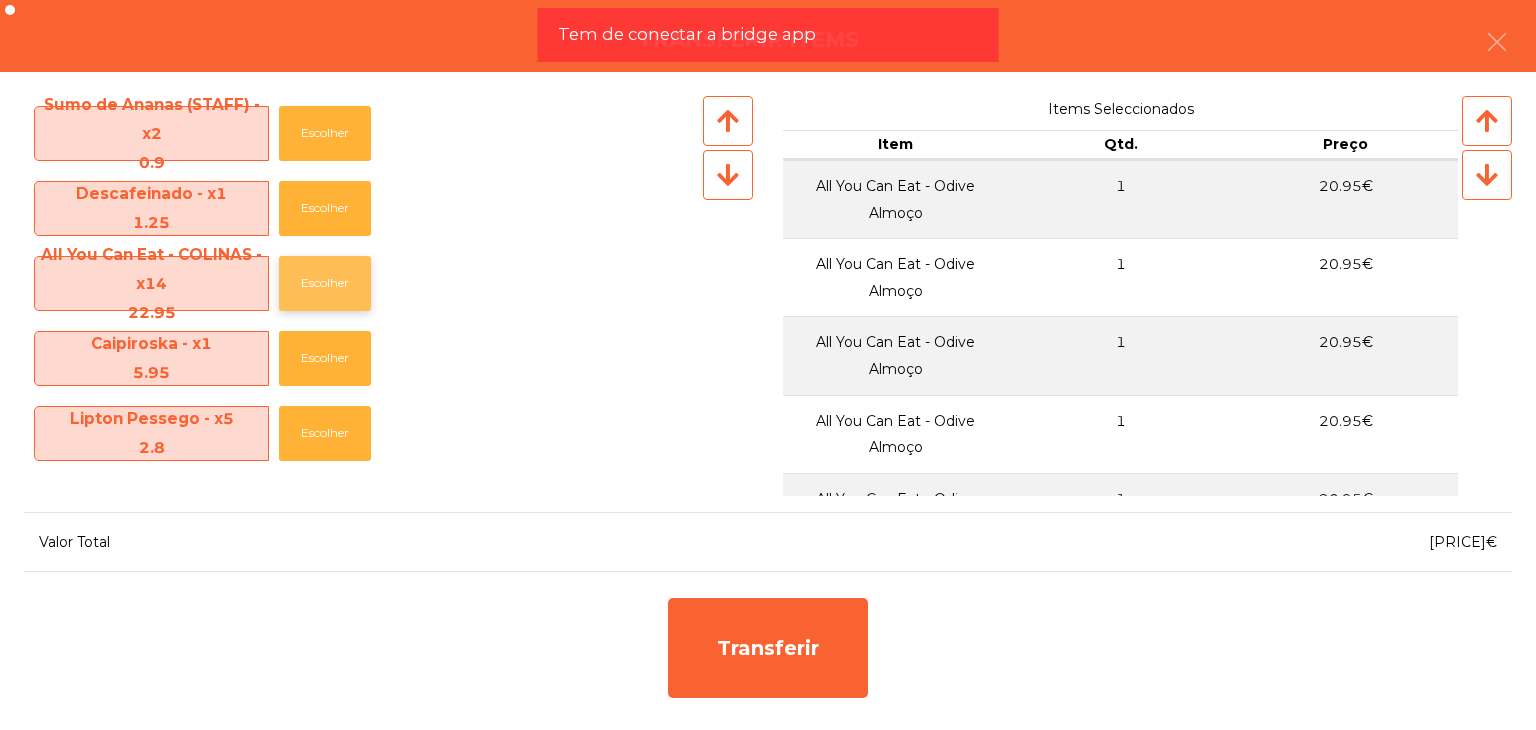 click on "Escolher" 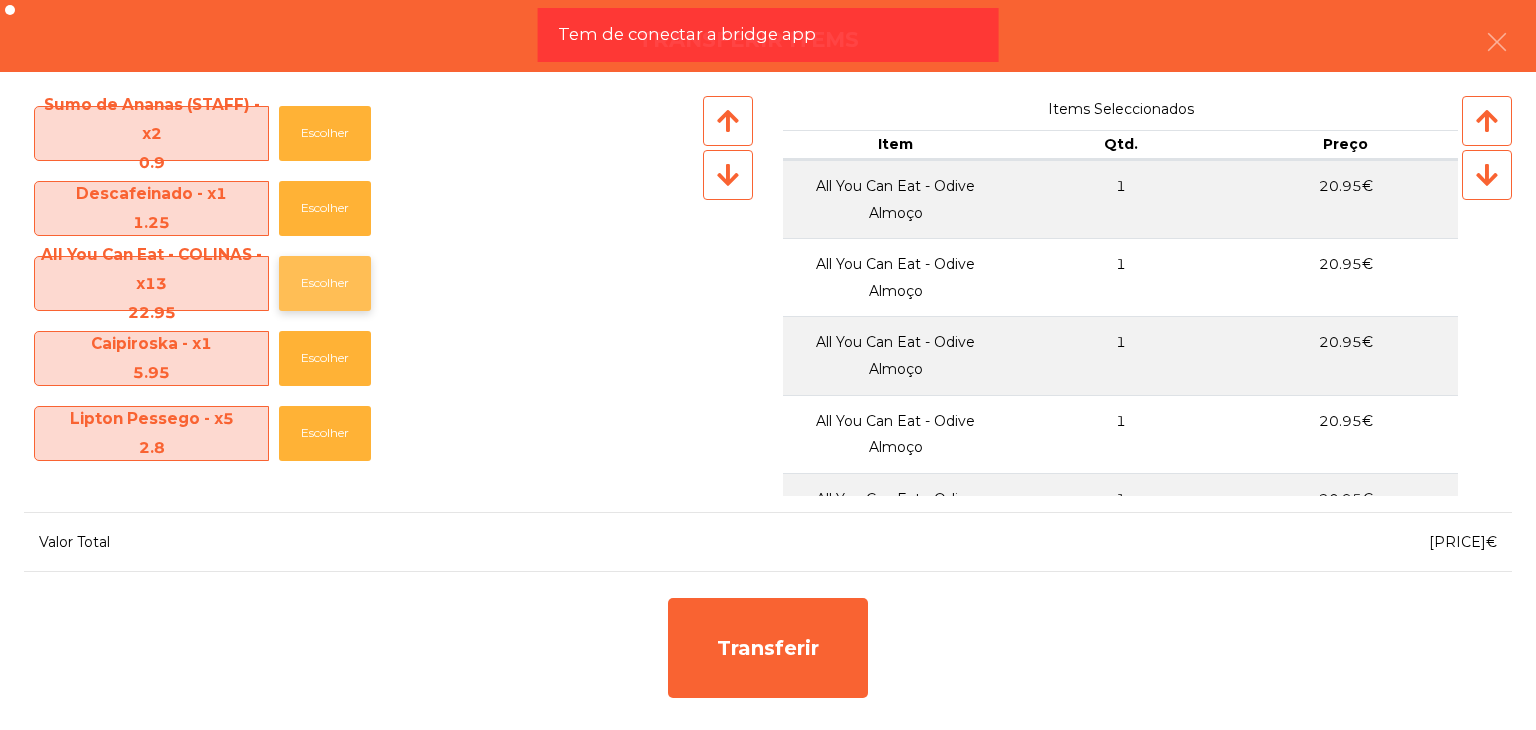 click on "Escolher" 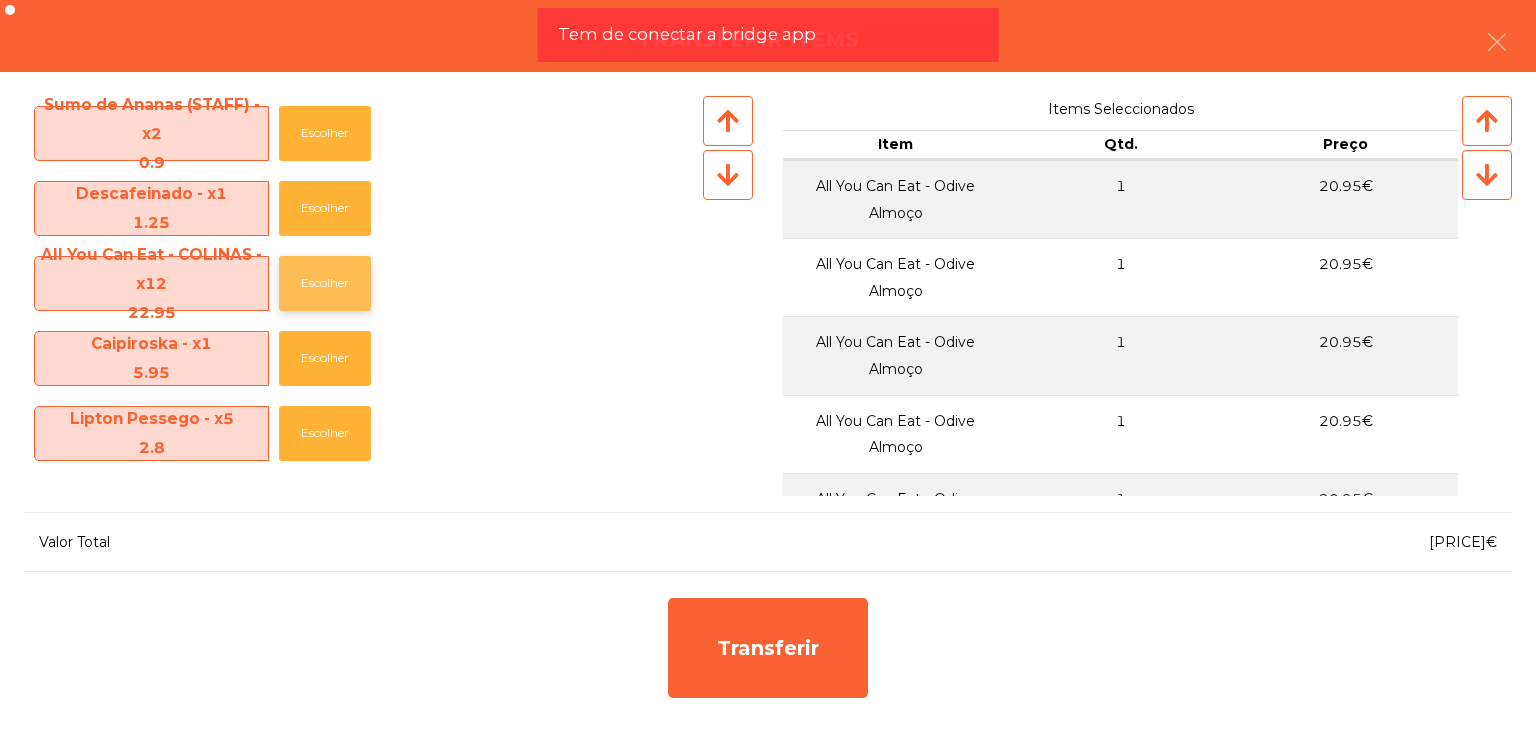 click on "Escolher" 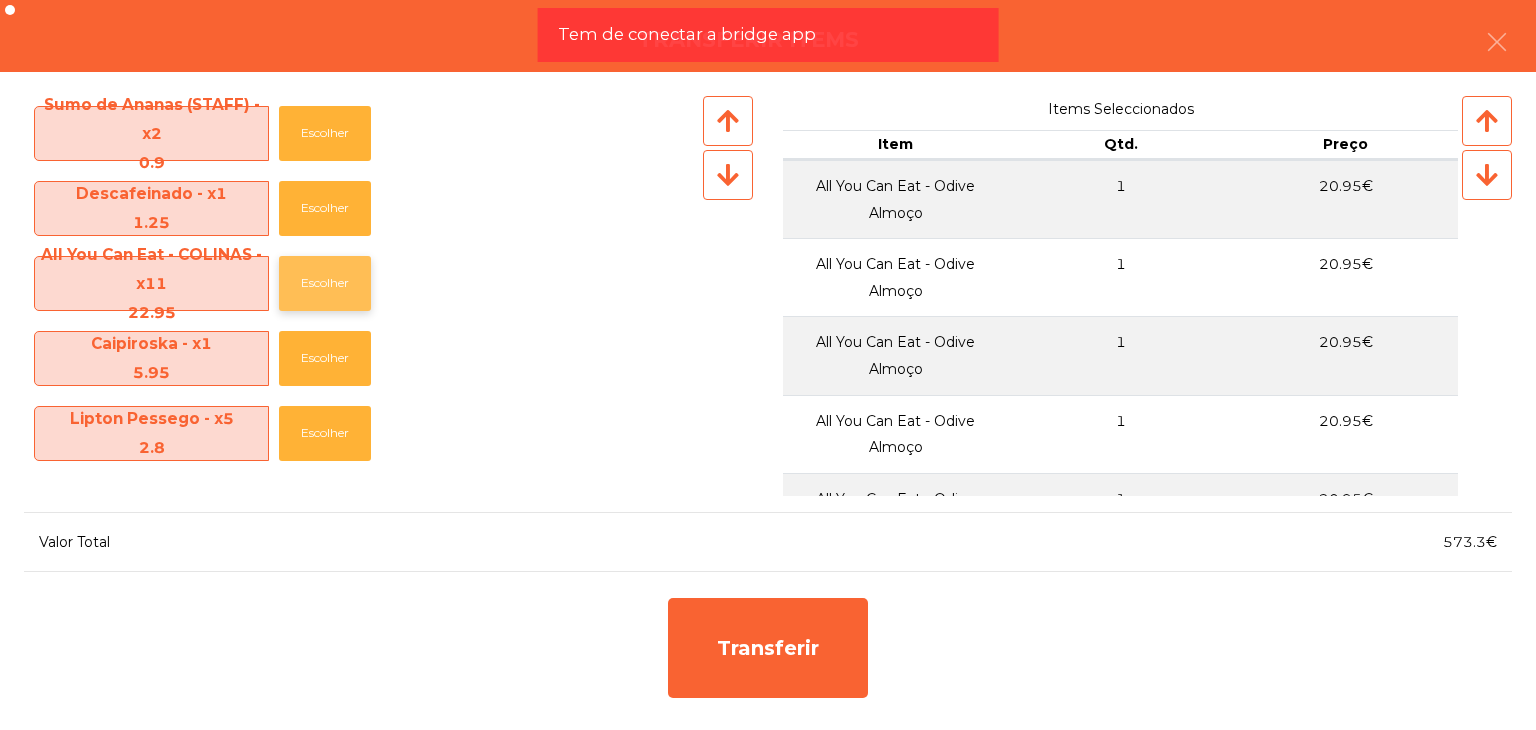 click on "Escolher" 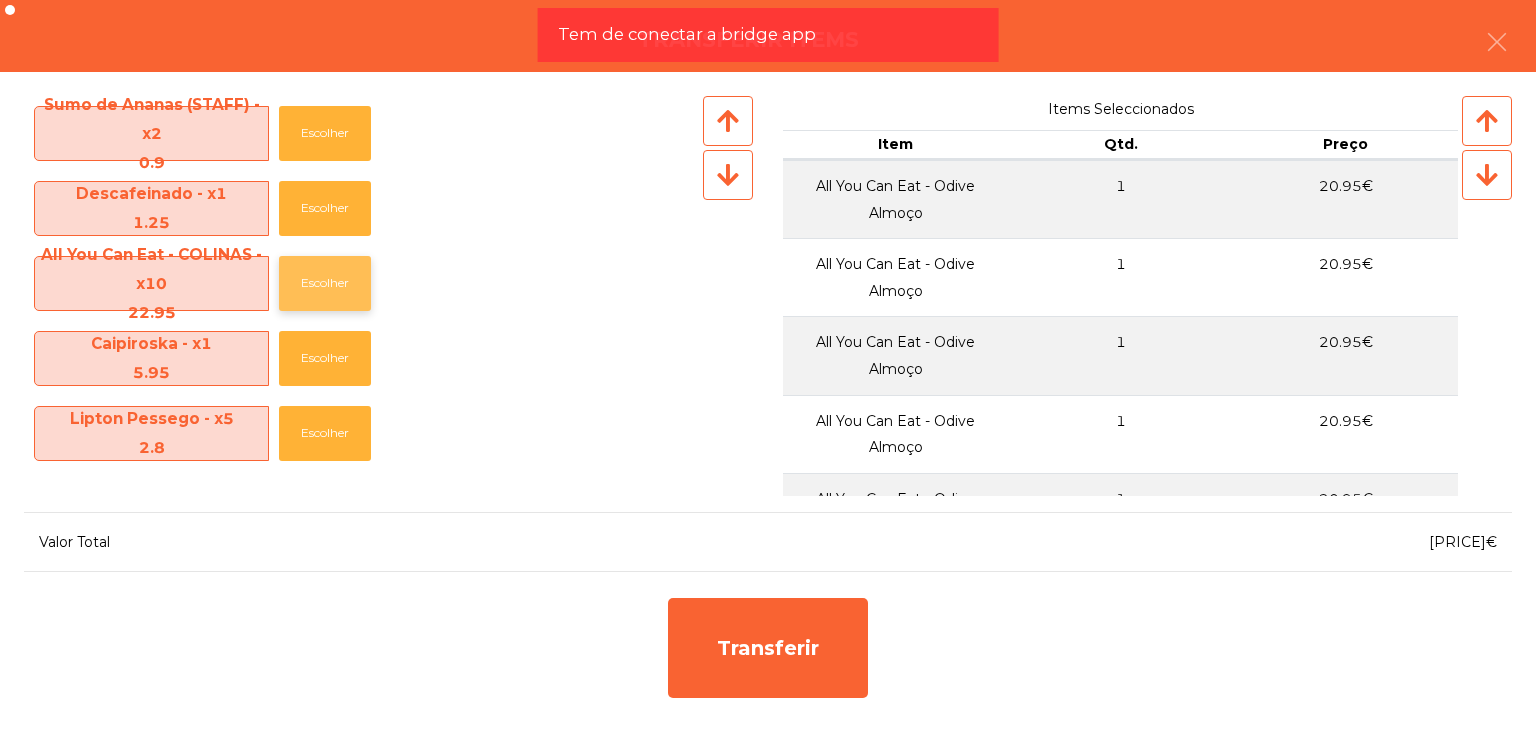 click on "Escolher" 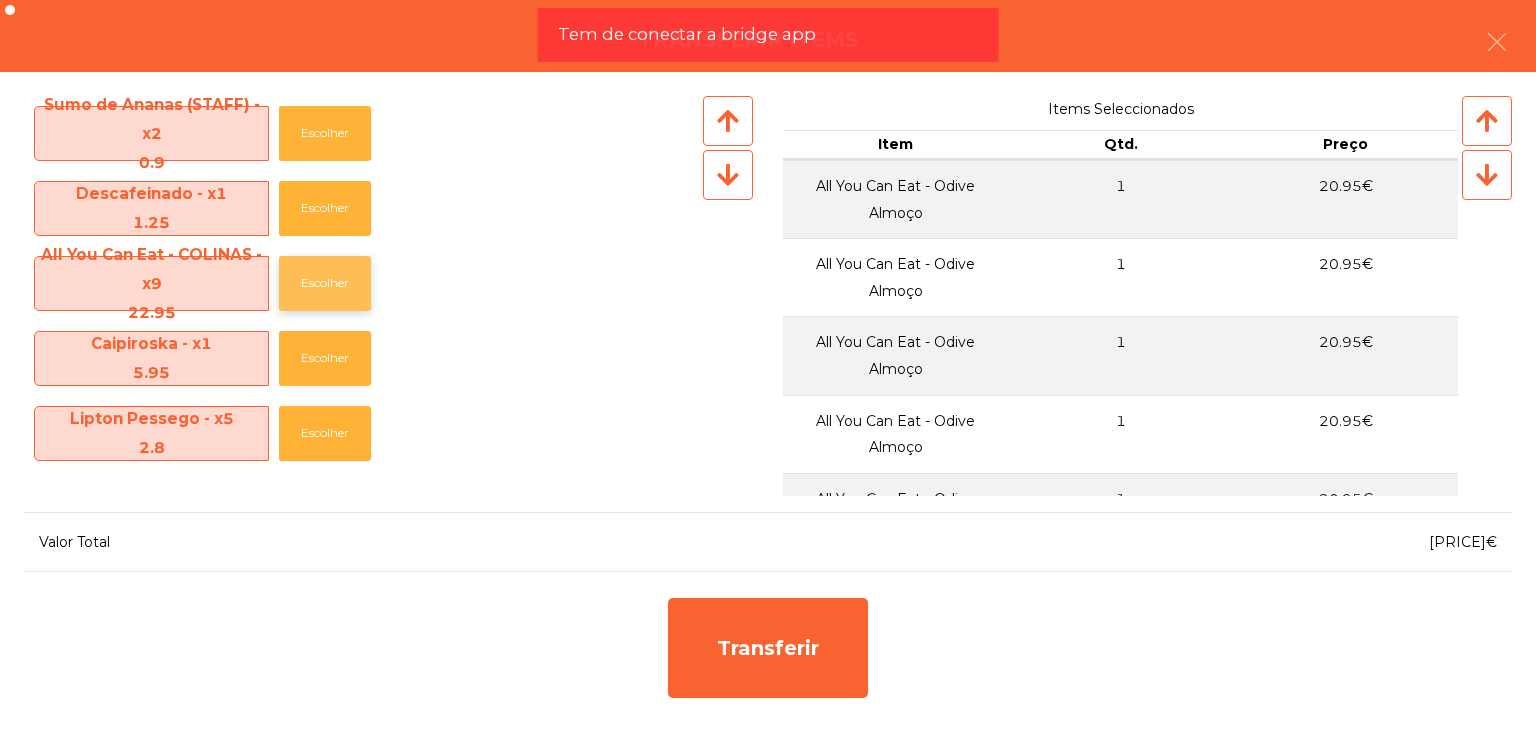 click on "Escolher" 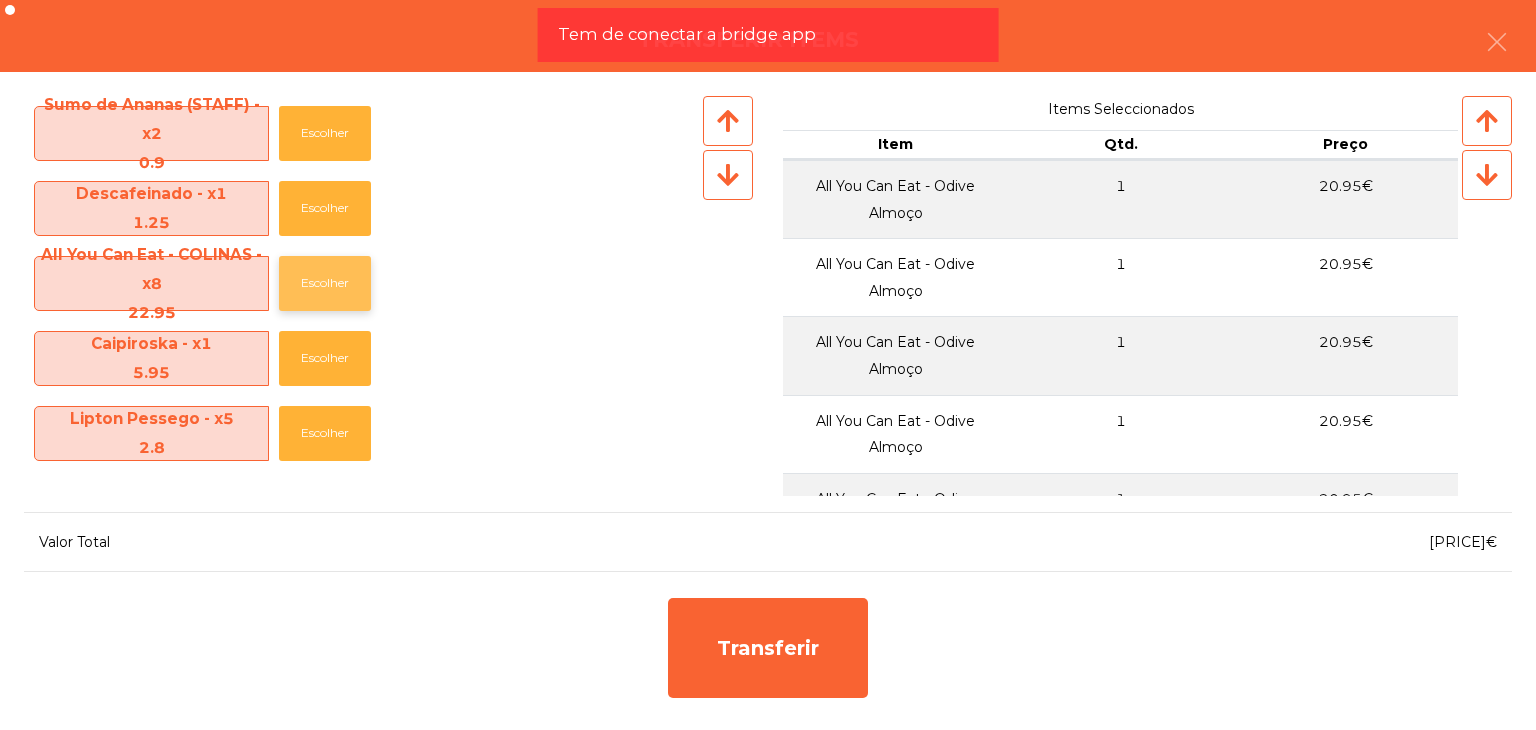 click on "Escolher" 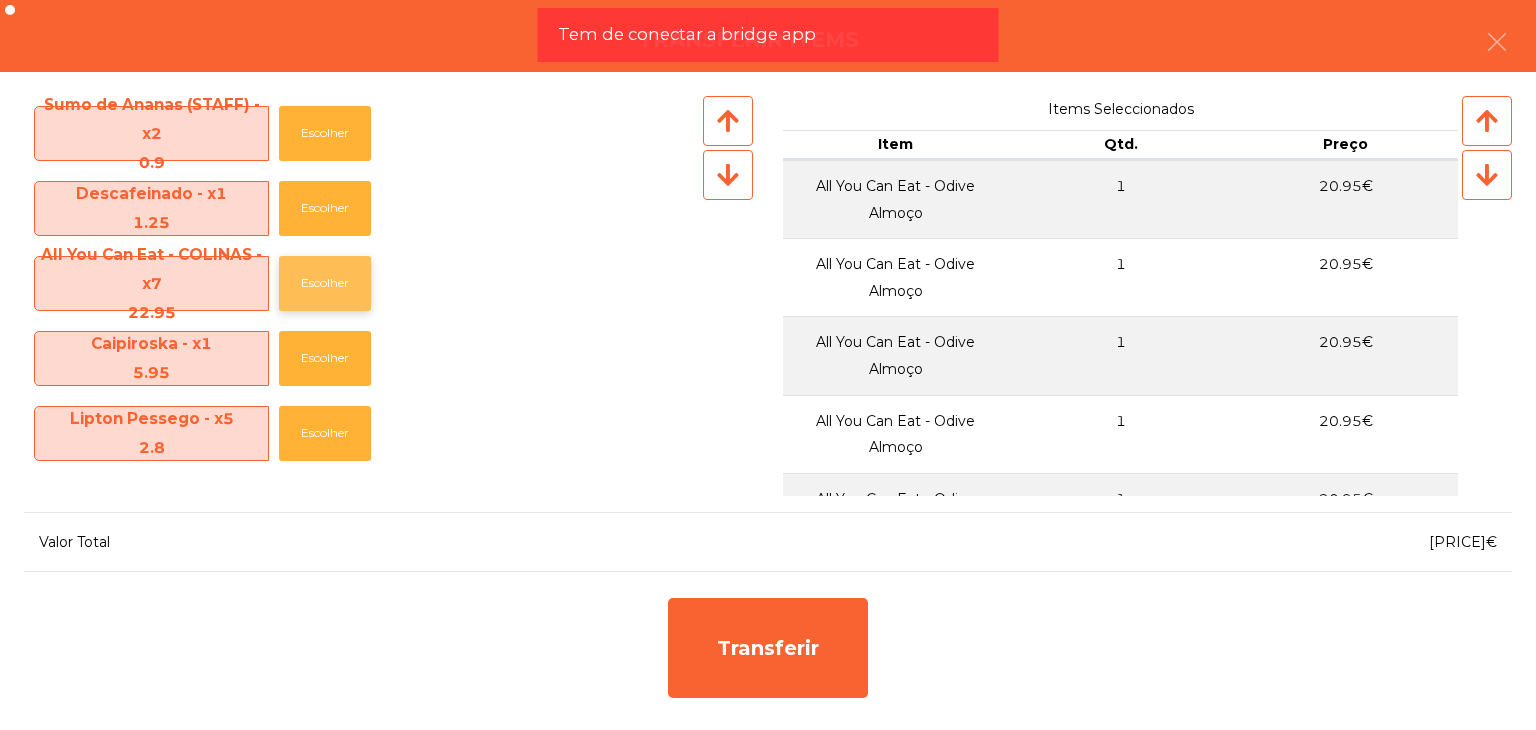 click on "Escolher" 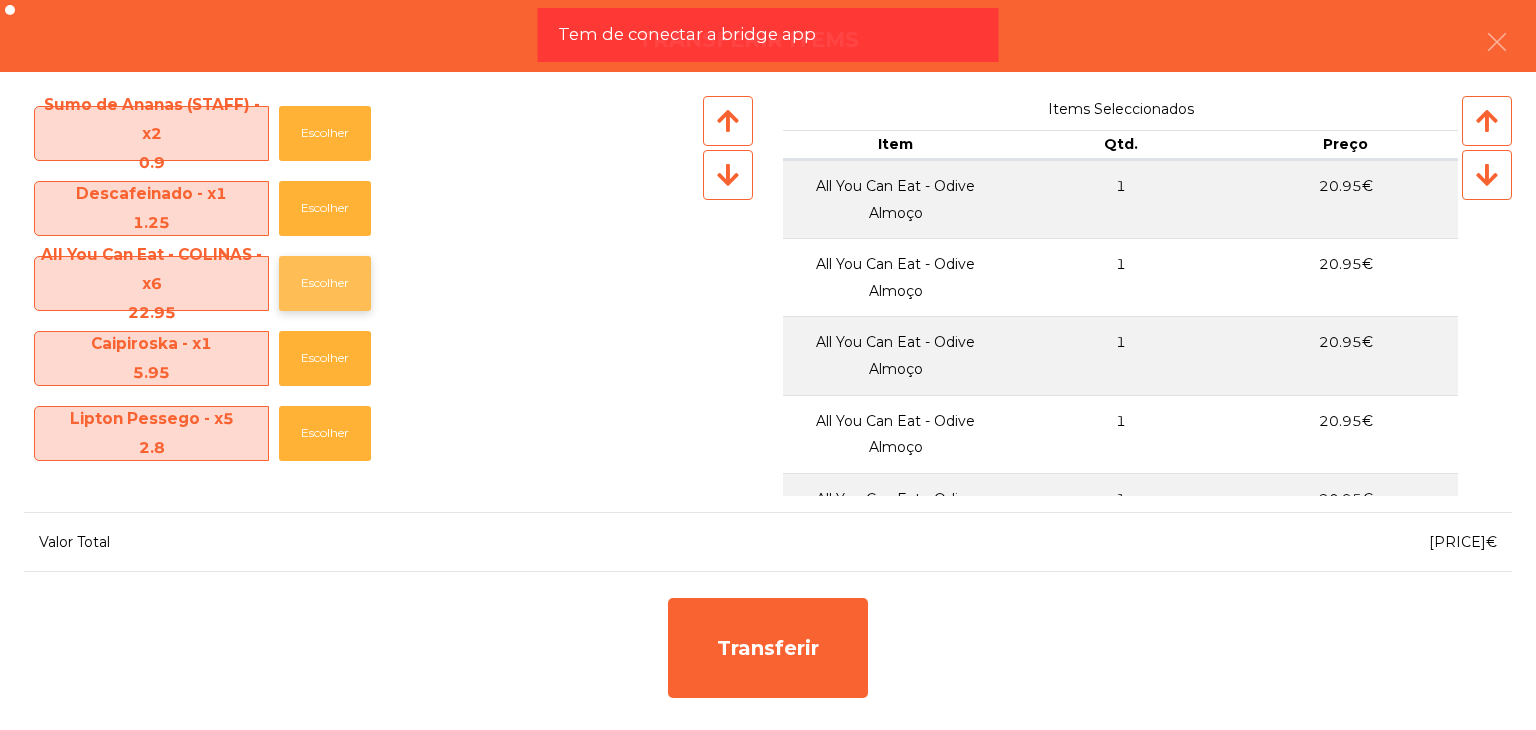 click on "Escolher" 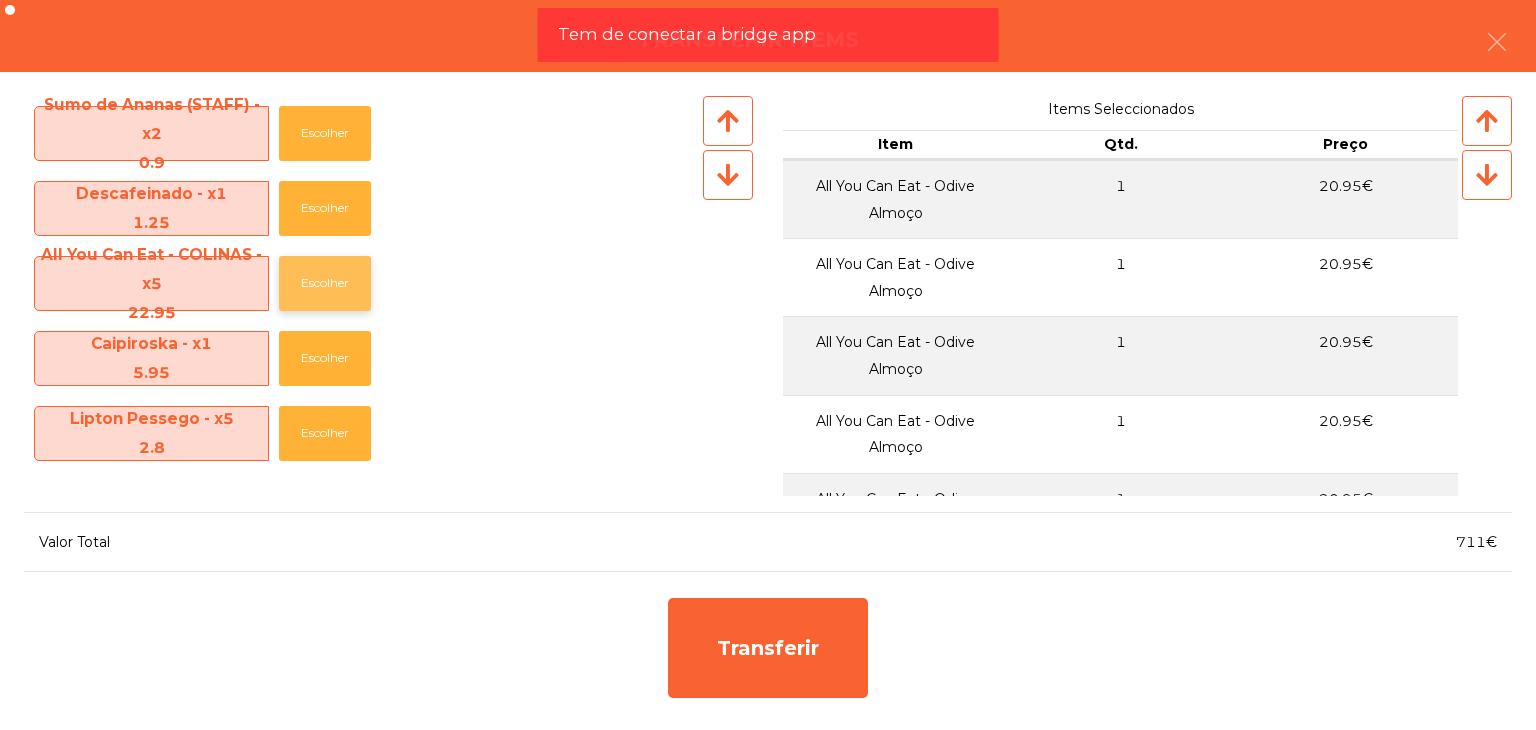 click on "Escolher" 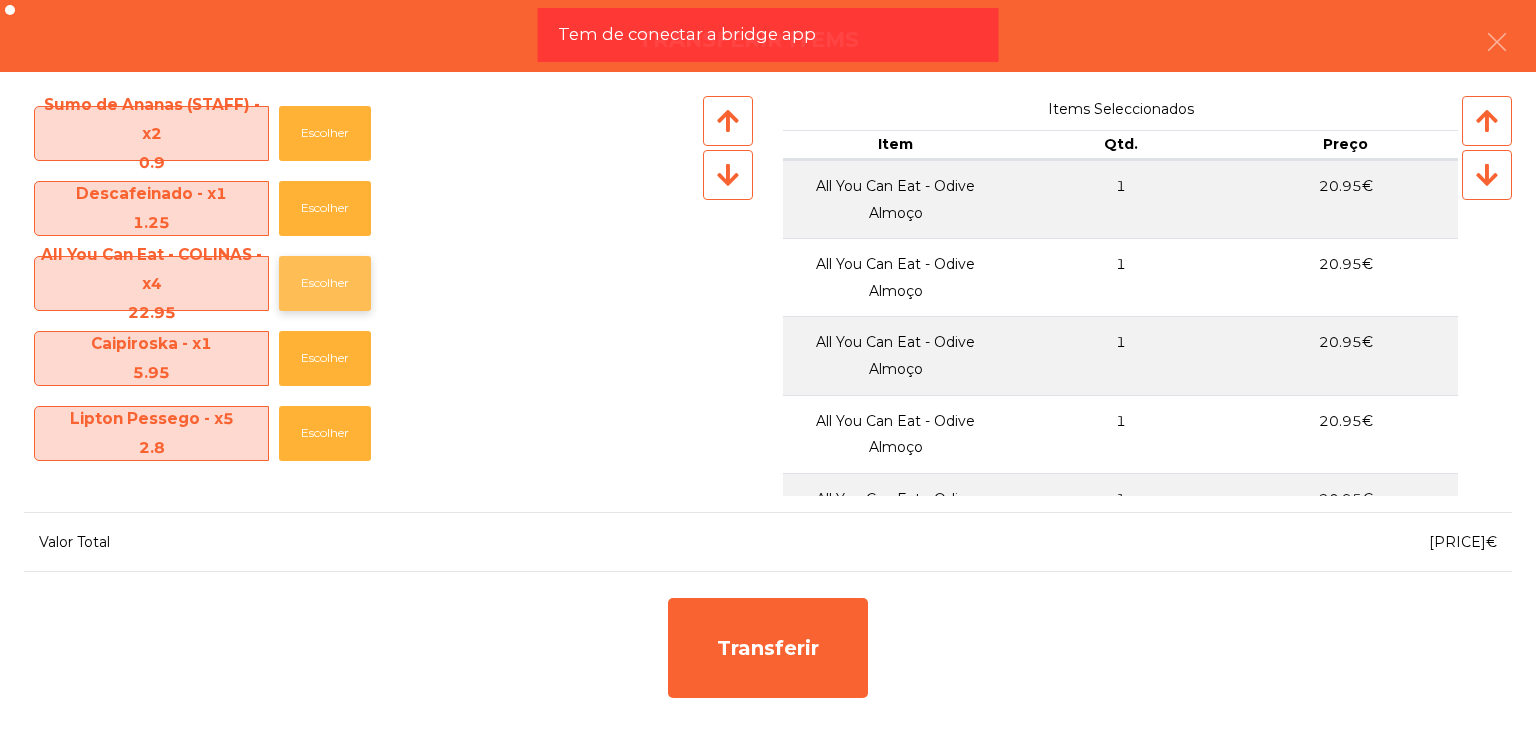 click on "Escolher" 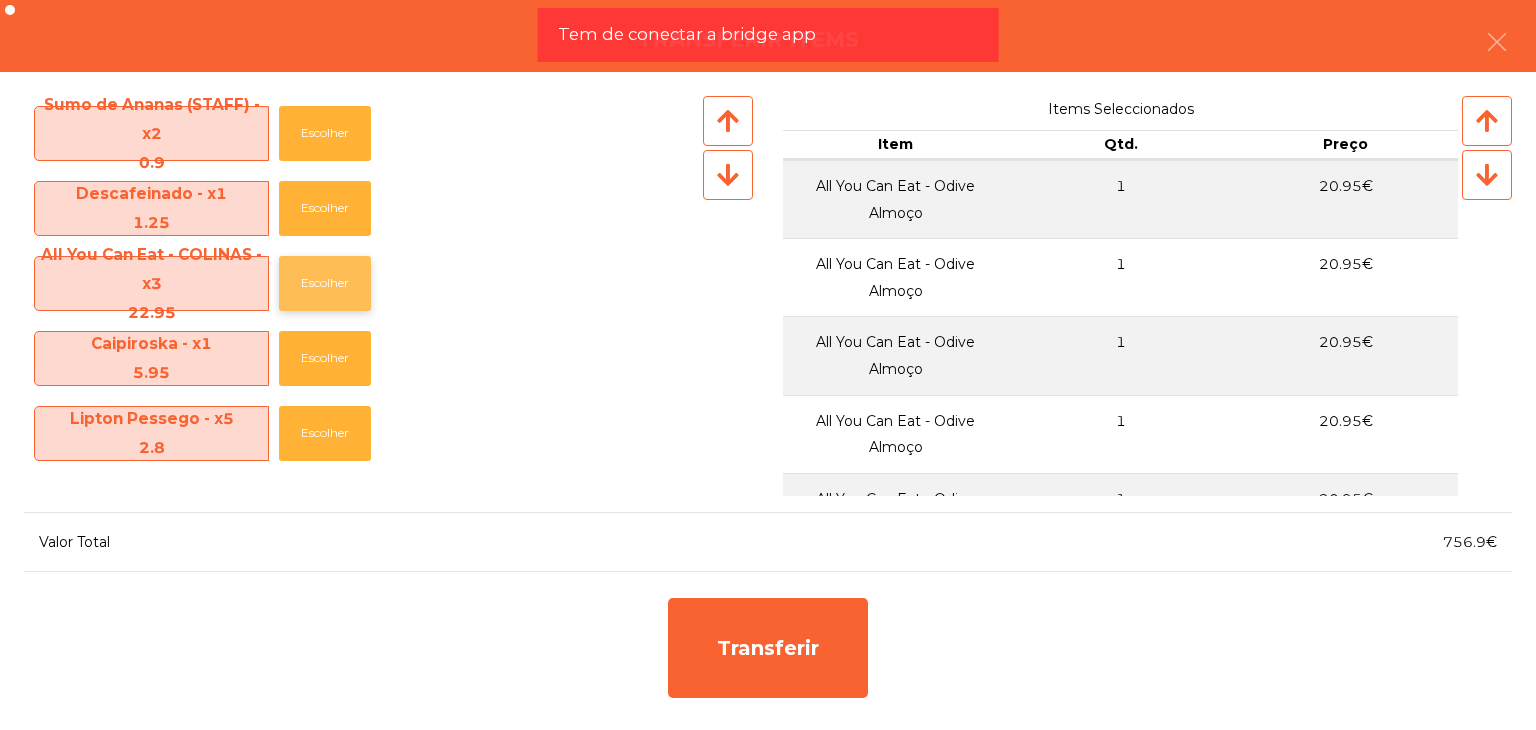 click on "Escolher" 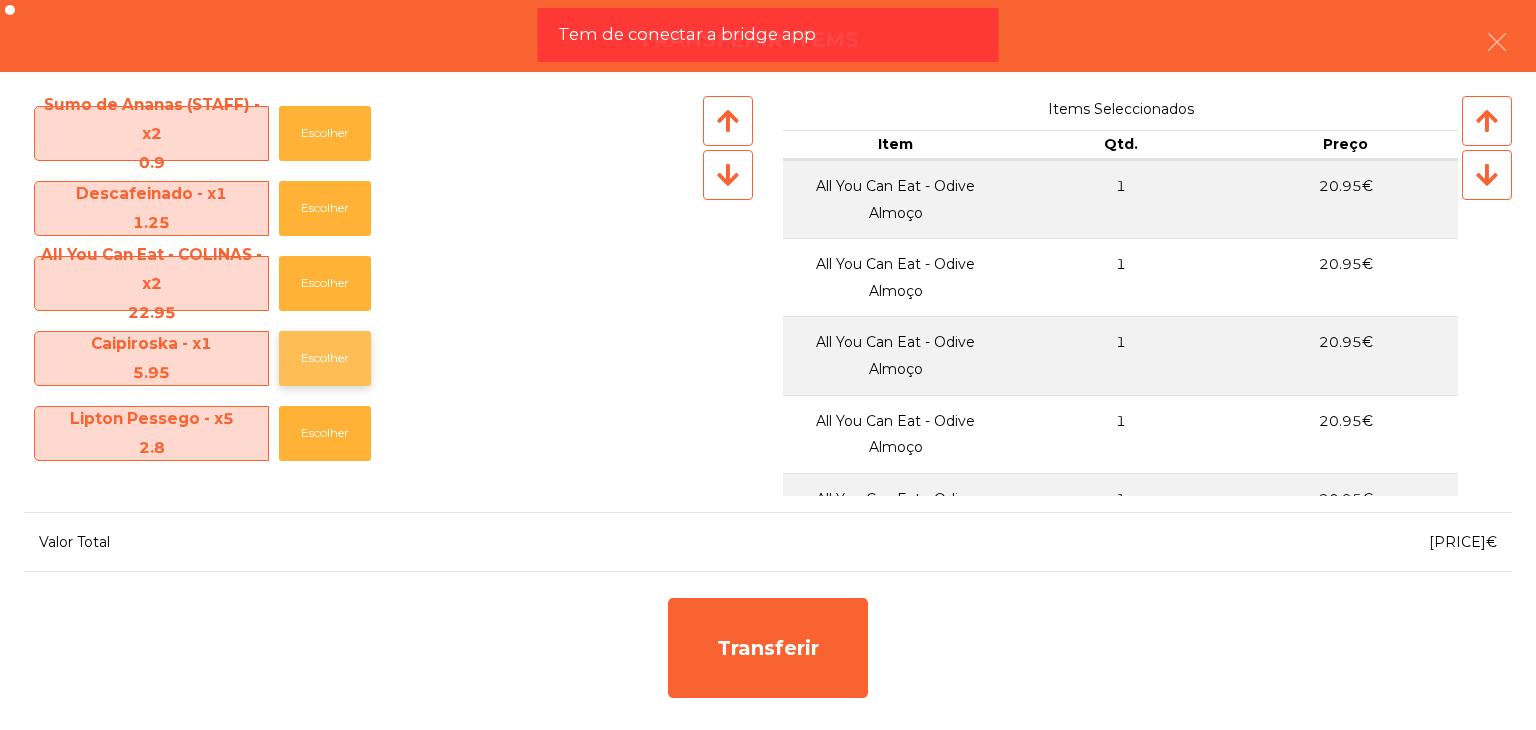 click on "Escolher" 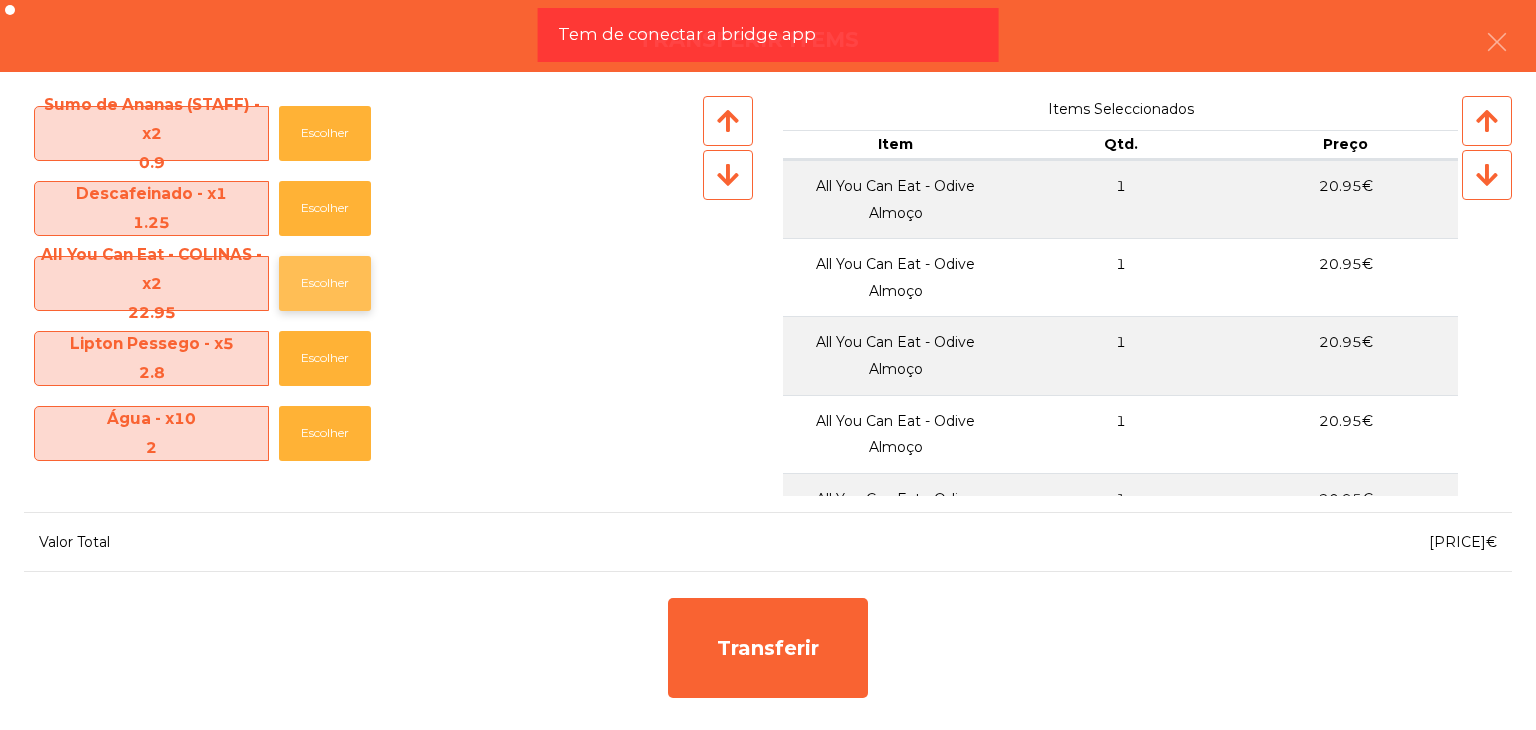 click on "Escolher" 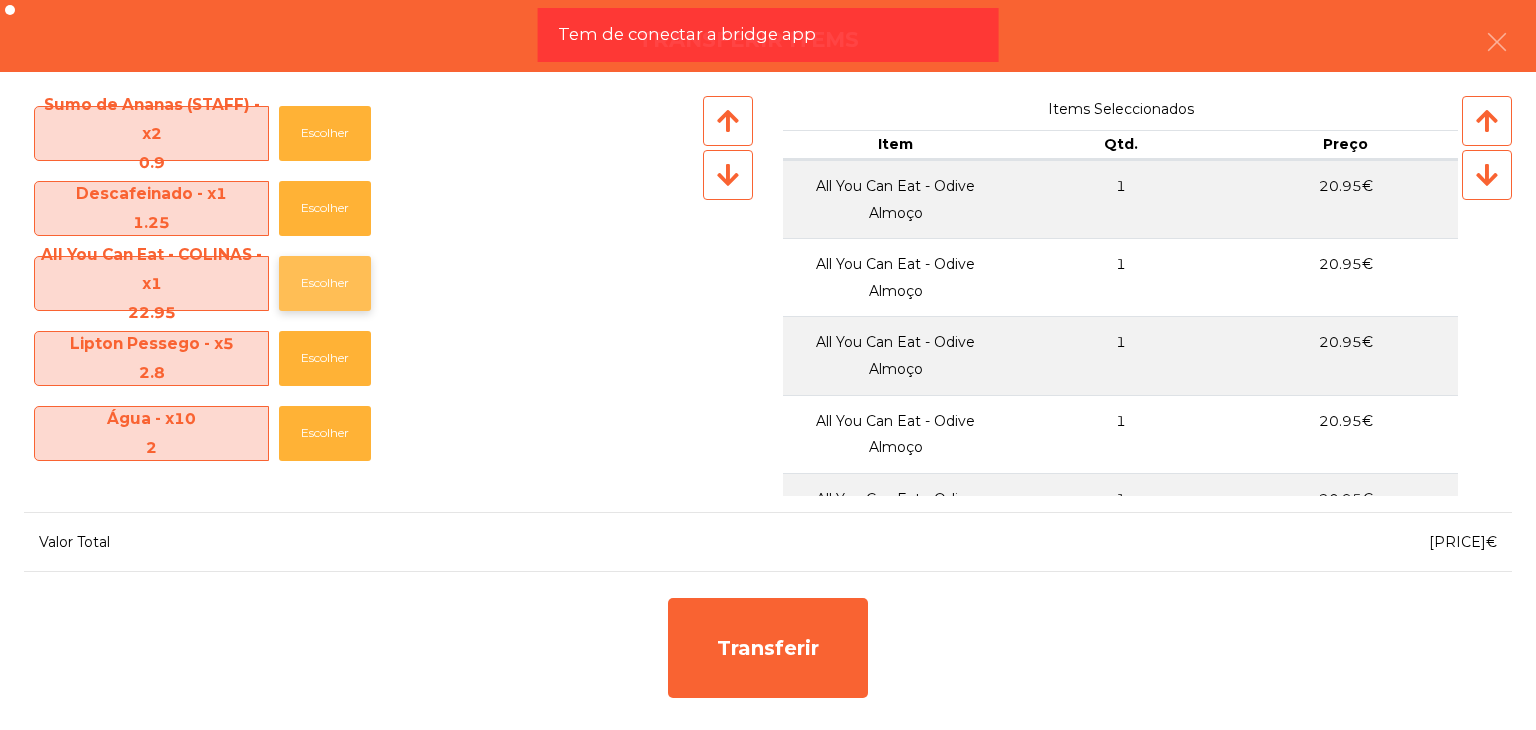 click on "Escolher" 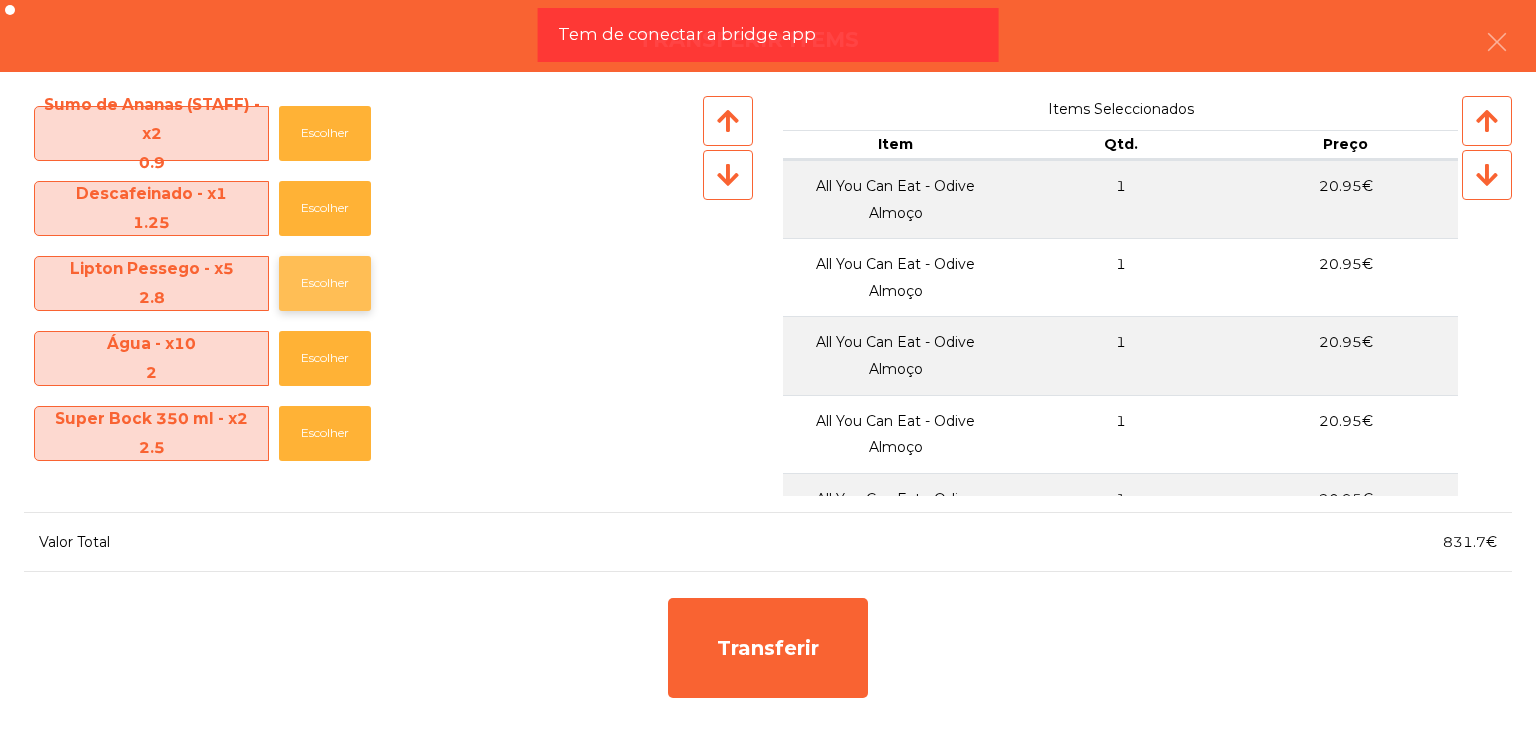 click on "Escolher" 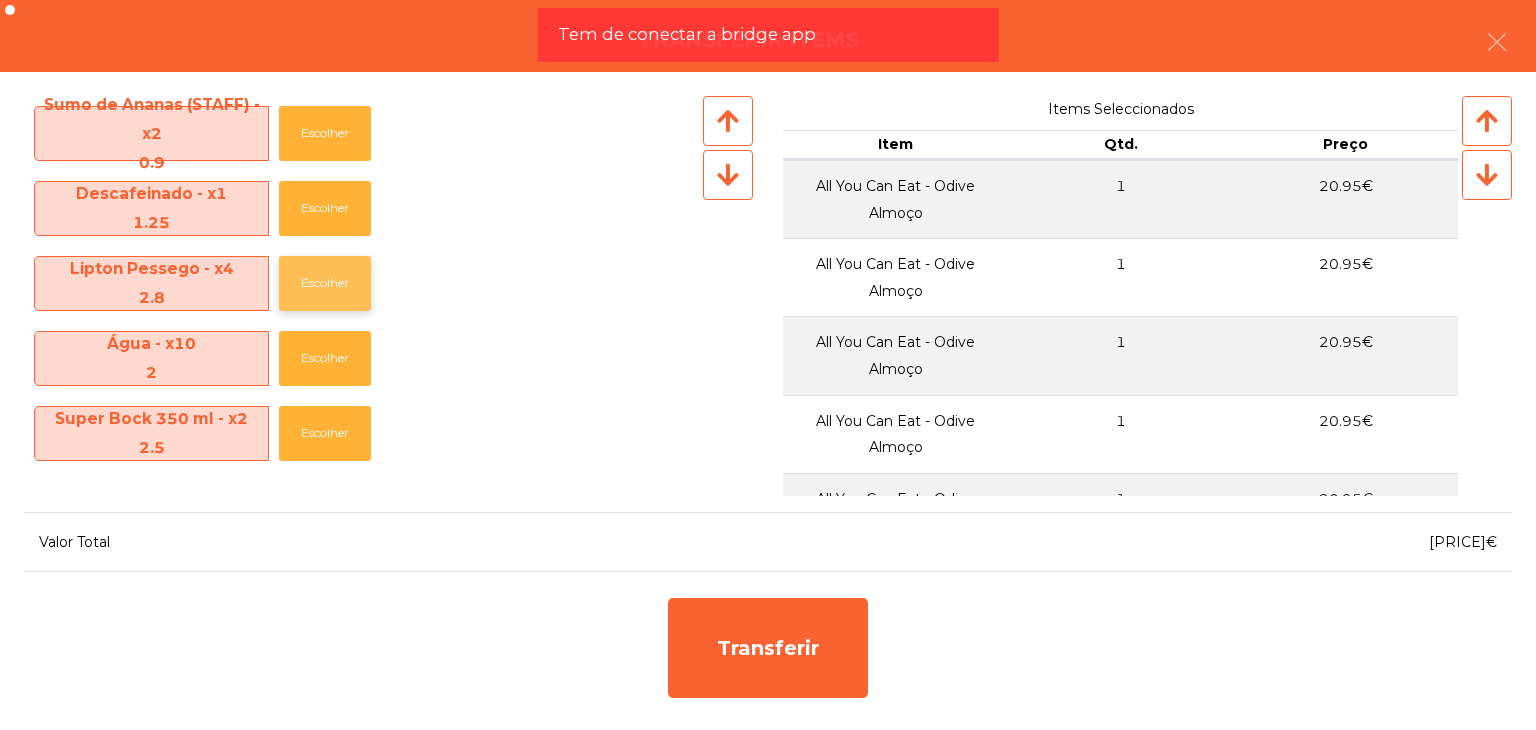 click on "Escolher" 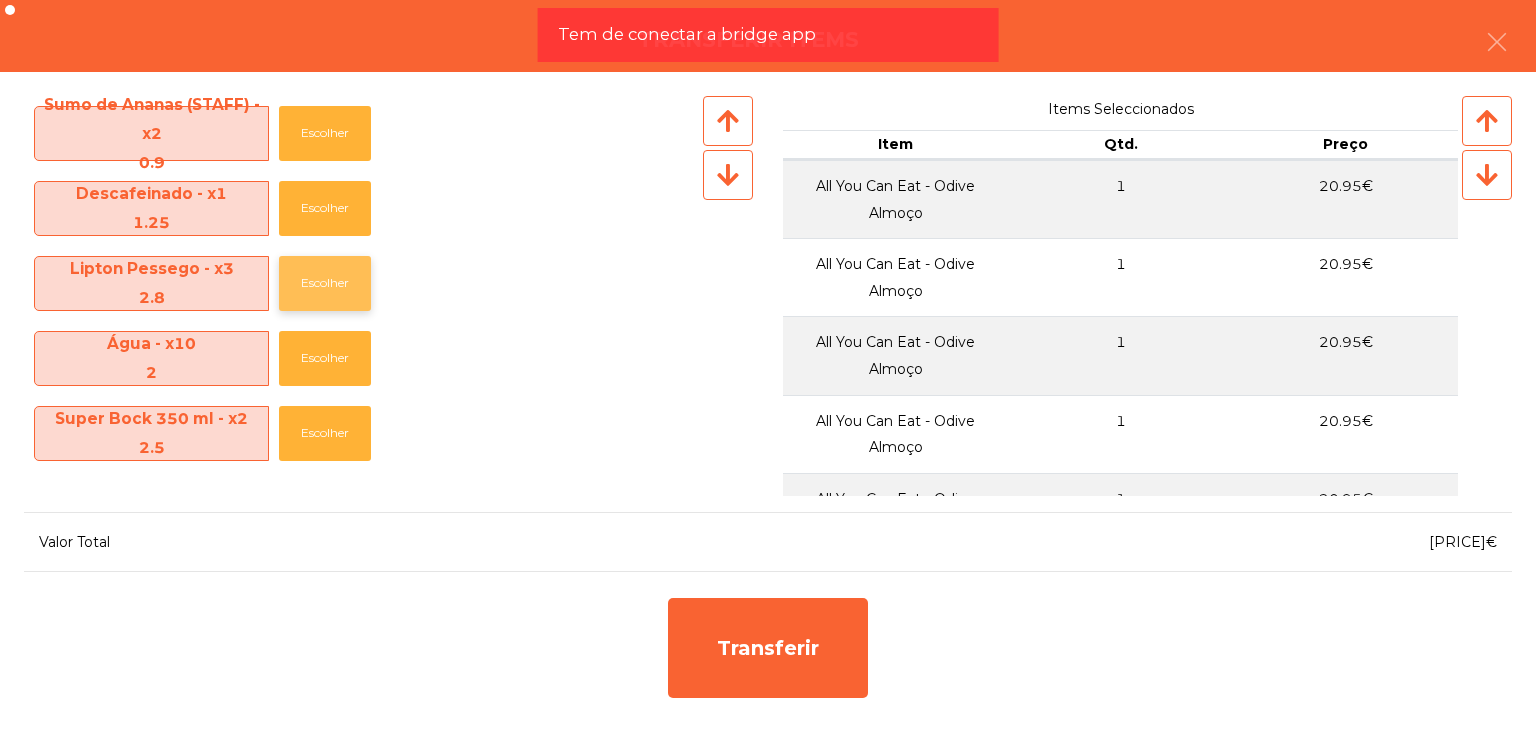 click on "Escolher" 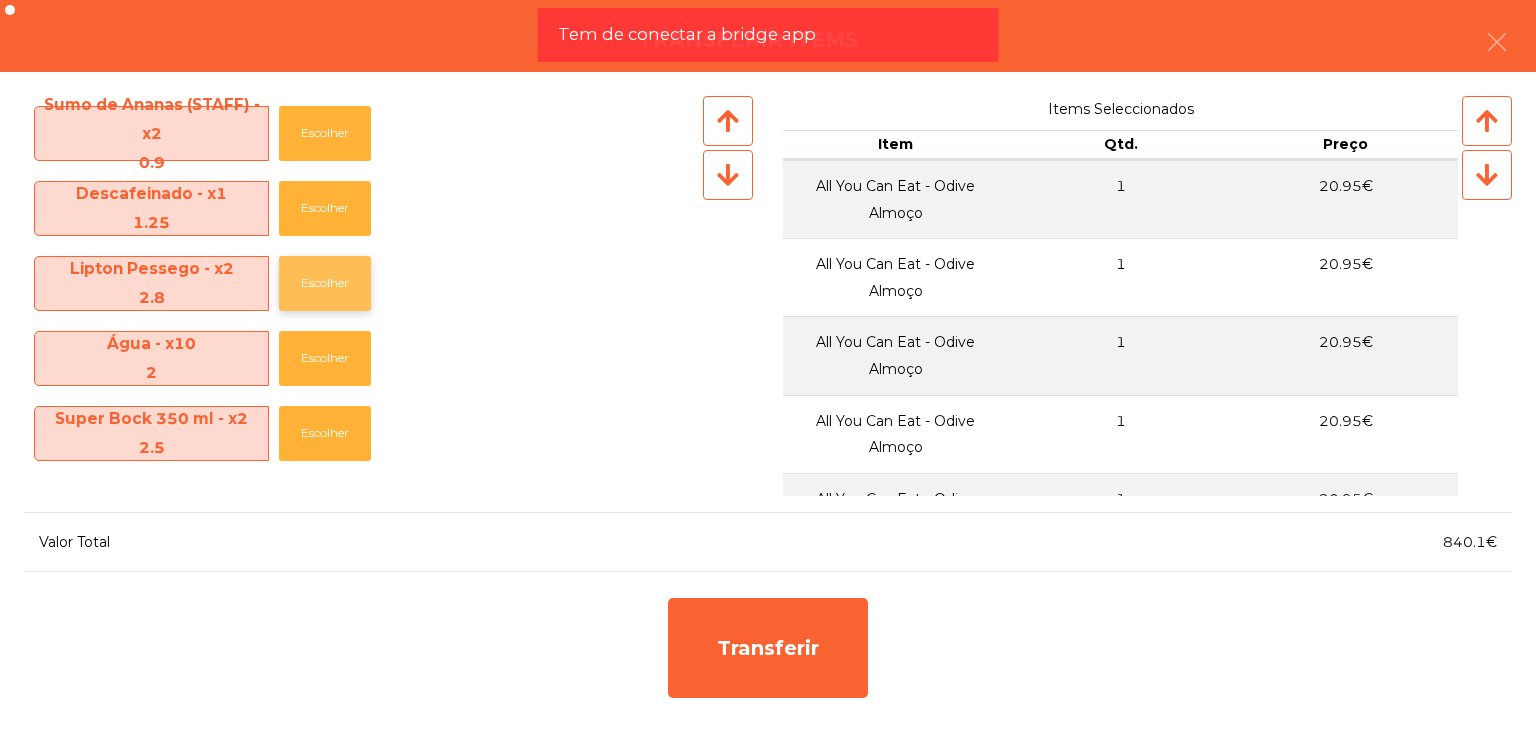 click on "Escolher" 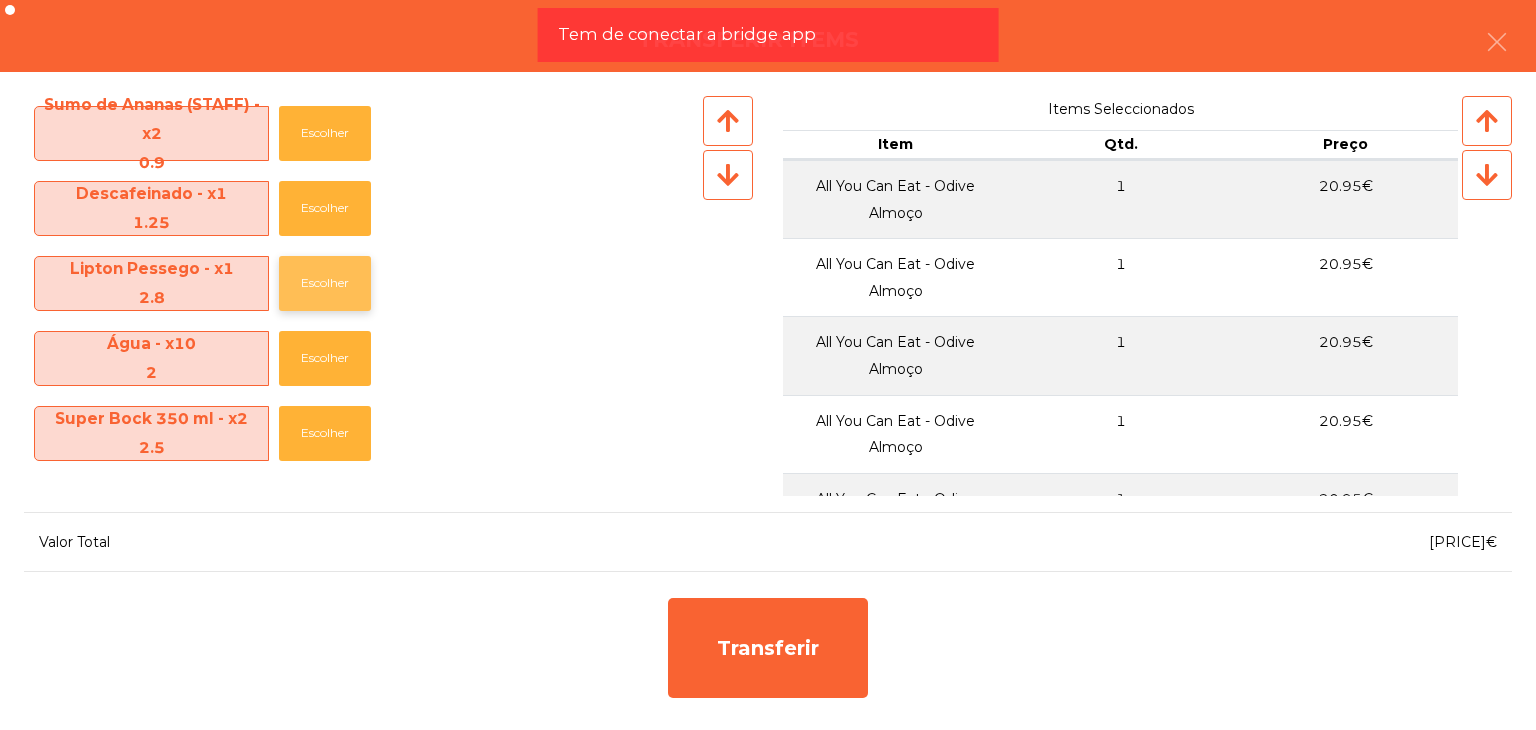 click on "Escolher" 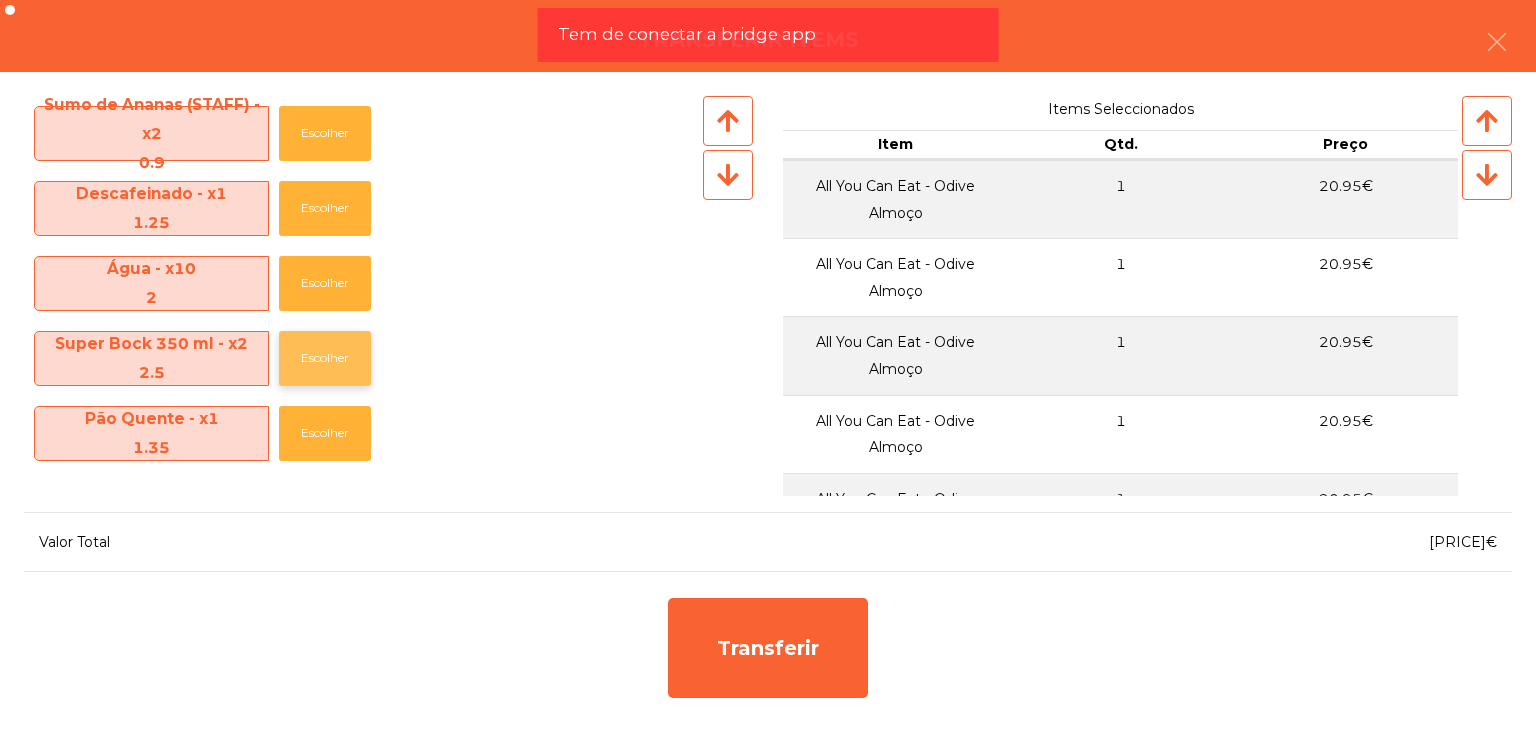 click on "Escolher" 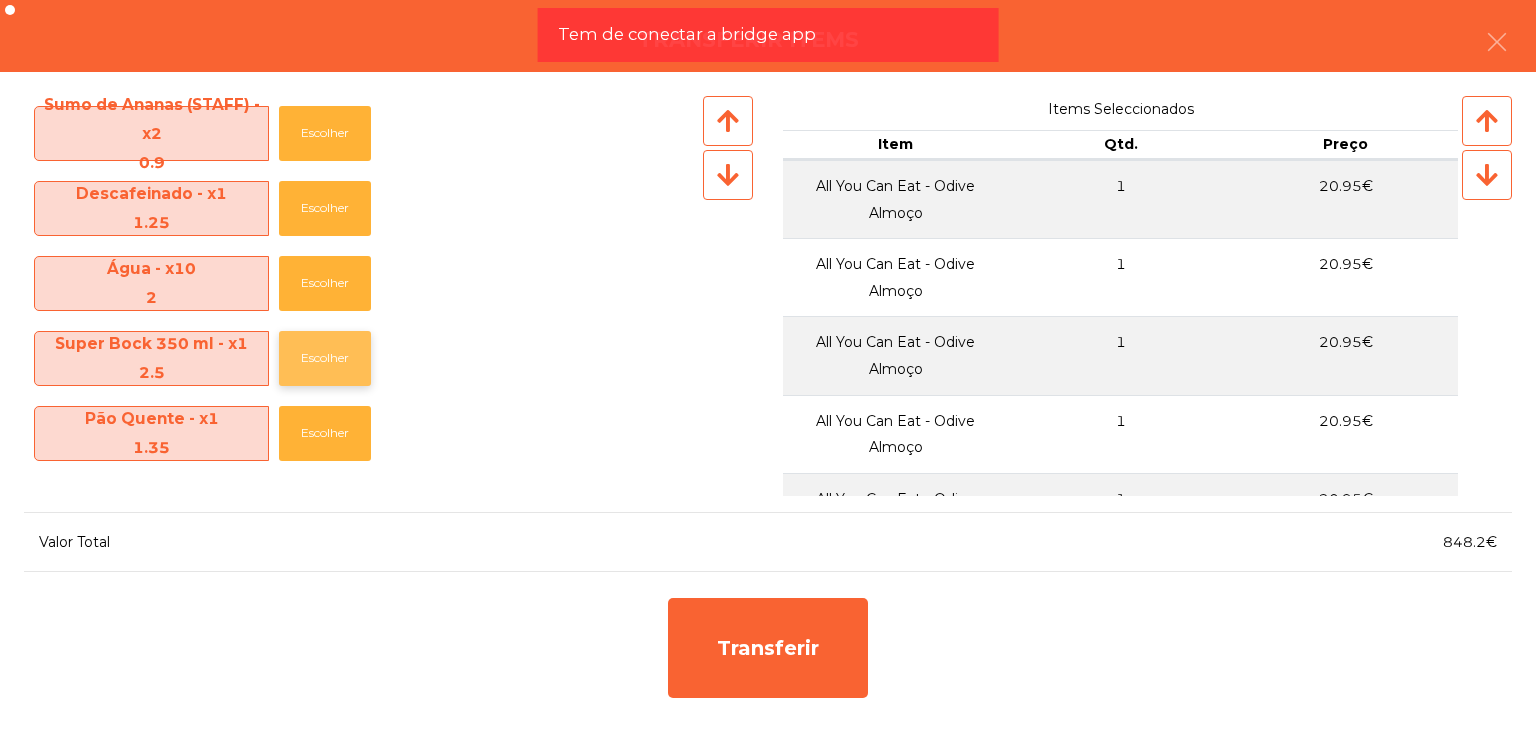 click on "Escolher" 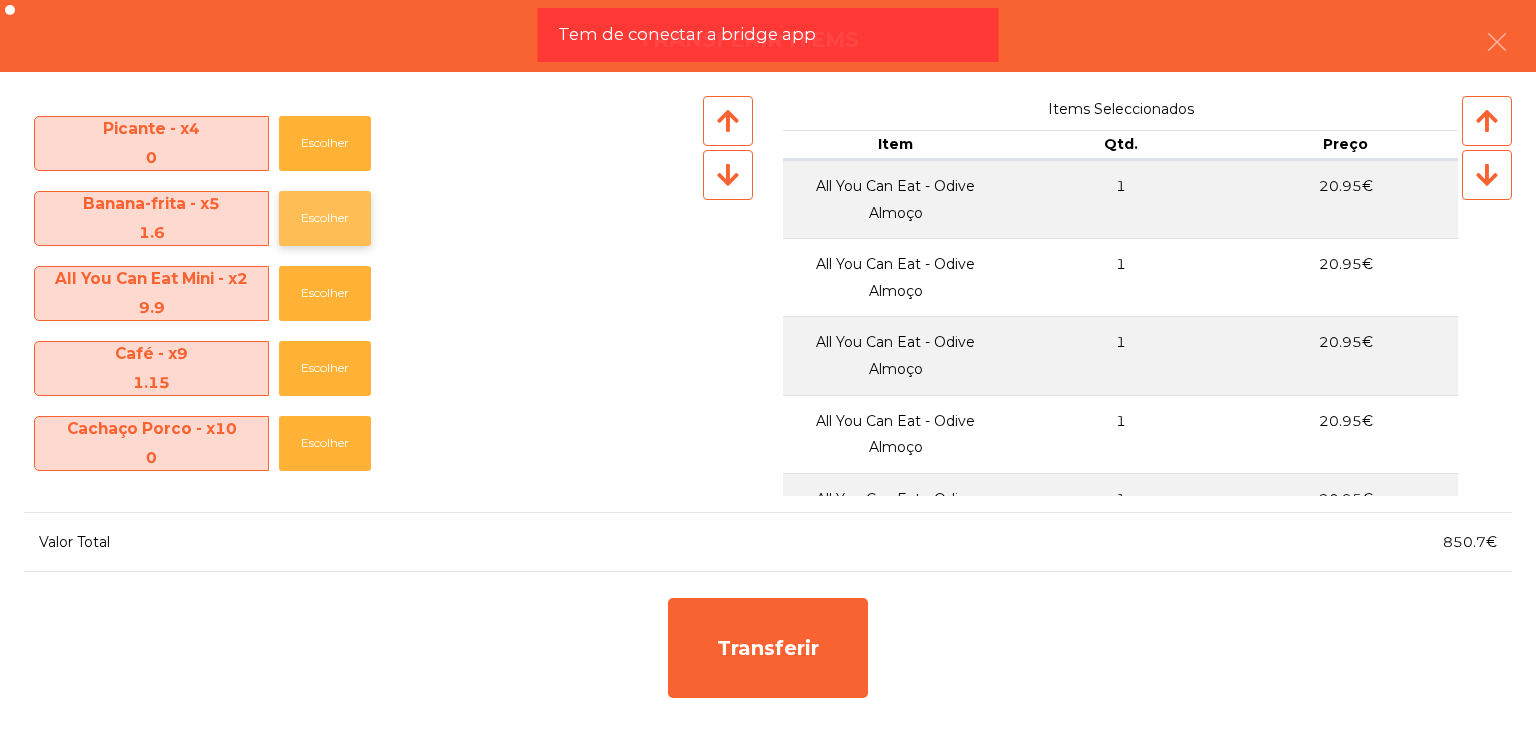 scroll, scrollTop: 1000, scrollLeft: 0, axis: vertical 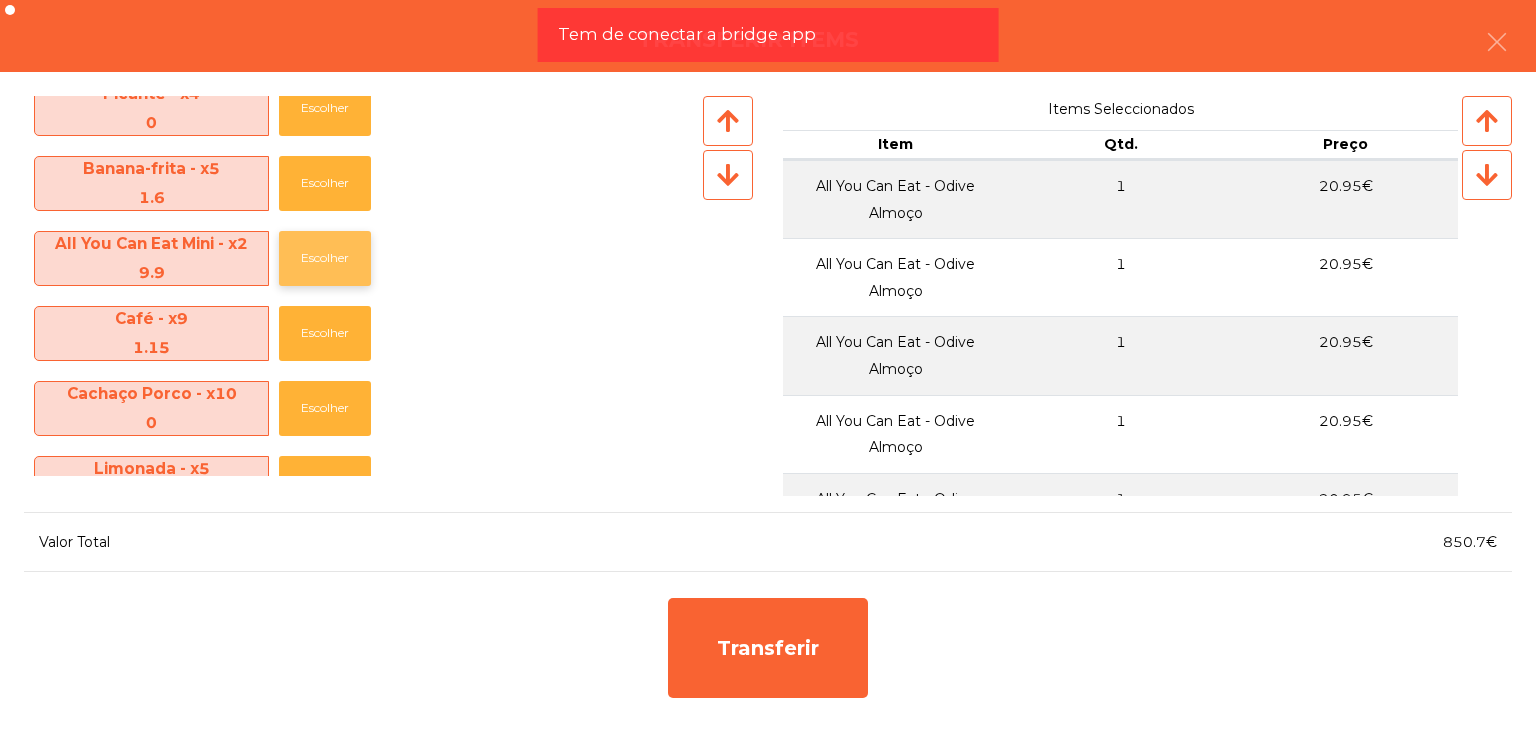 click on "Escolher" 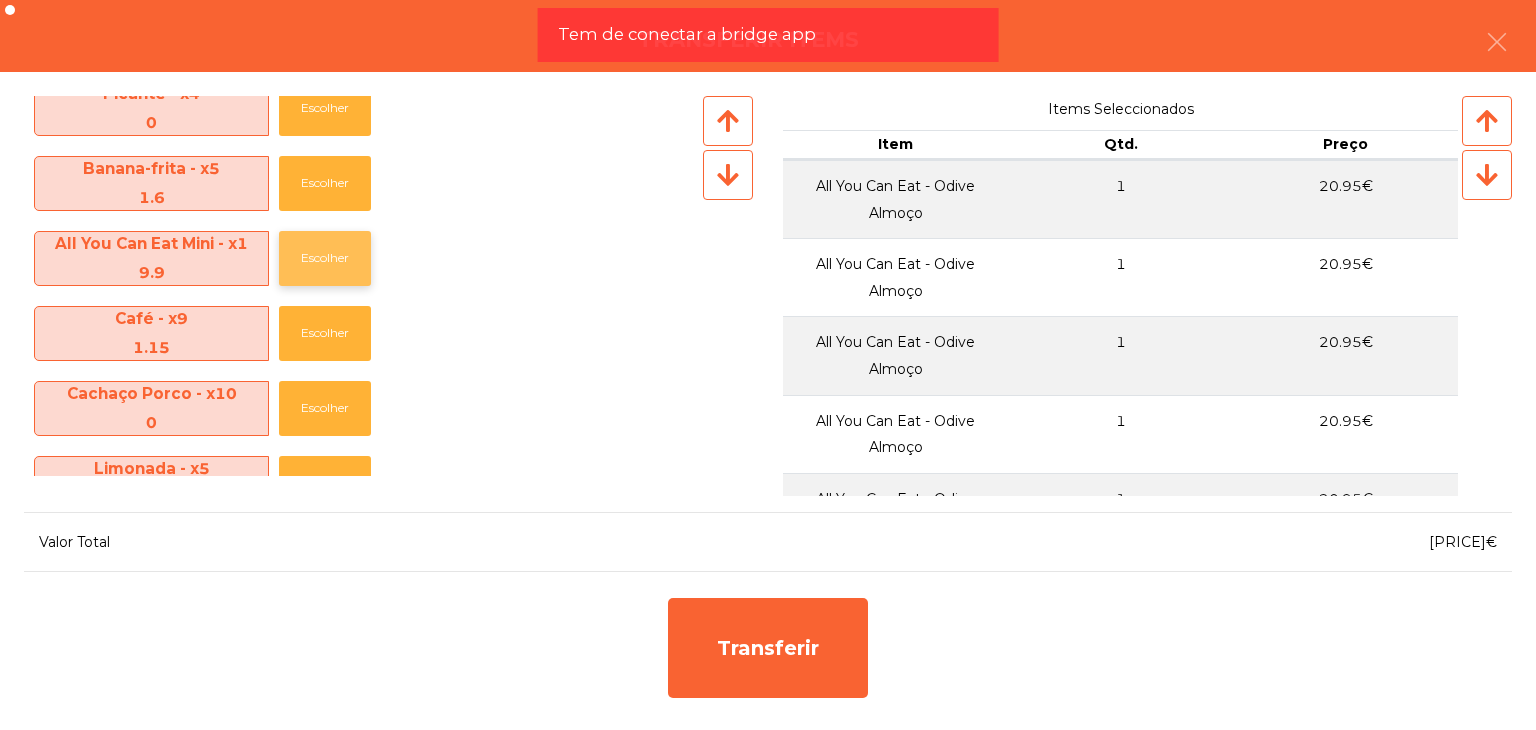 click on "Escolher" 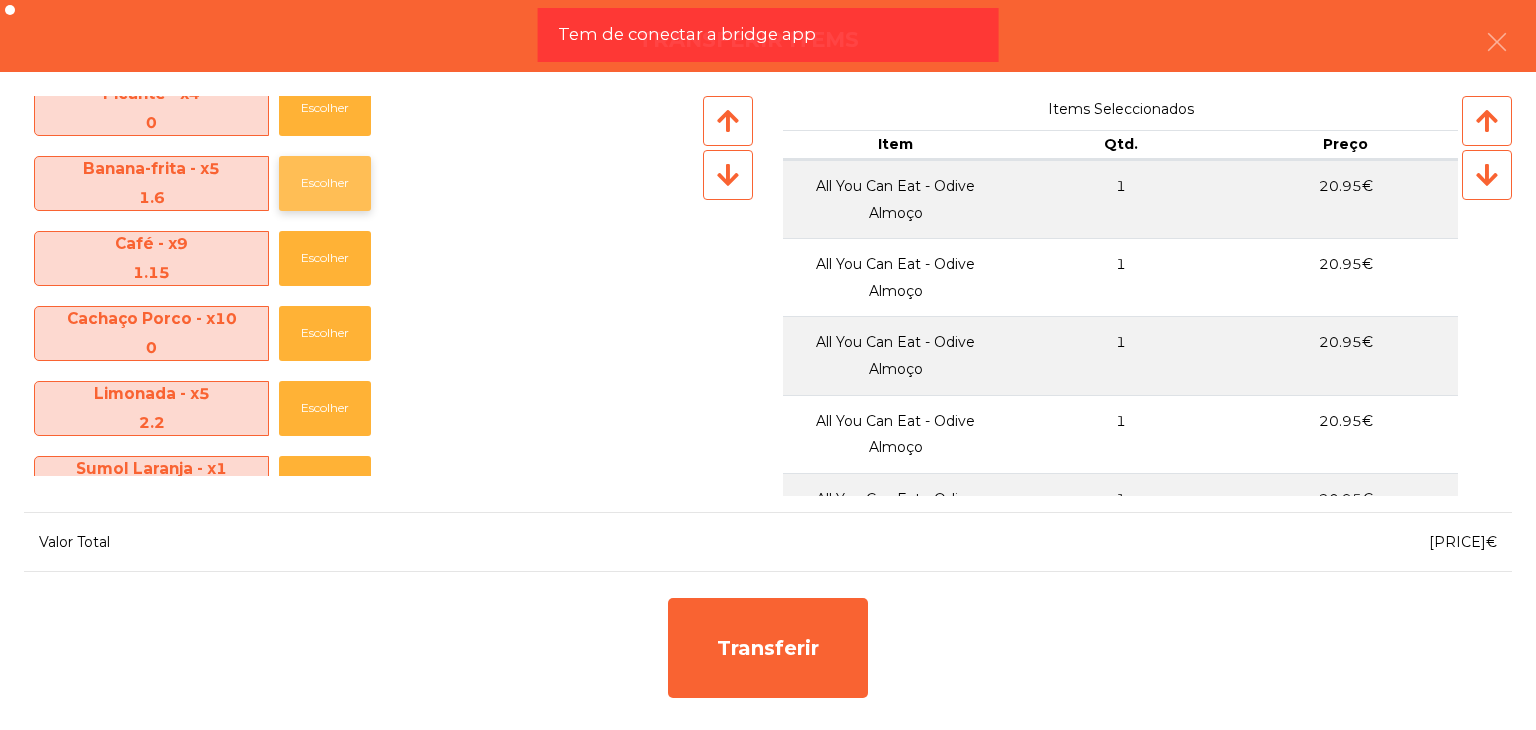 click on "Escolher" 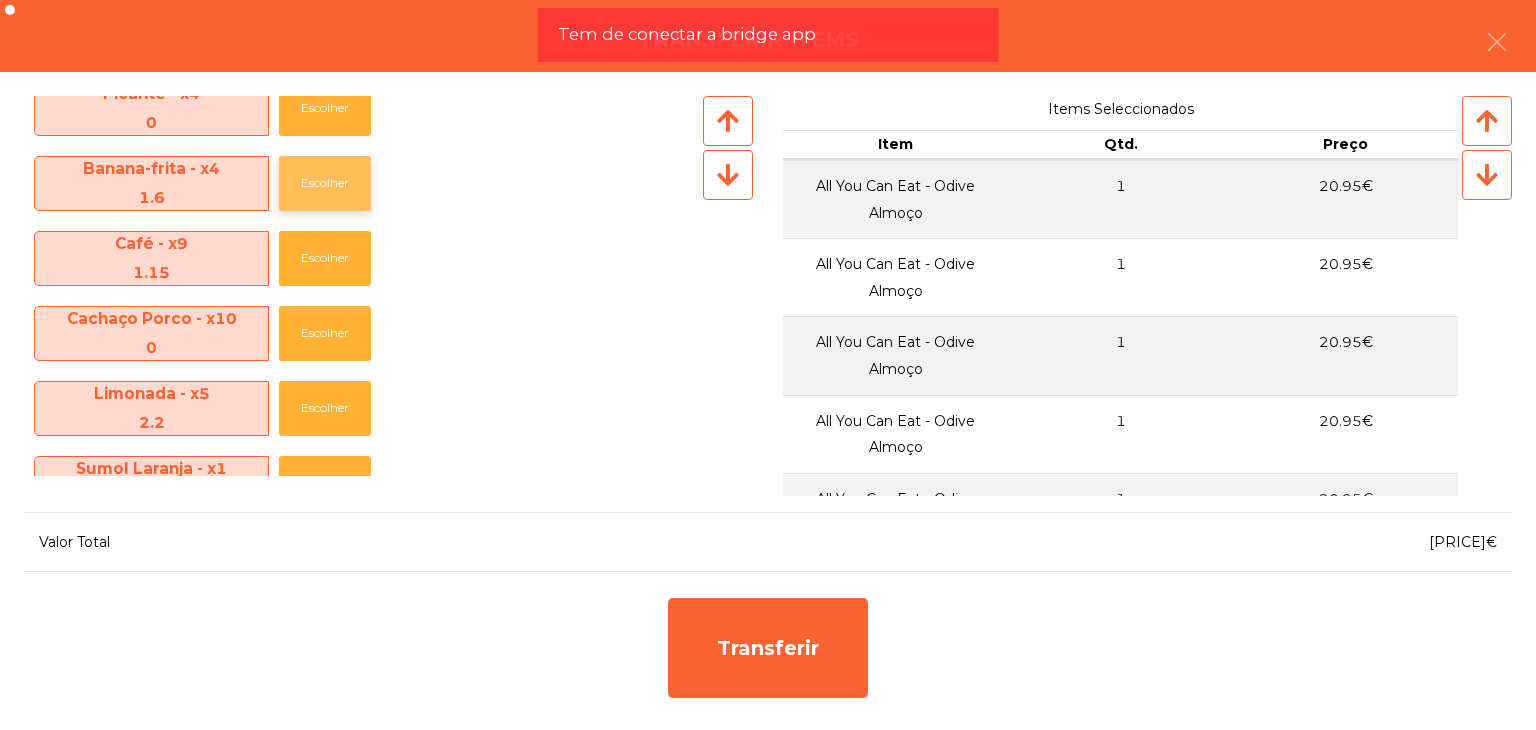 click on "Escolher" 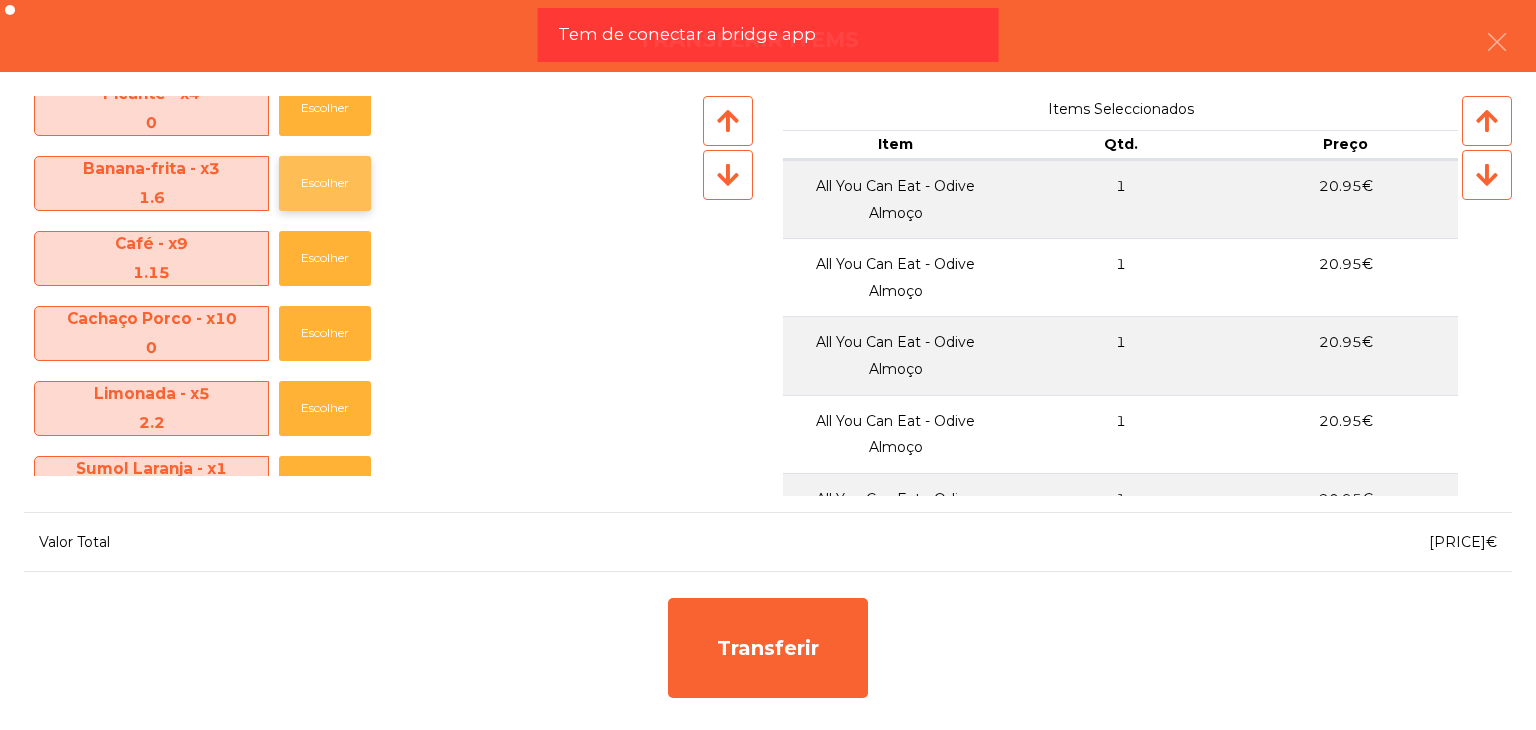 click on "Escolher" 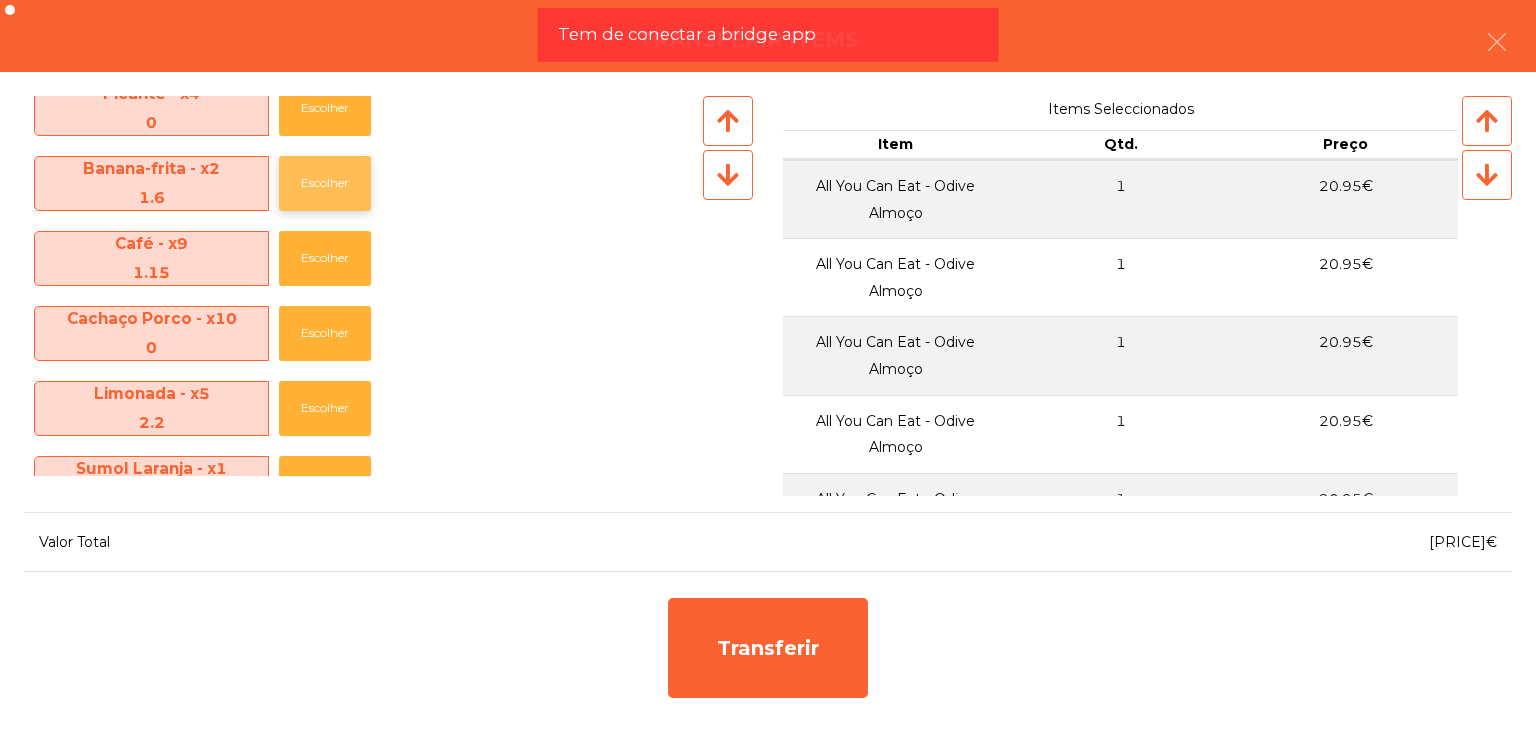 click on "Escolher" 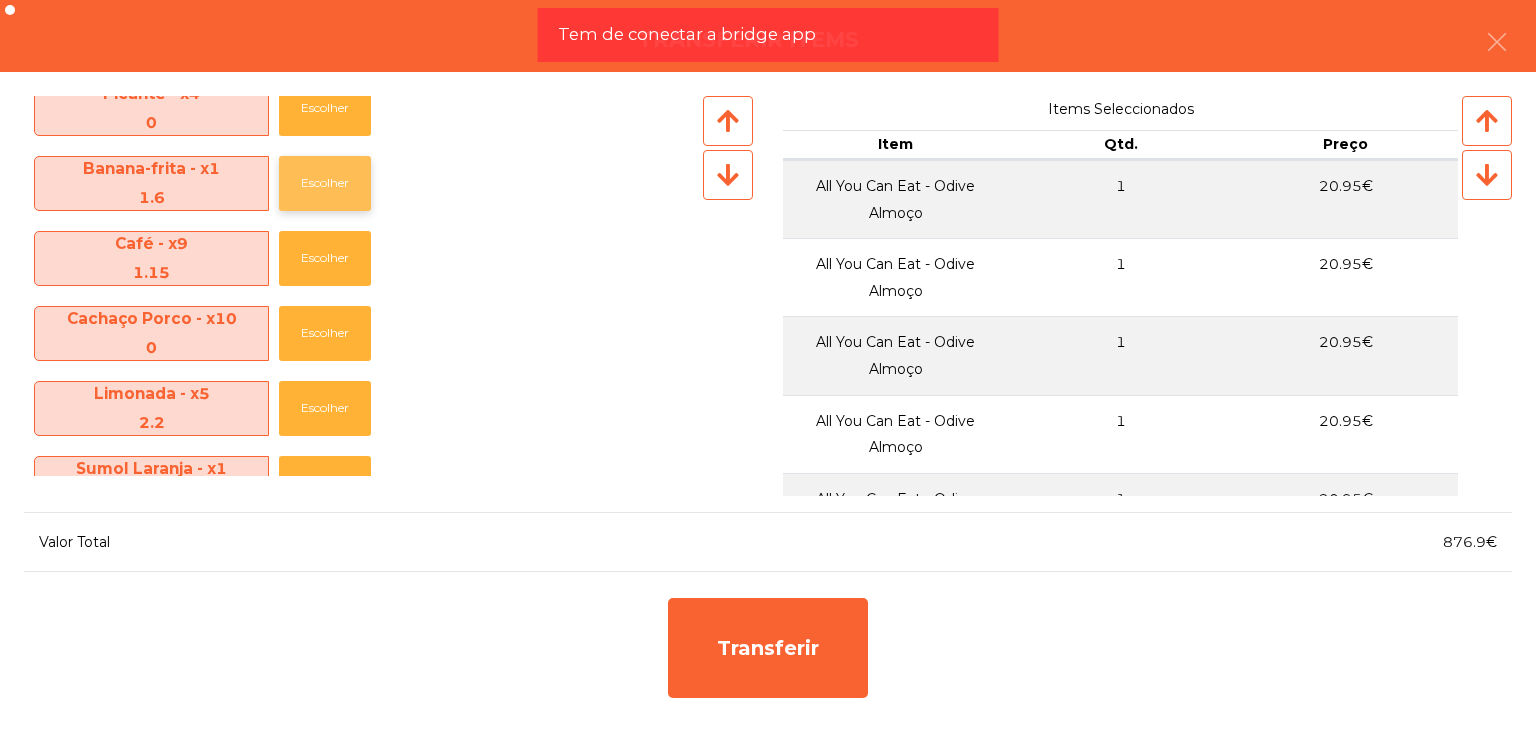 click on "Escolher" 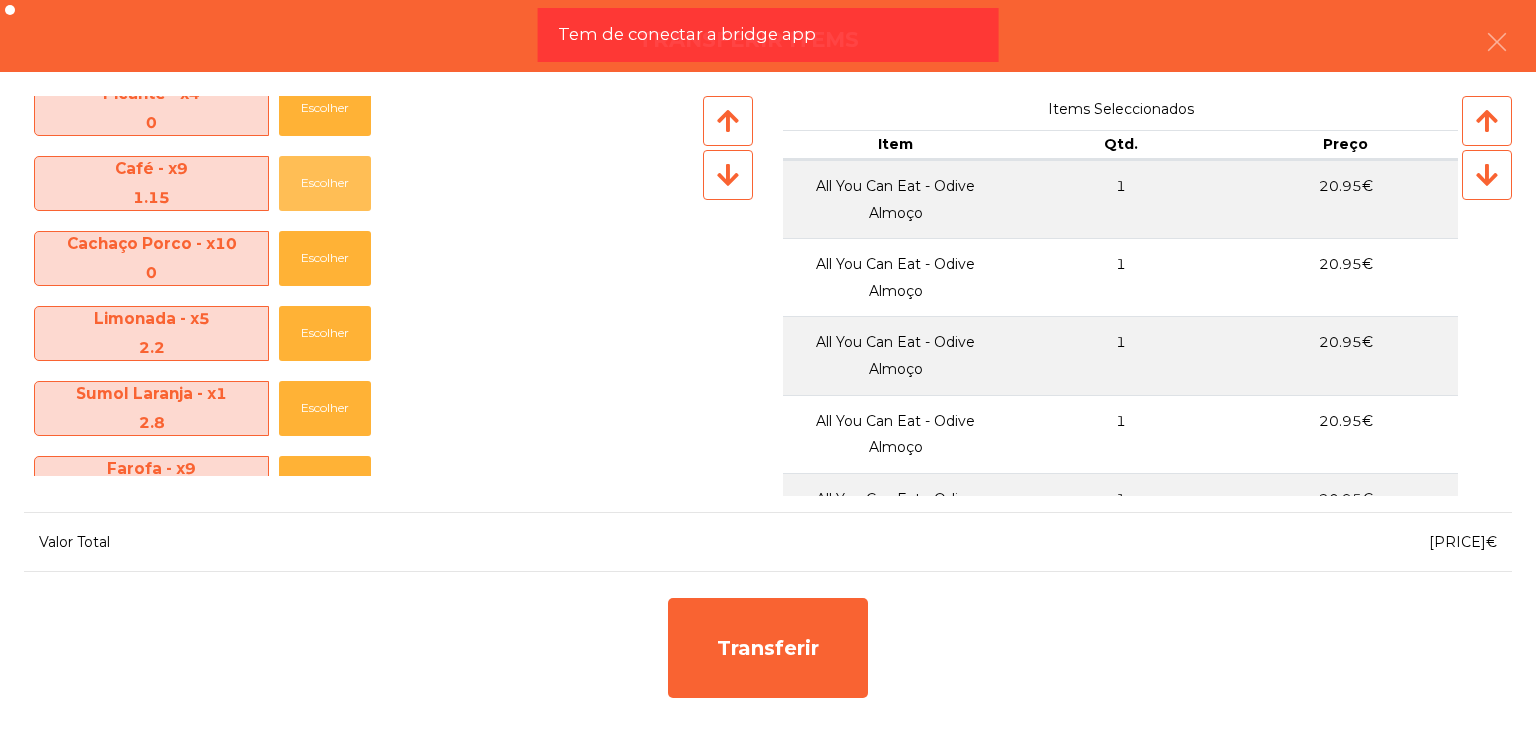 click on "Escolher" 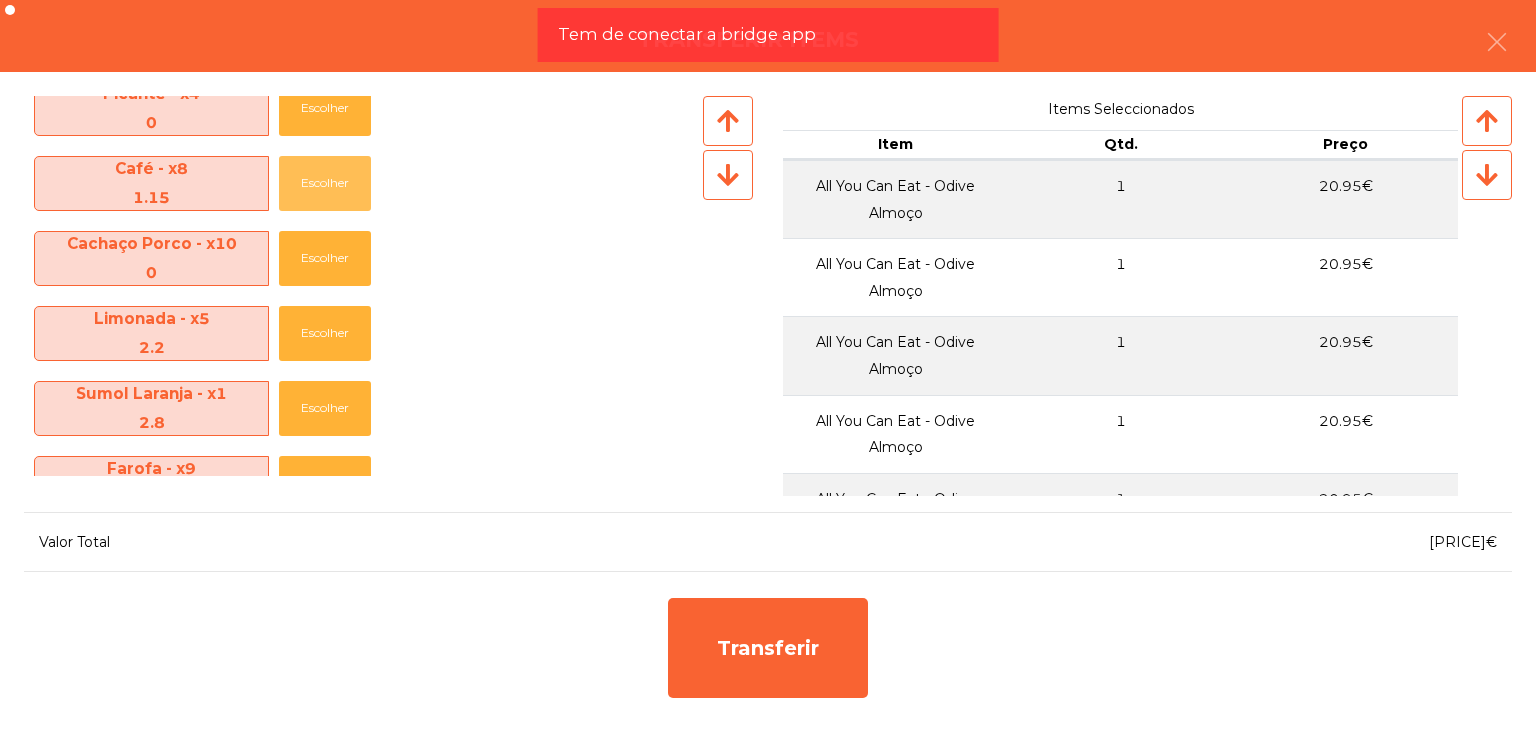 click on "Escolher" 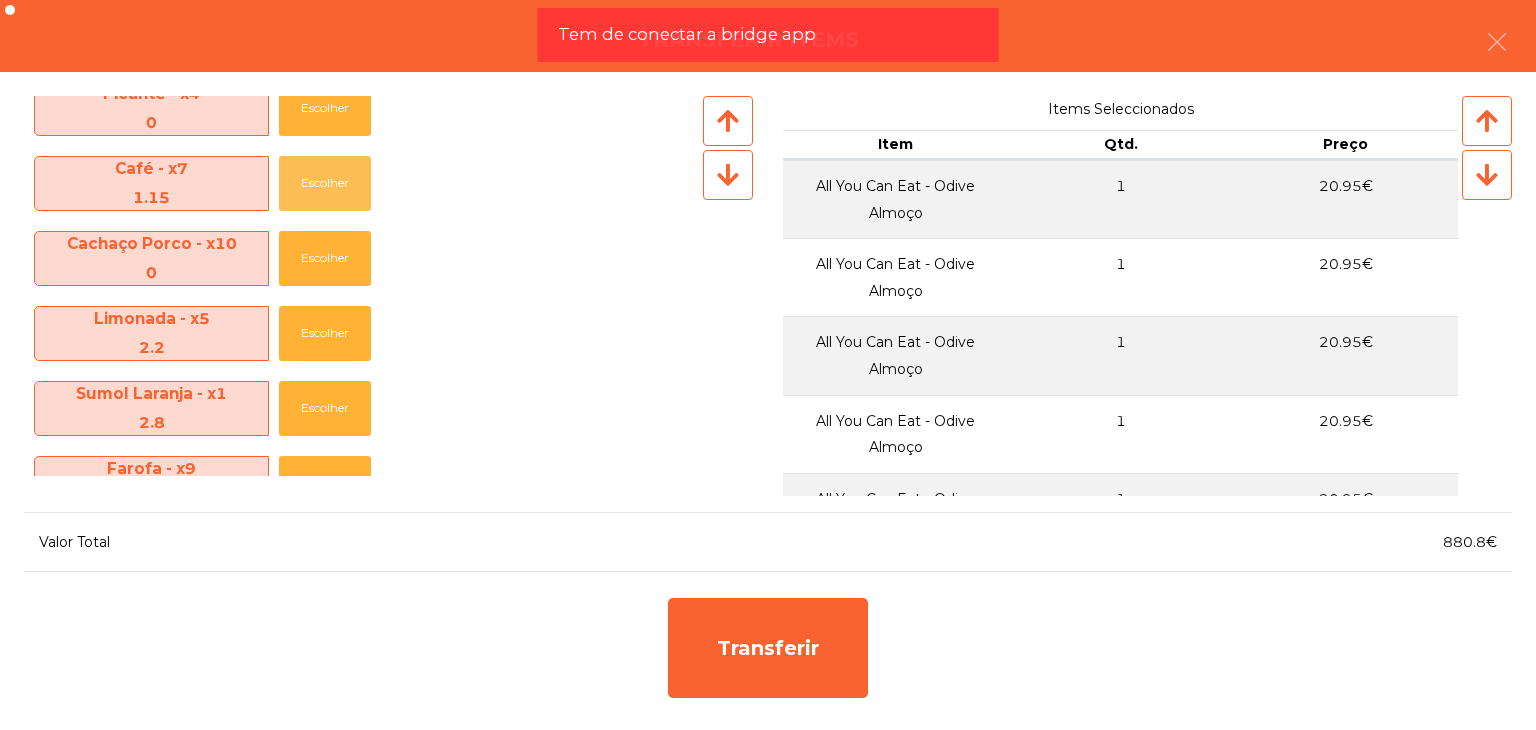 click on "Escolher" 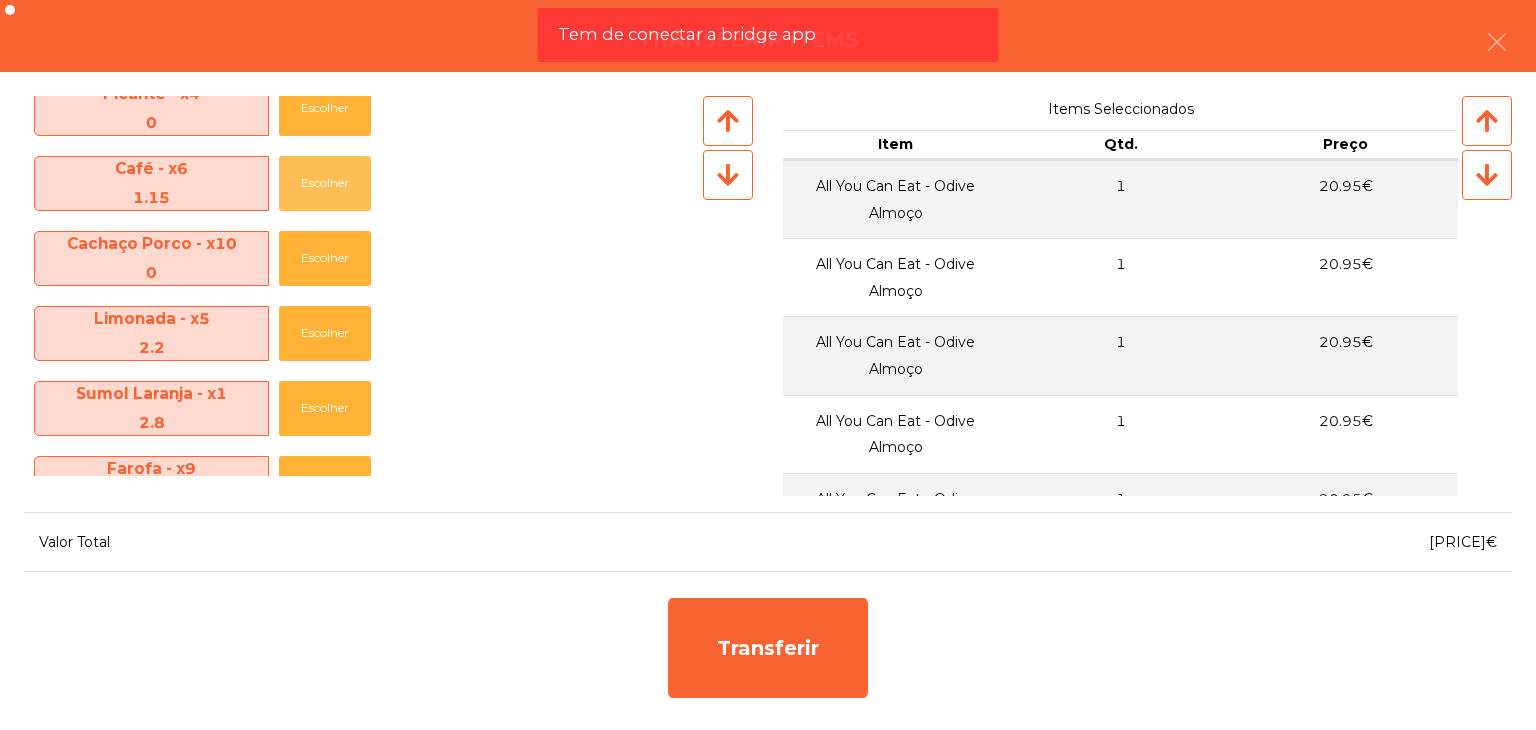 click on "Escolher" 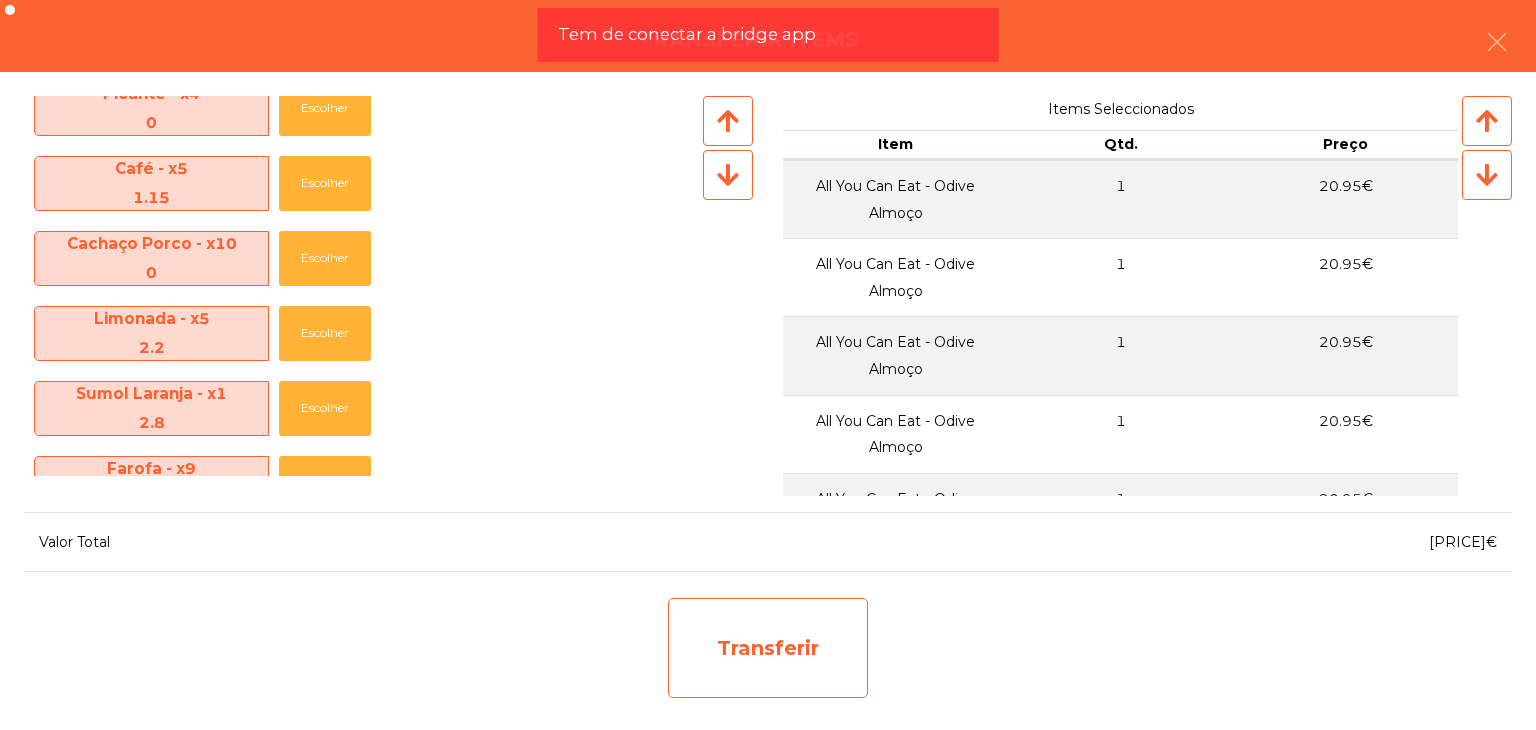 click on "Transferir" 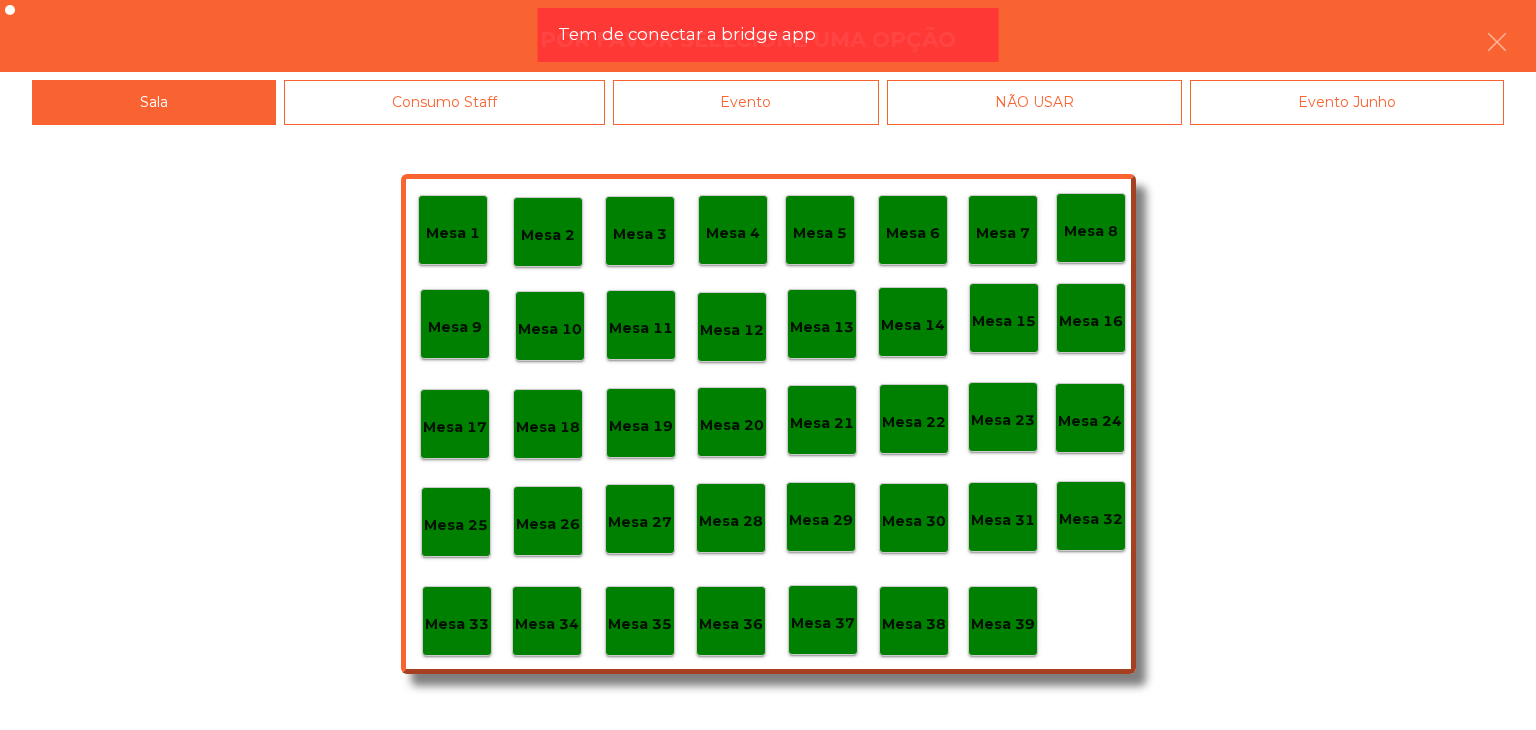click on "Mesa 30" 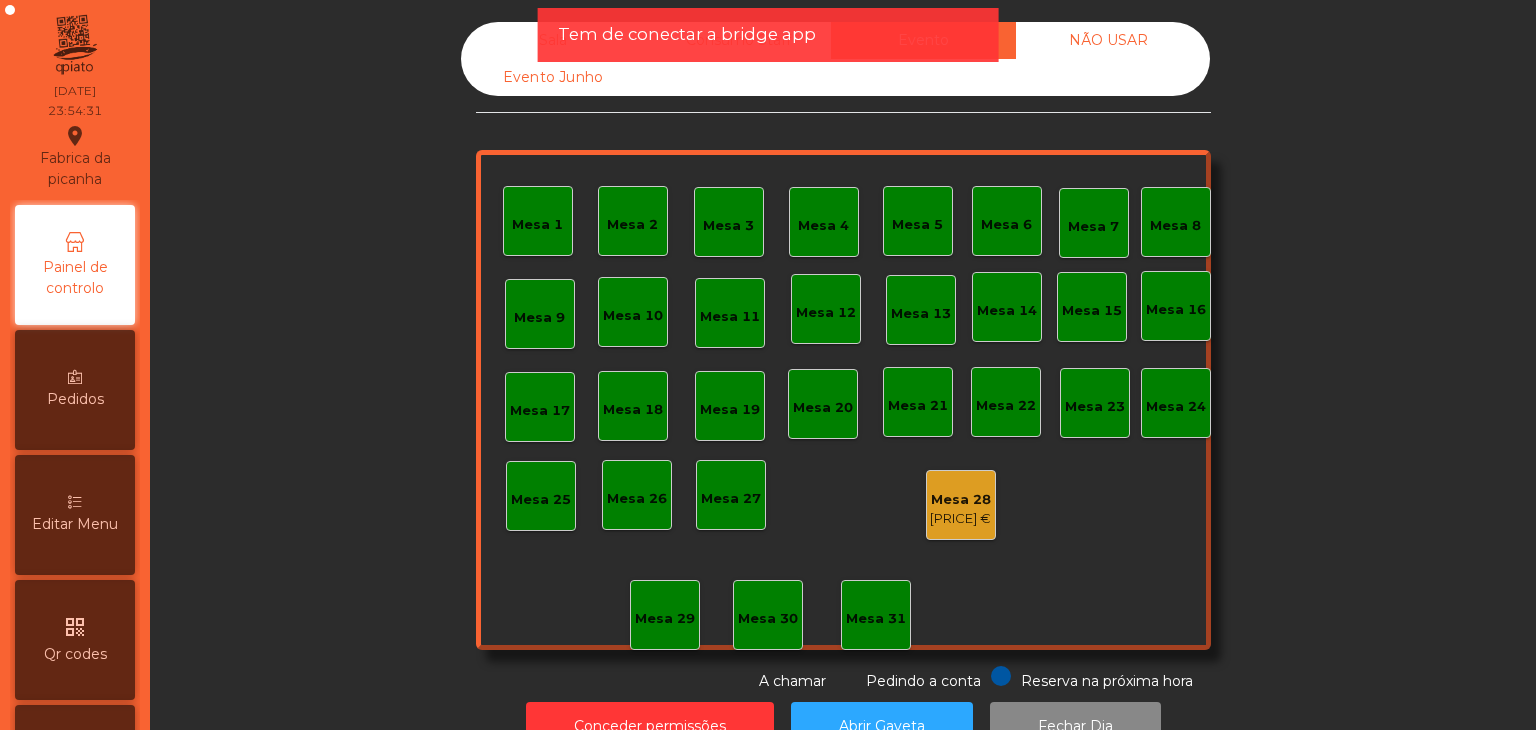 click on "[PRICE] €" 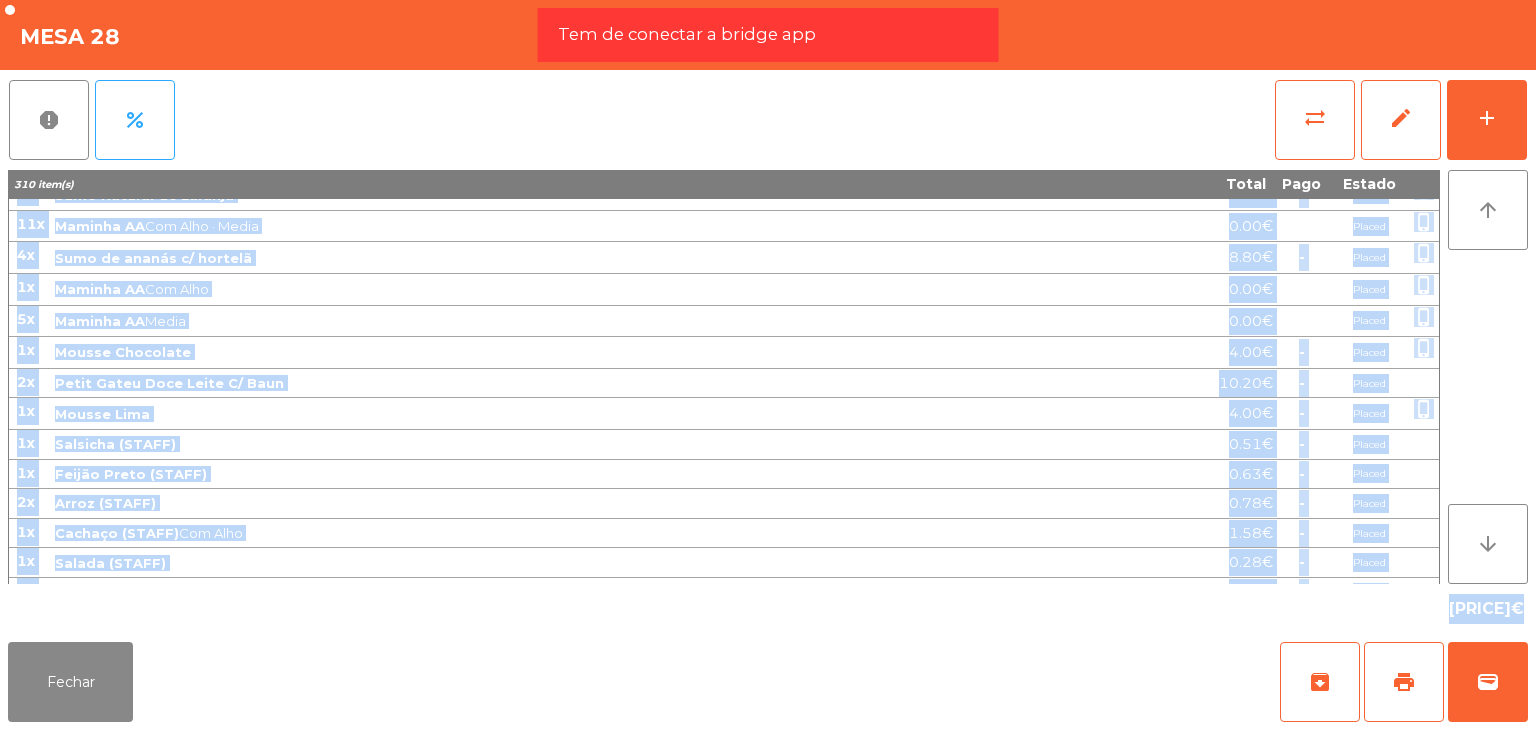 scroll, scrollTop: 1710, scrollLeft: 0, axis: vertical 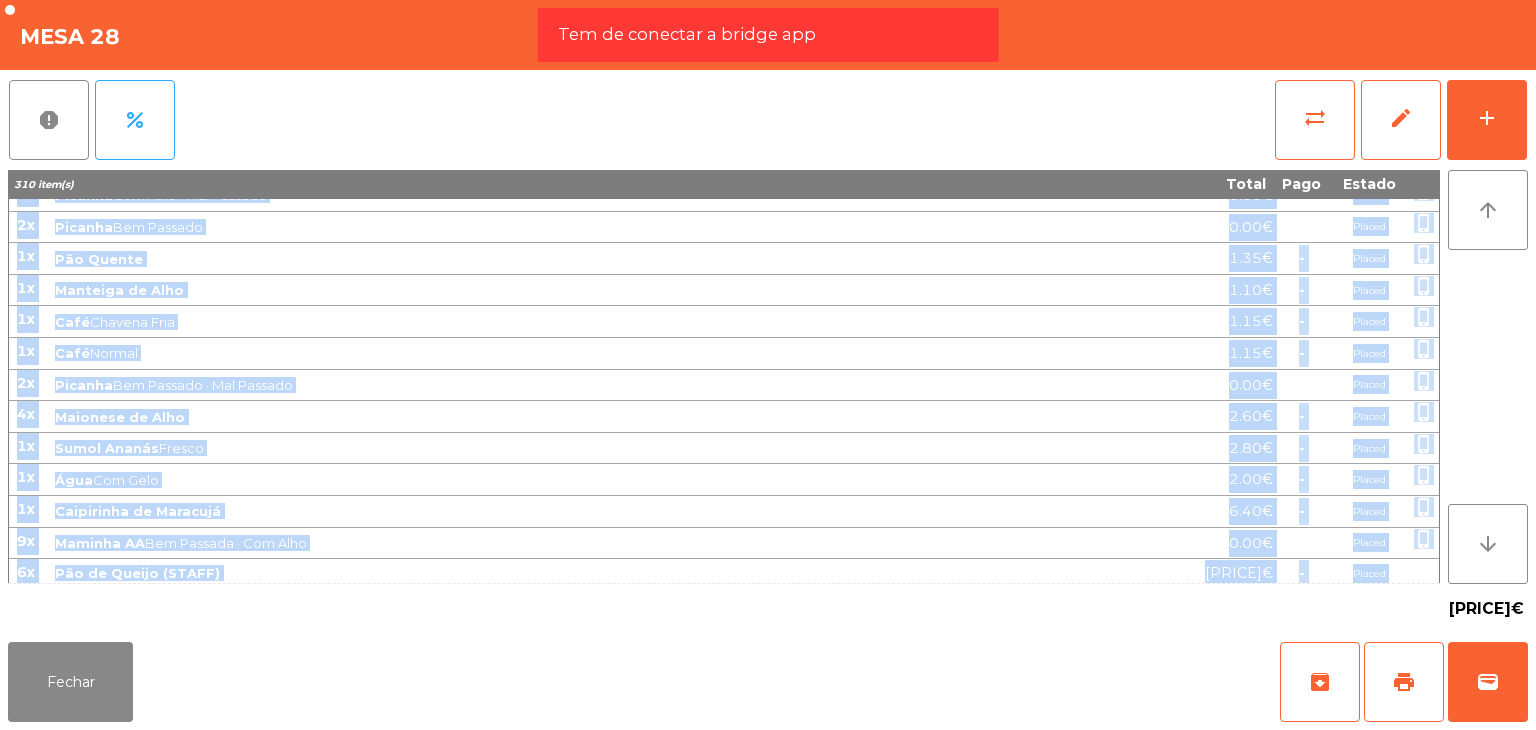 drag, startPoint x: 17, startPoint y: 209, endPoint x: 1389, endPoint y: 566, distance: 1417.6858 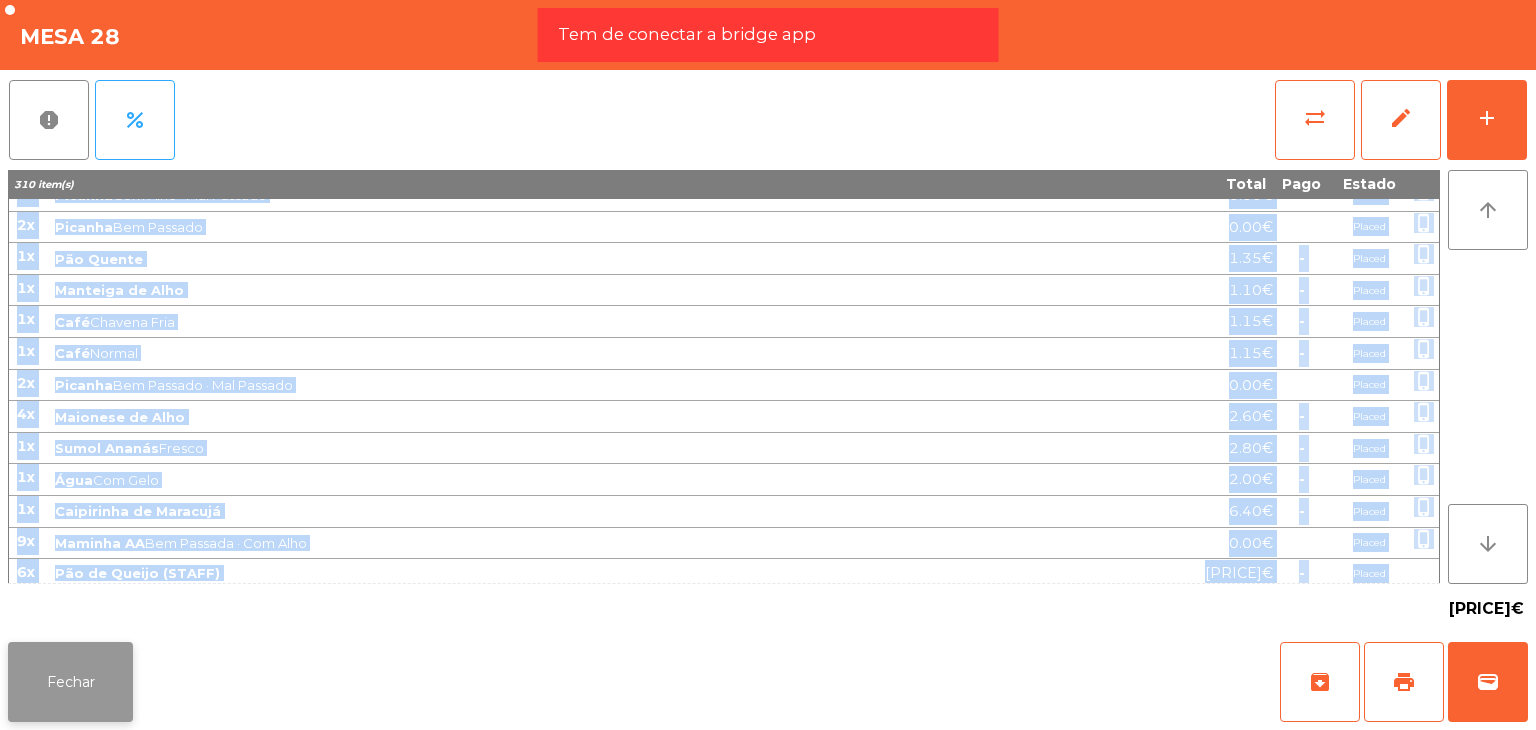 click on "Fechar" 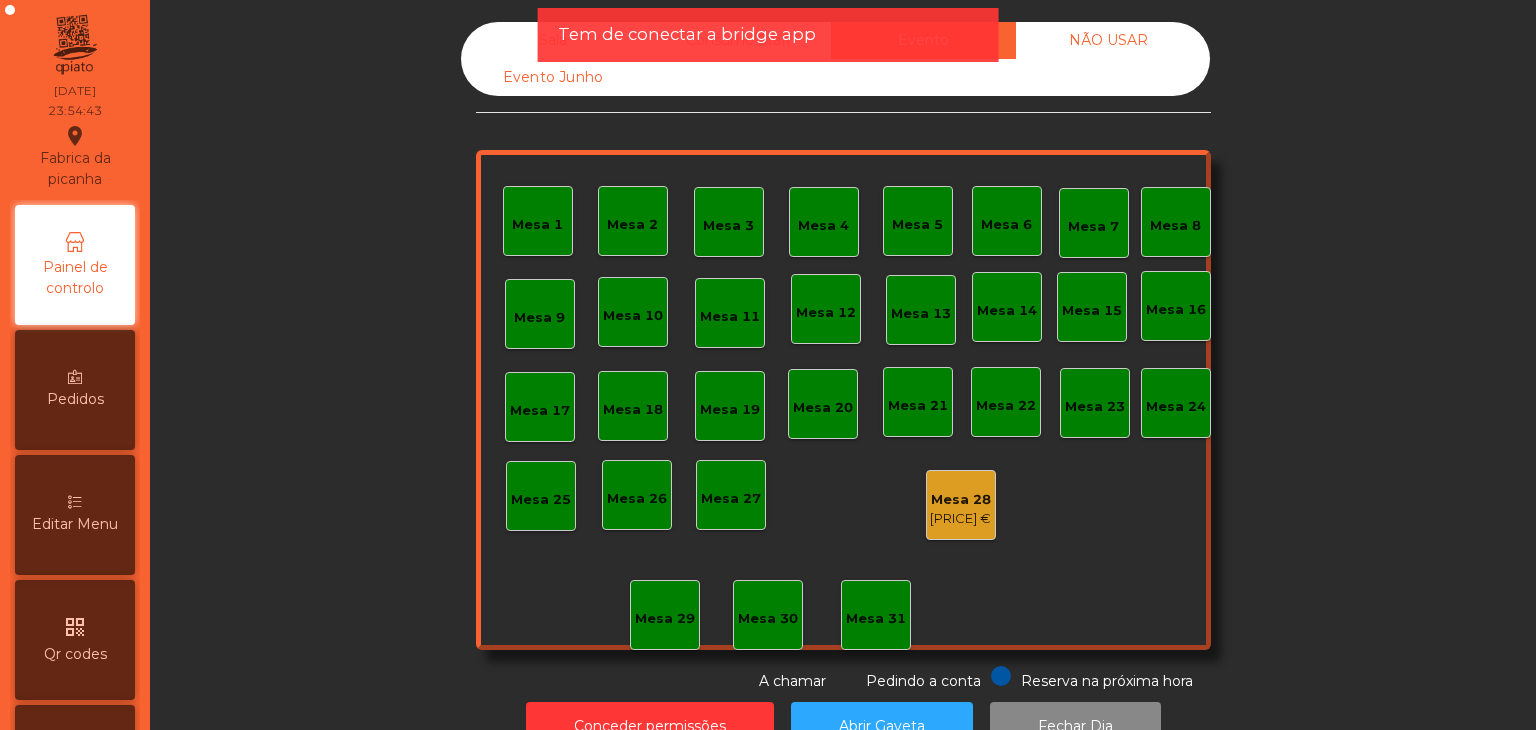 click on "Tem de conectar a bridge app" 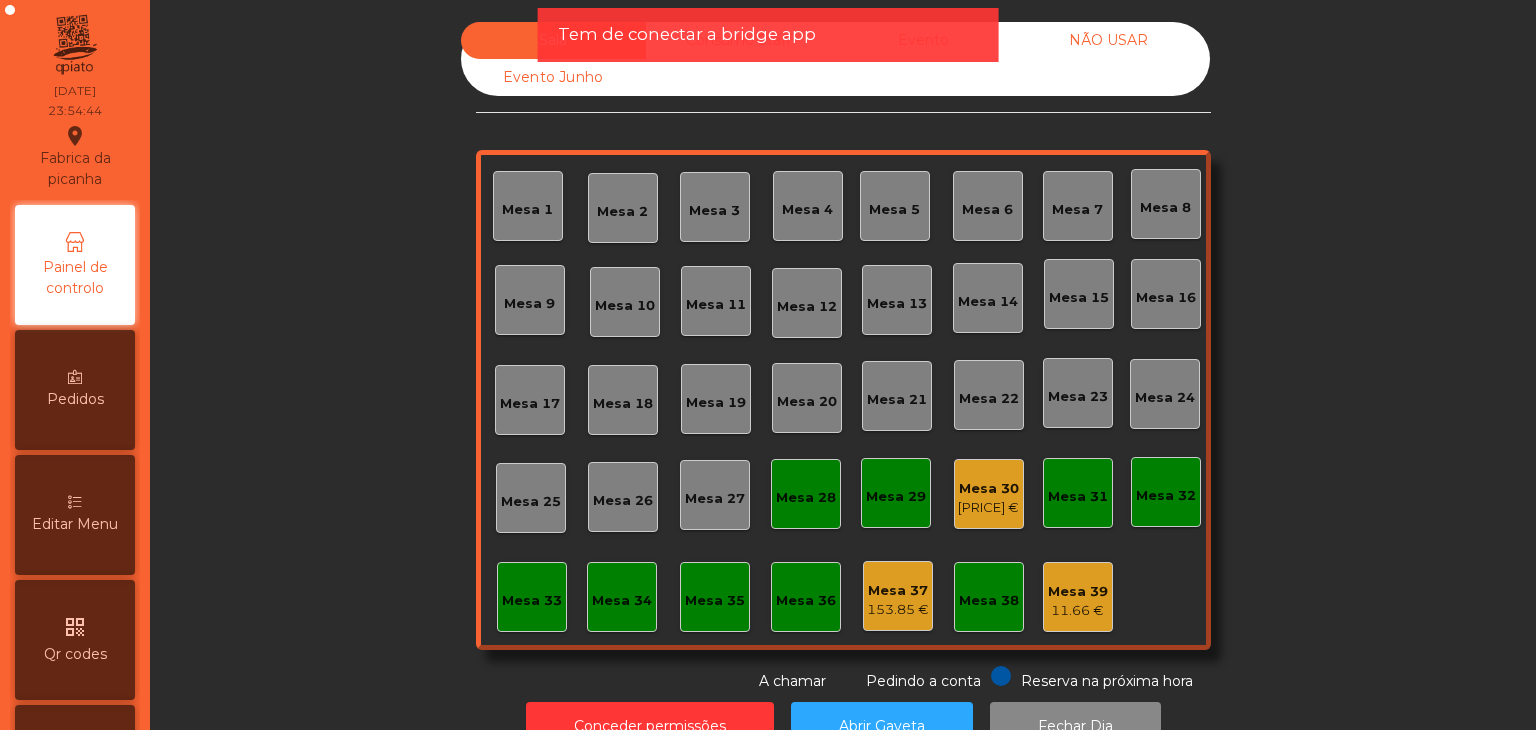 click on "[PRICE] €" 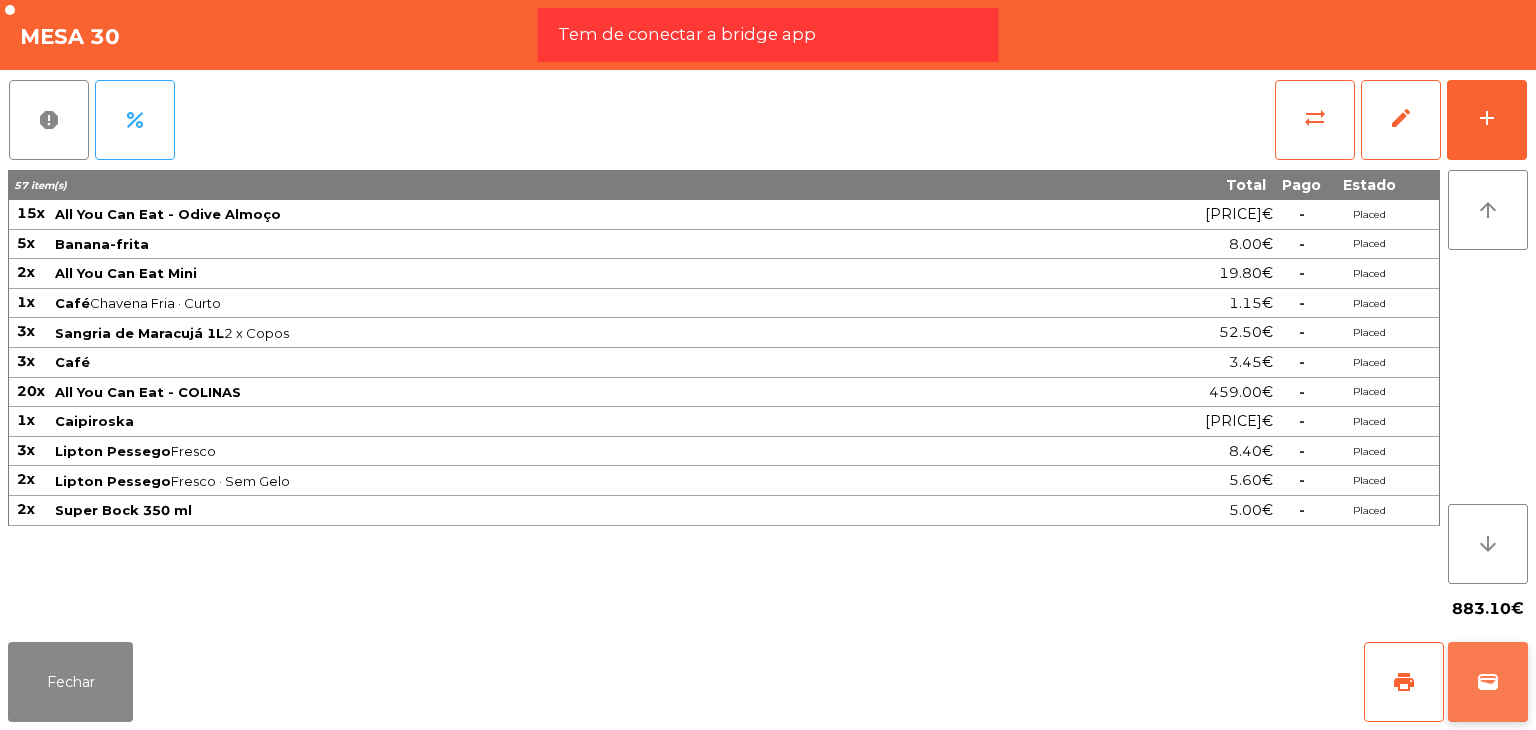 click on "wallet" 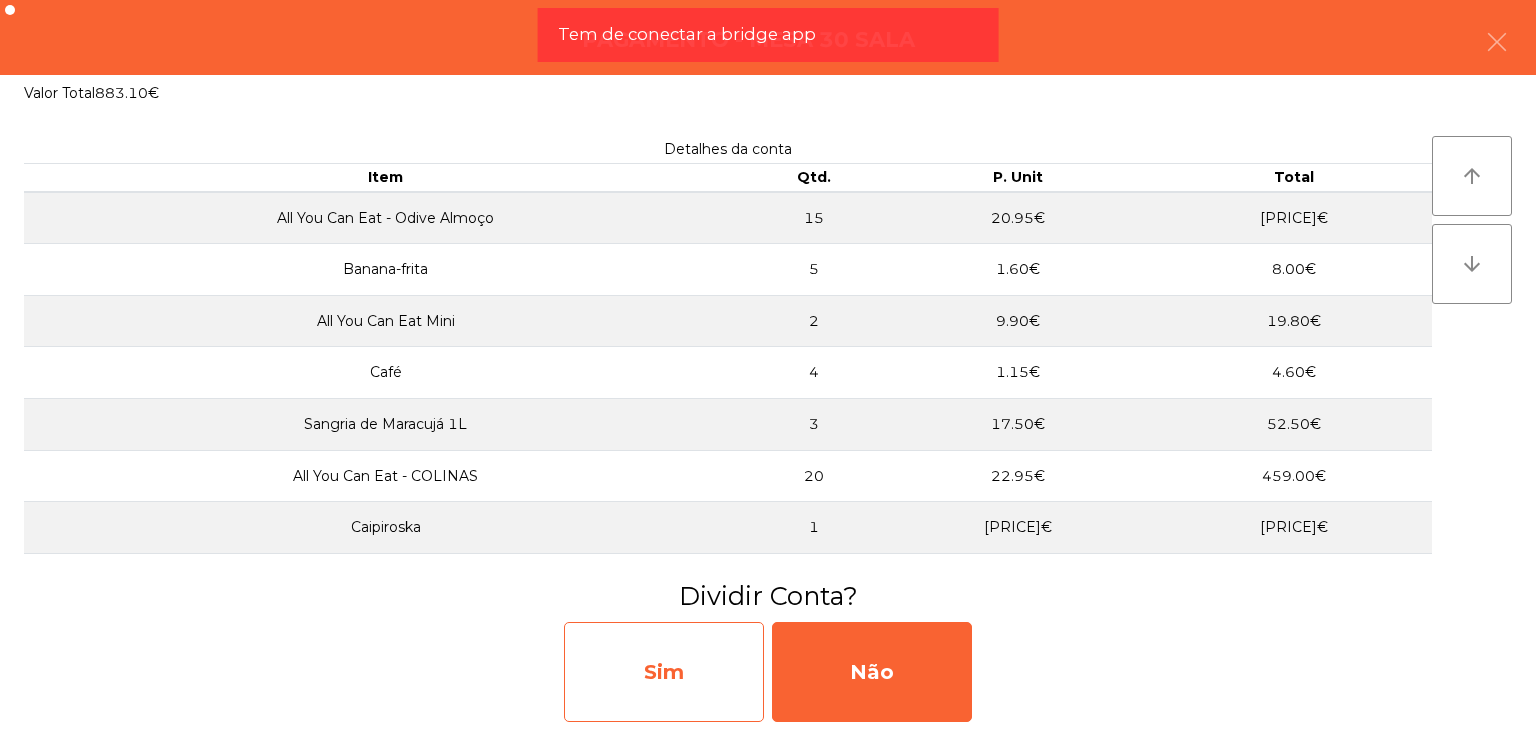 click on "Sim" 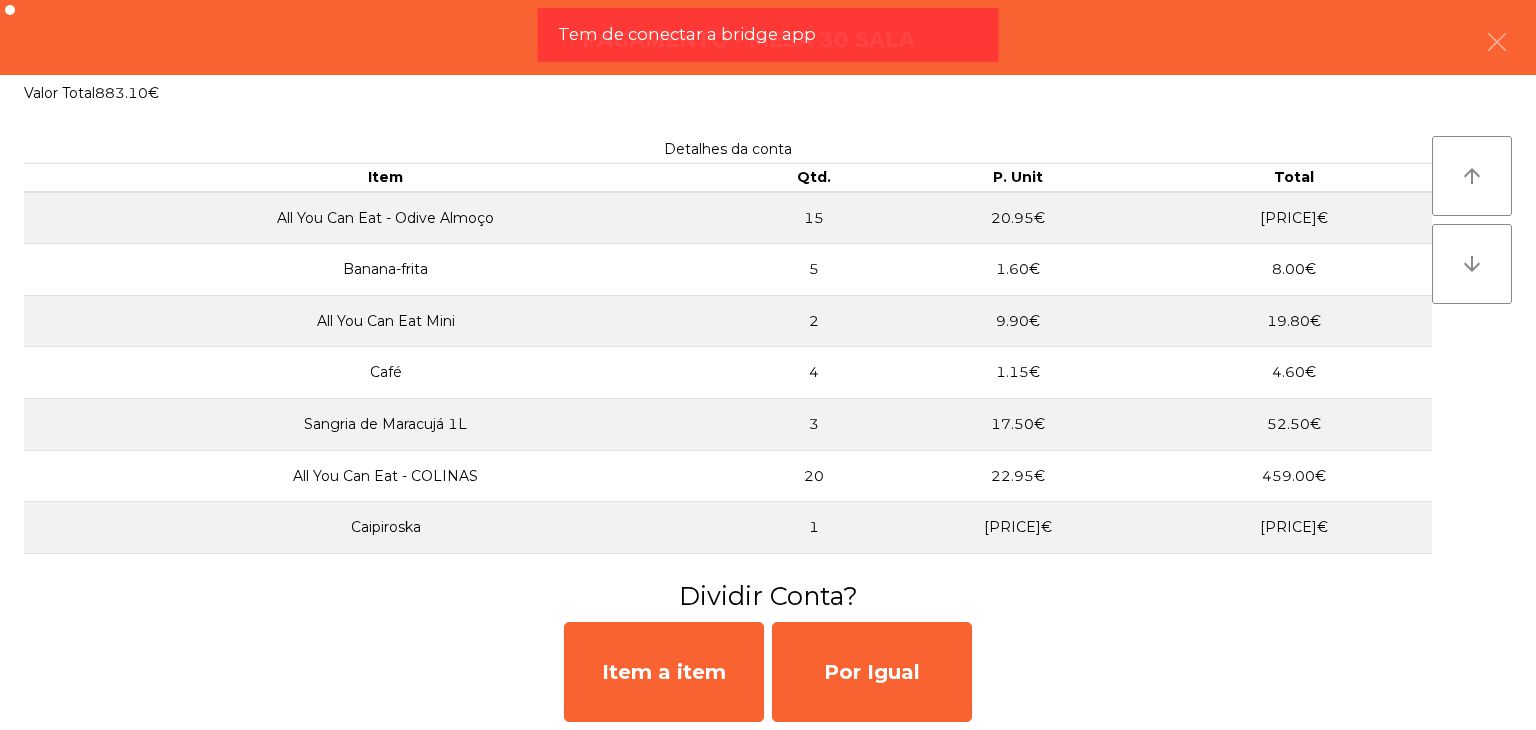 click on "Por Igual" 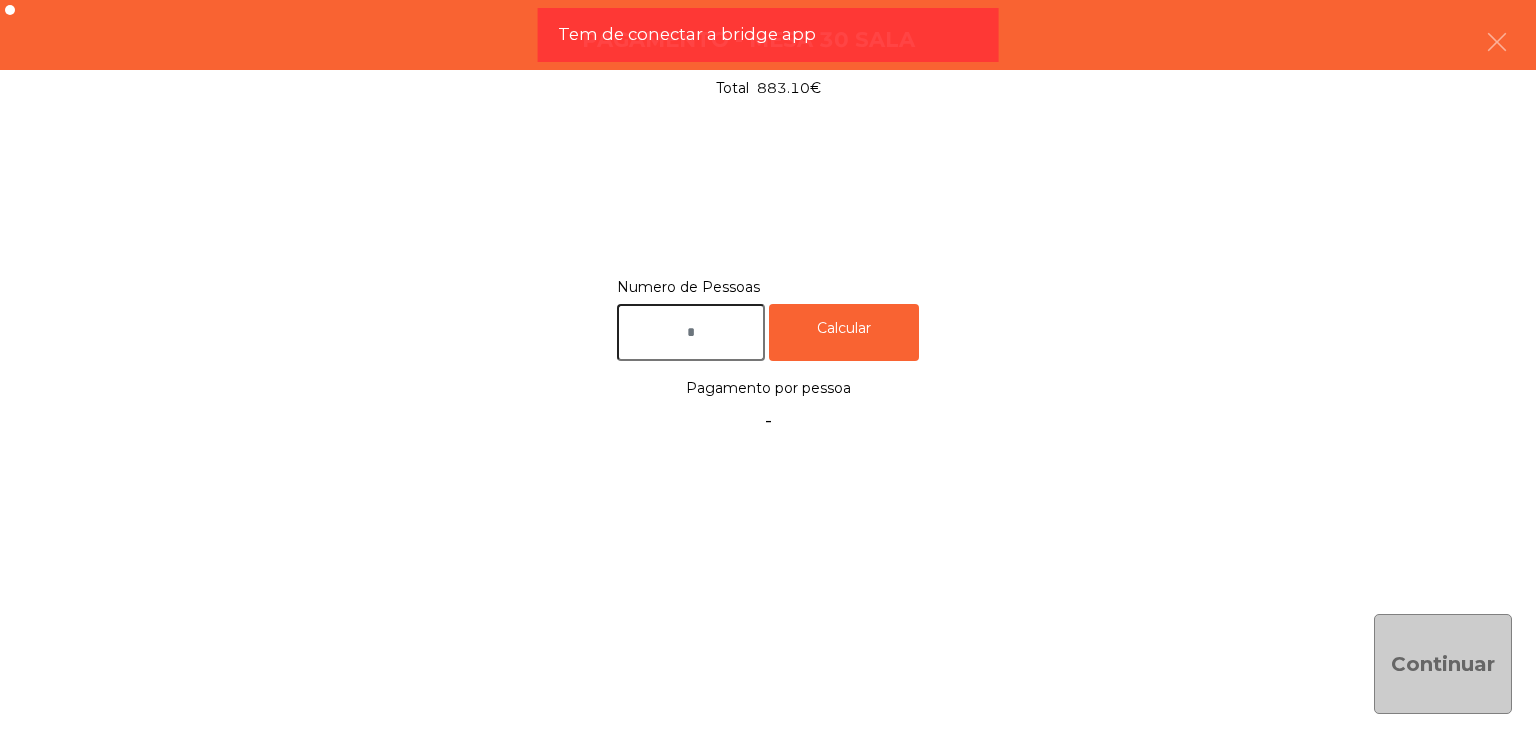 click 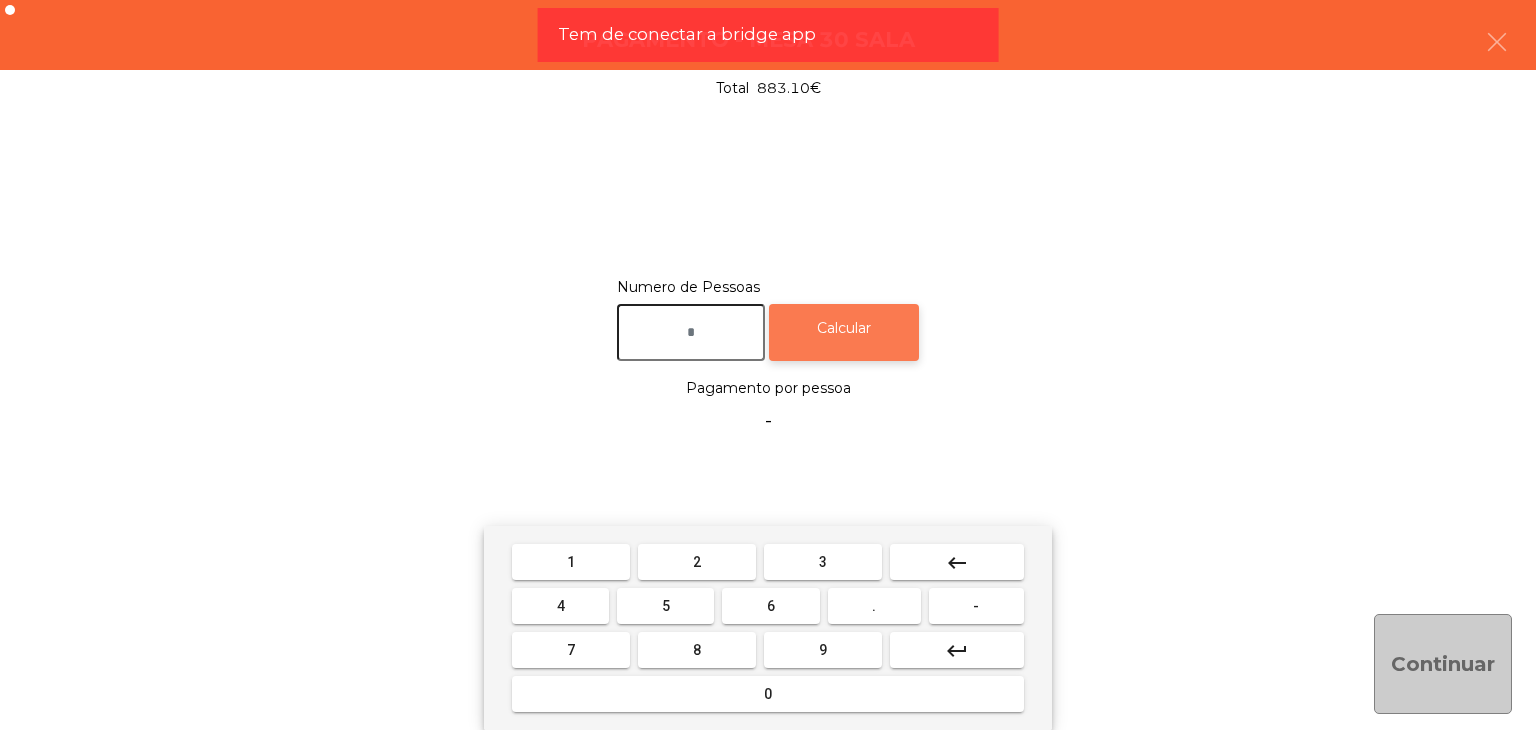 type on "*" 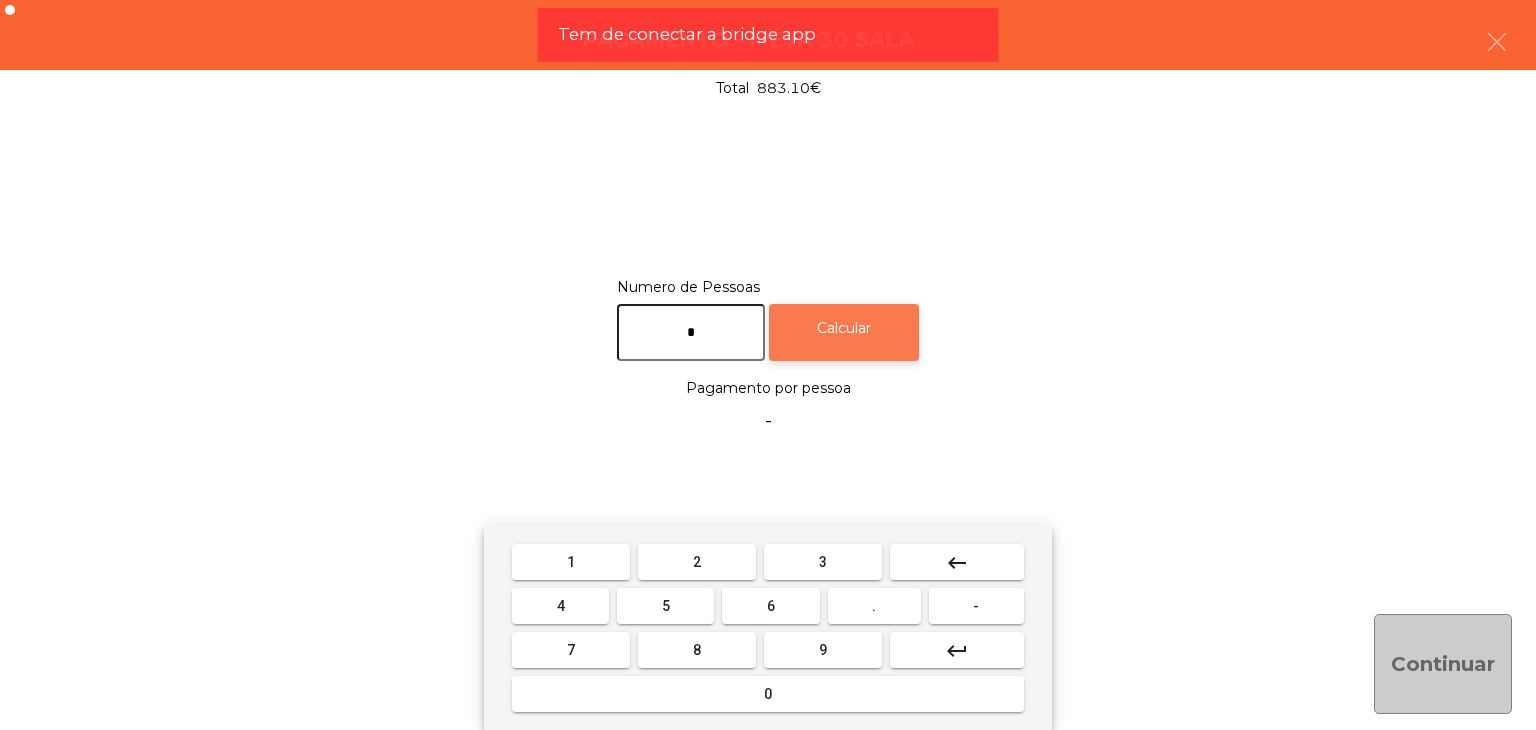type on "*" 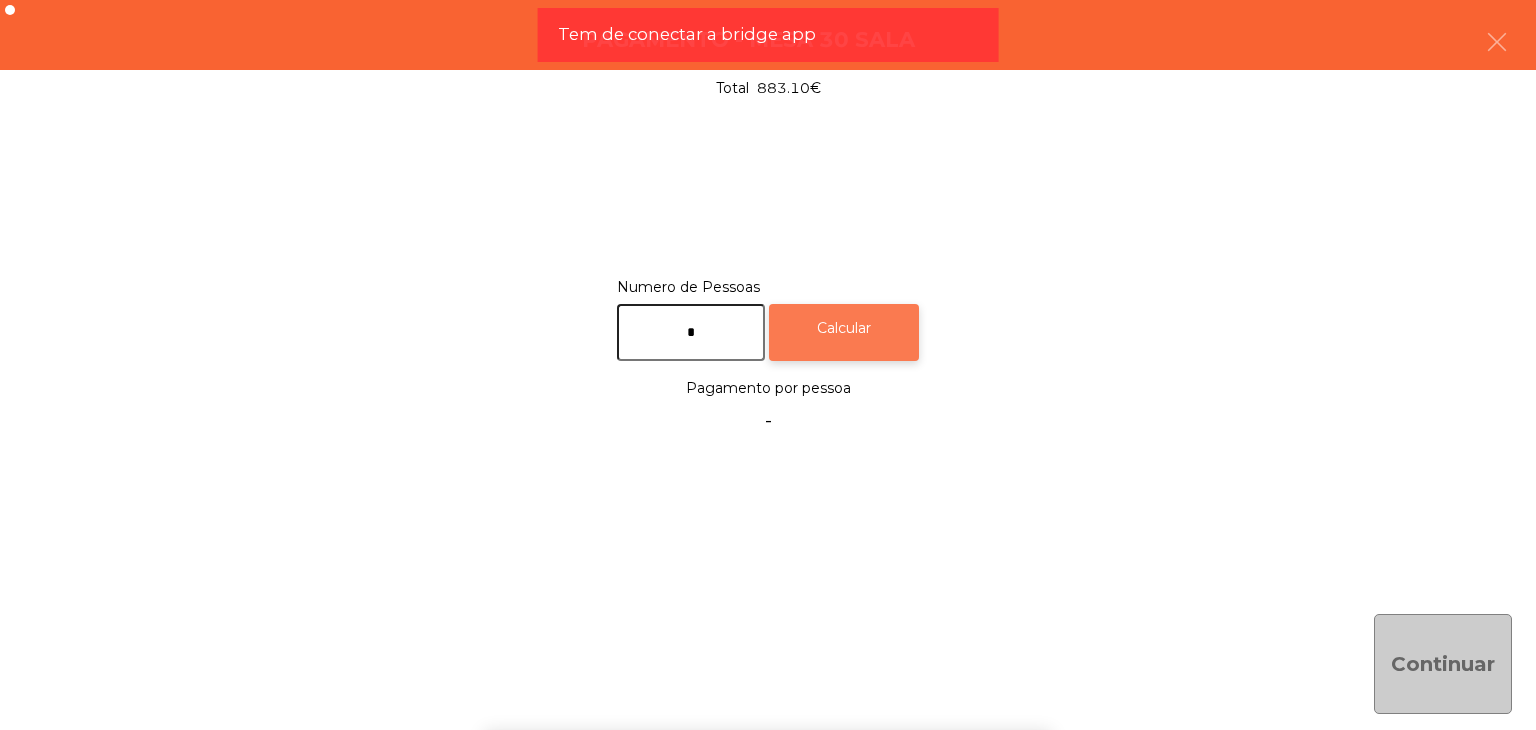 click on "Calcular" 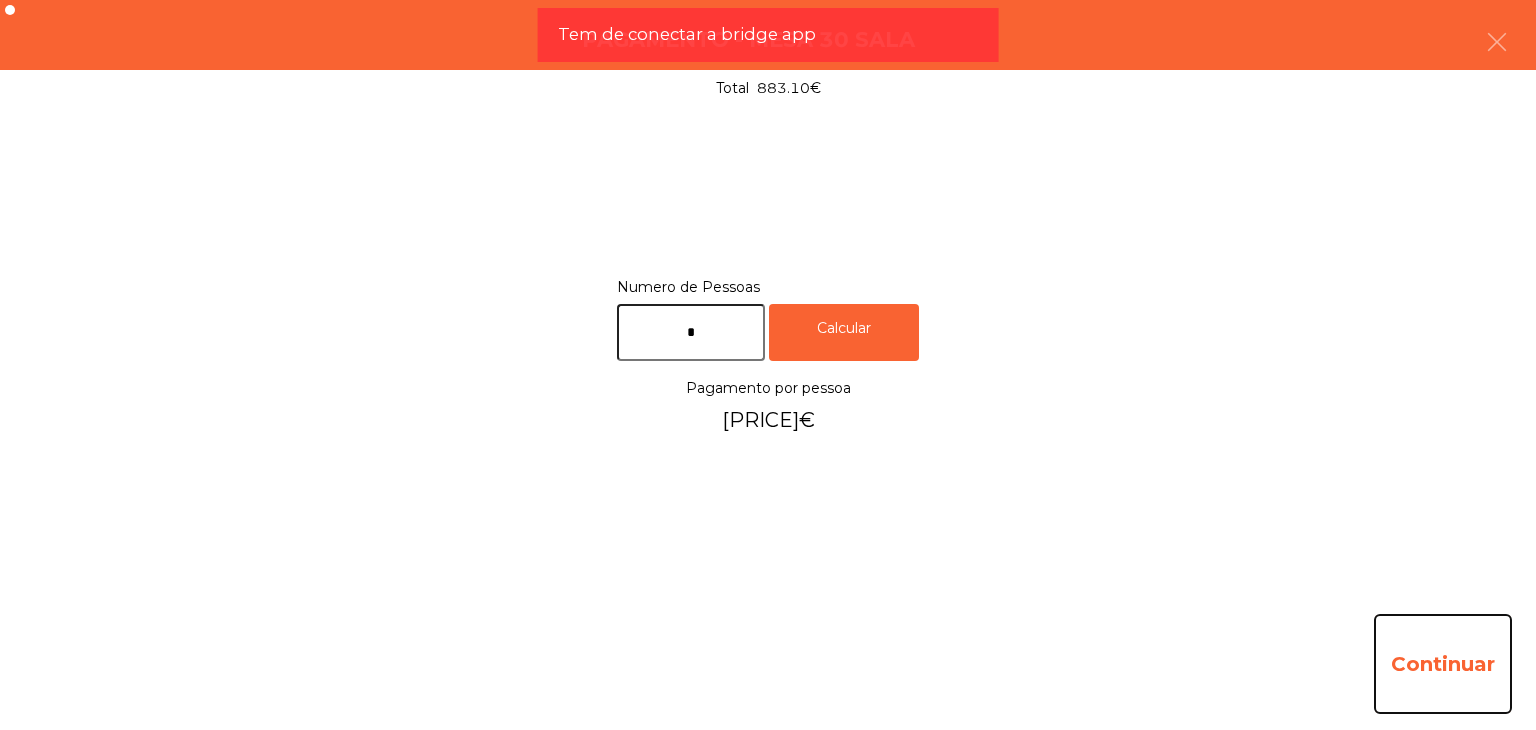 click on "Continuar" 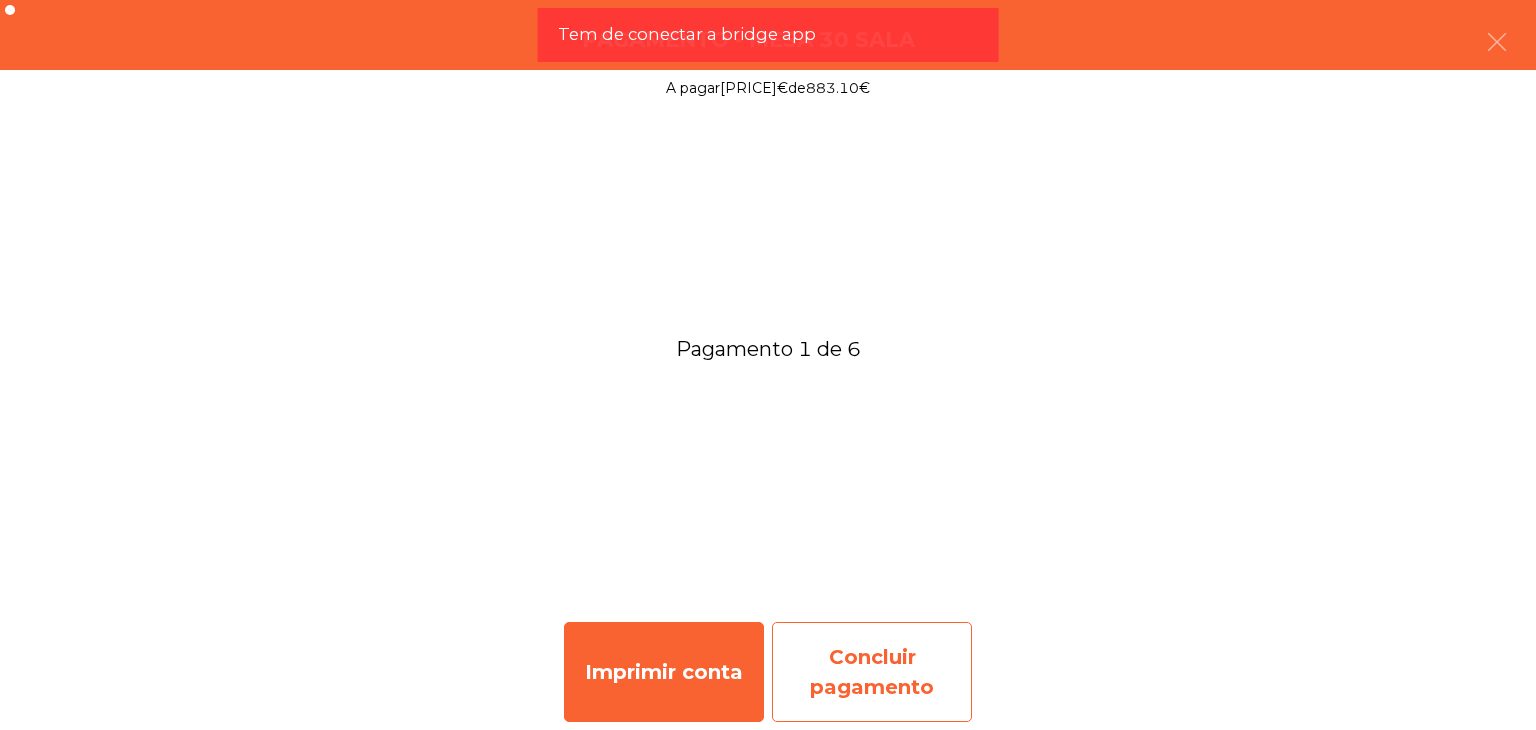 click on "Concluir pagamento" 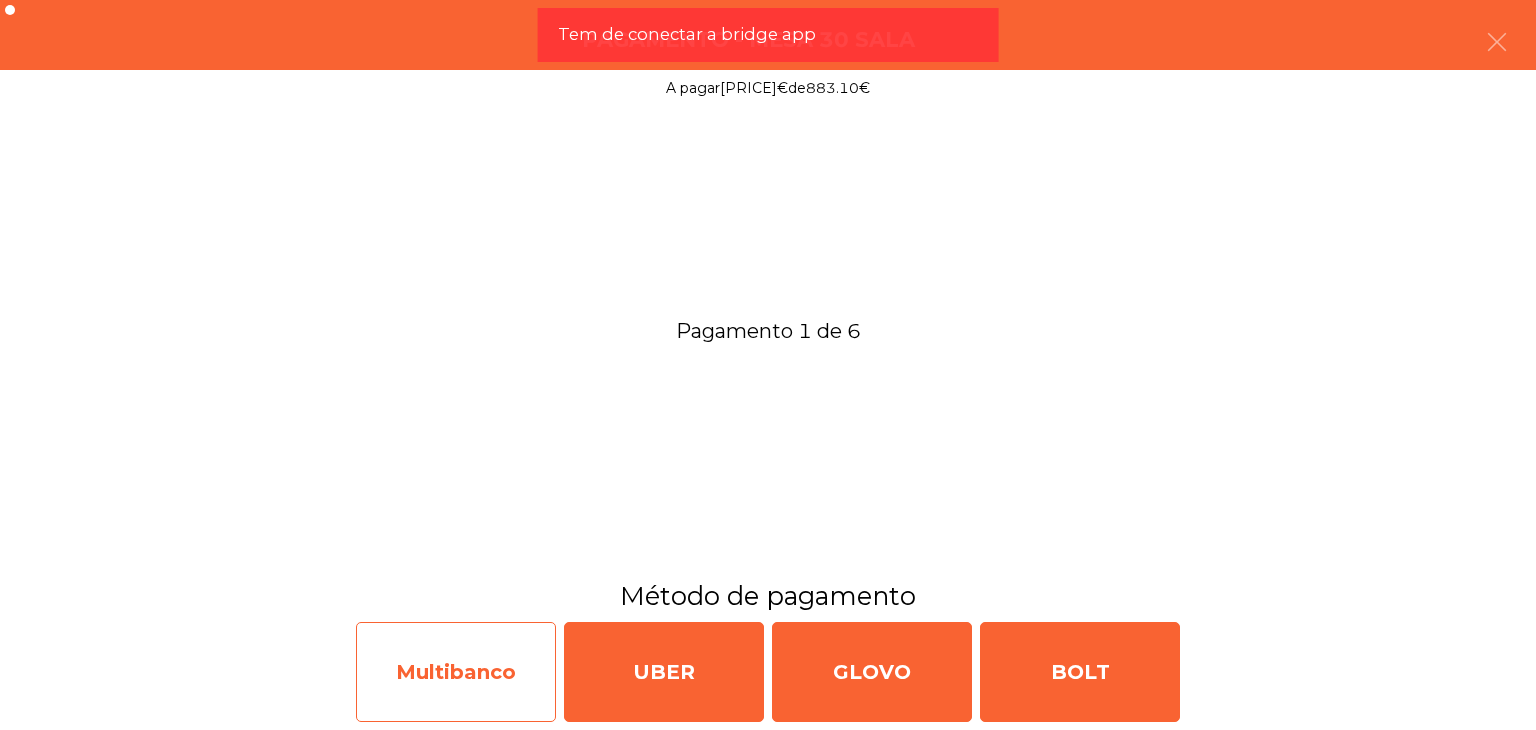 click on "Multibanco" 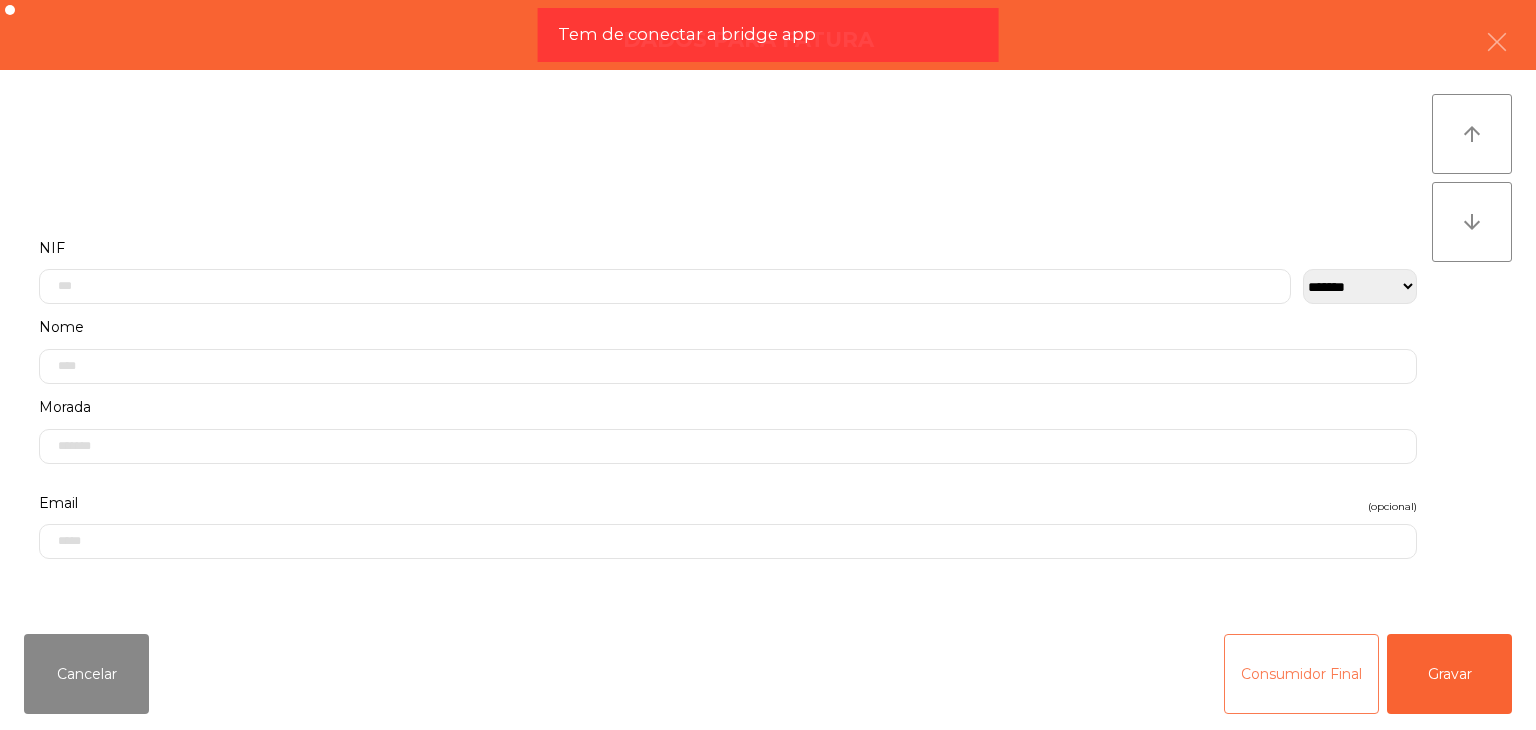 click on "Consumidor Final" 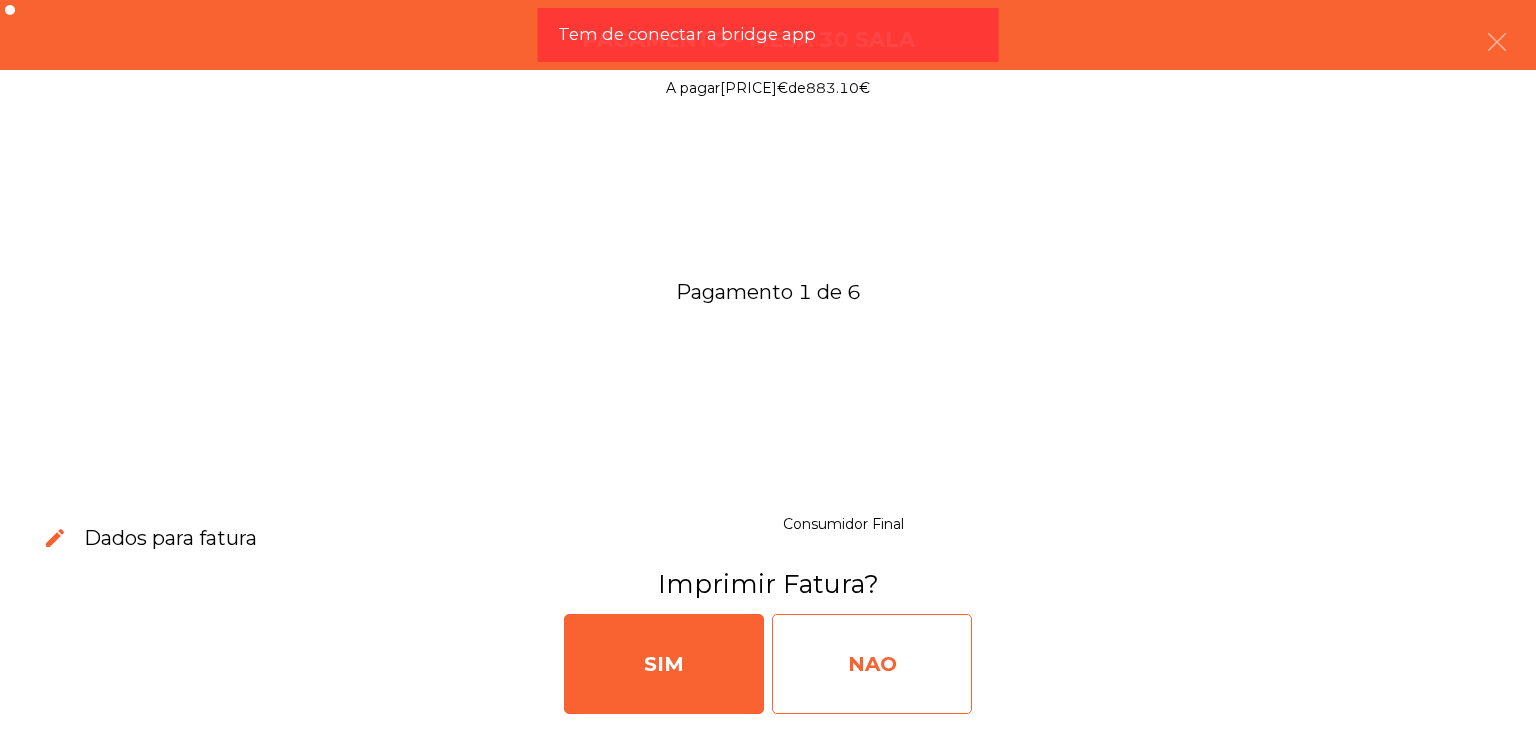 click on "NAO" 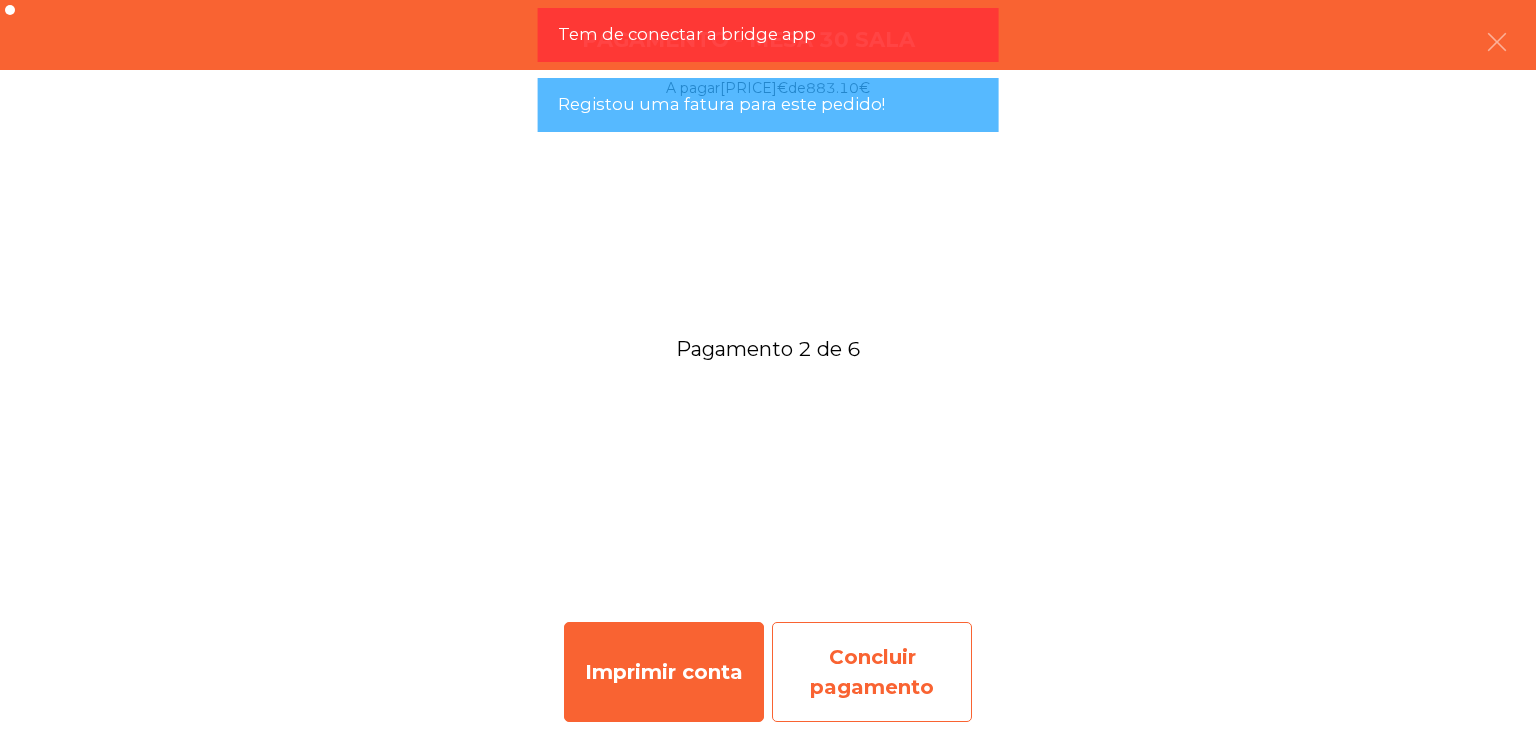 click on "Concluir pagamento" 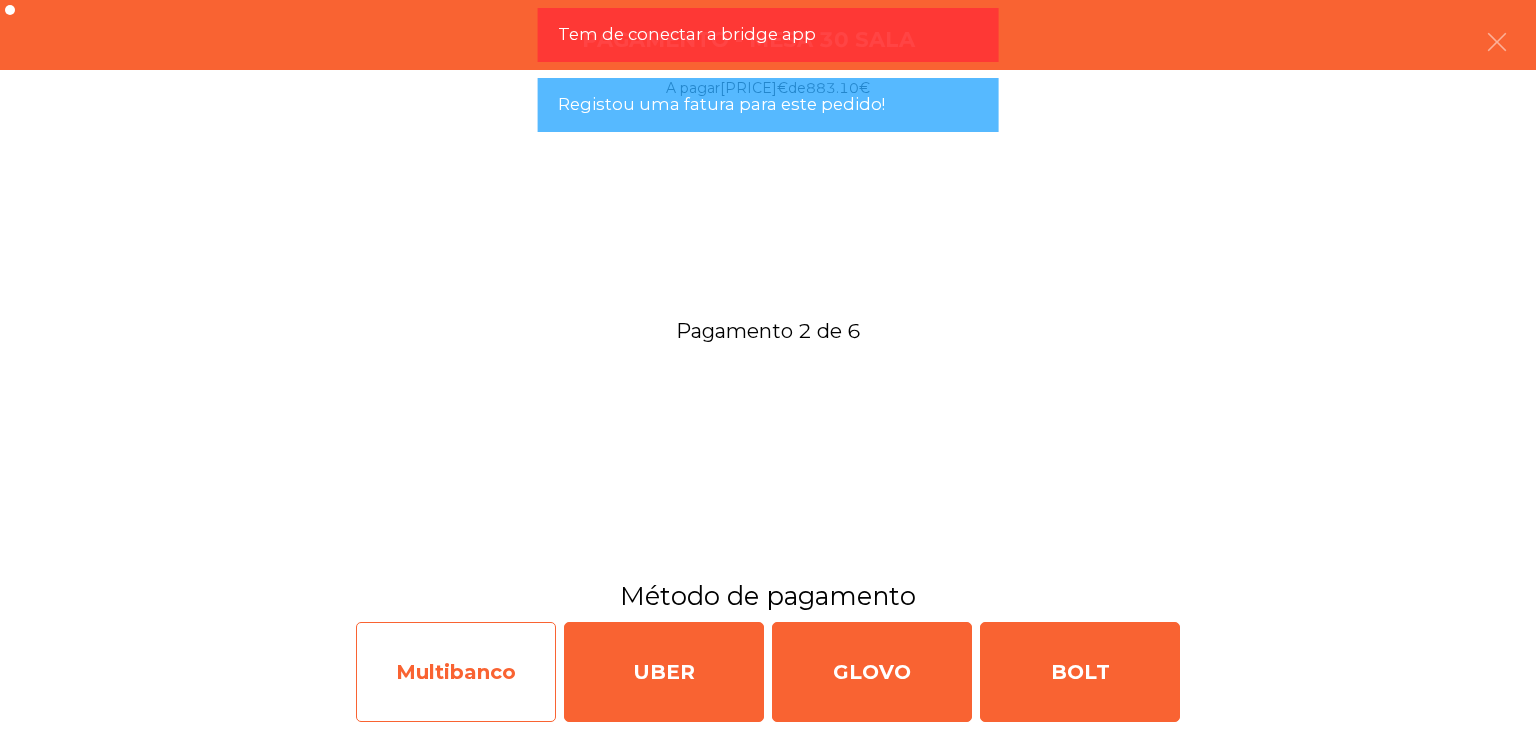 click on "Multibanco" 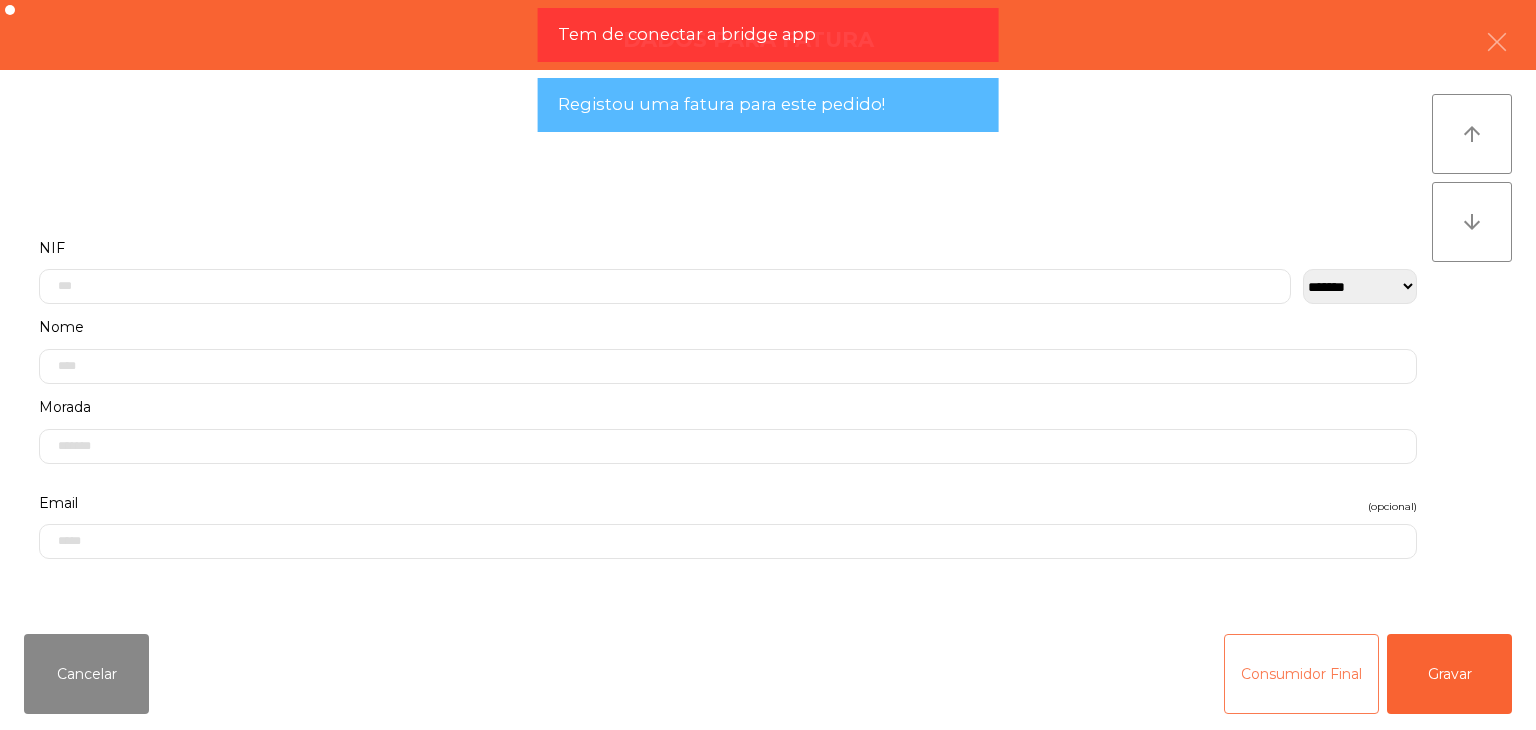 drag, startPoint x: 1300, startPoint y: 681, endPoint x: 1249, endPoint y: 681, distance: 51 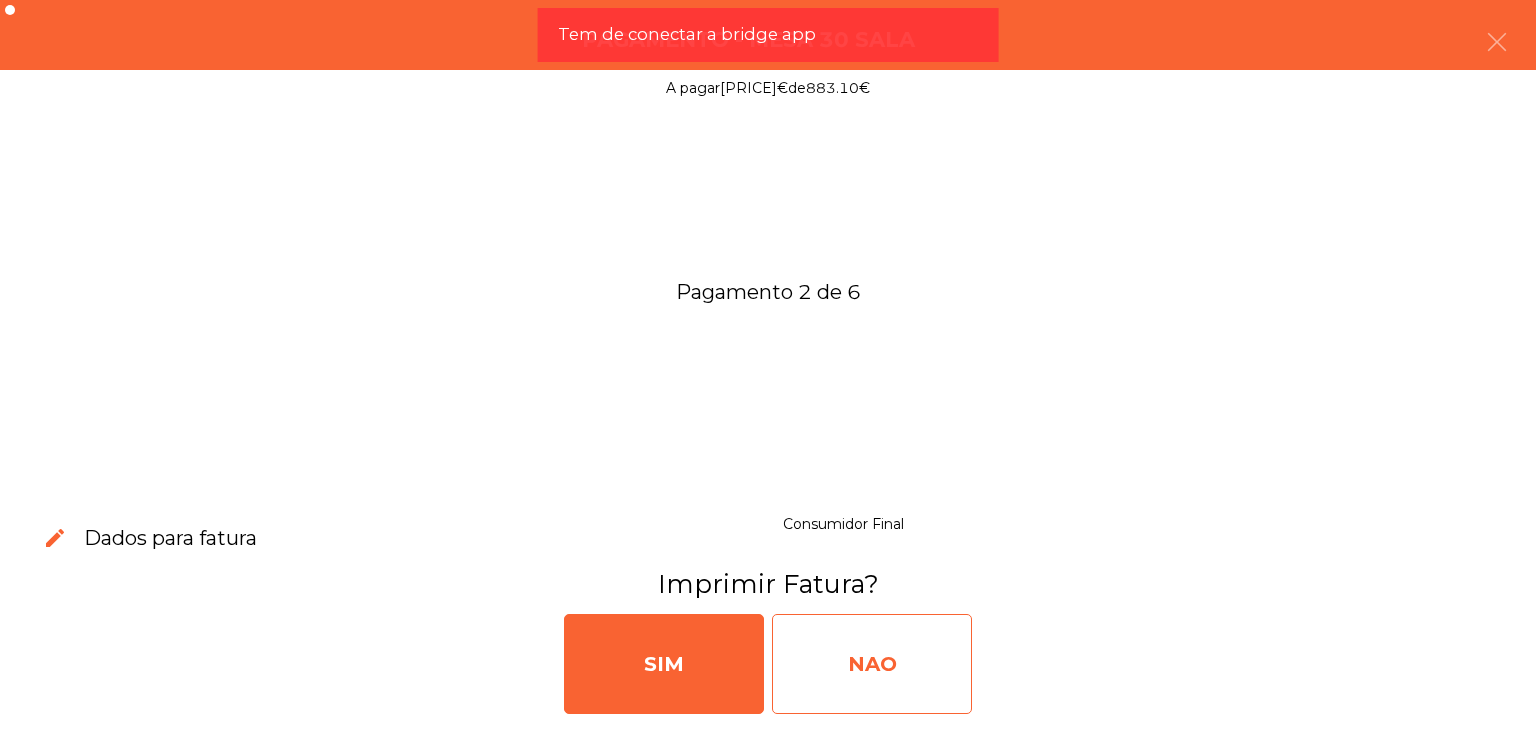 click on "NAO" 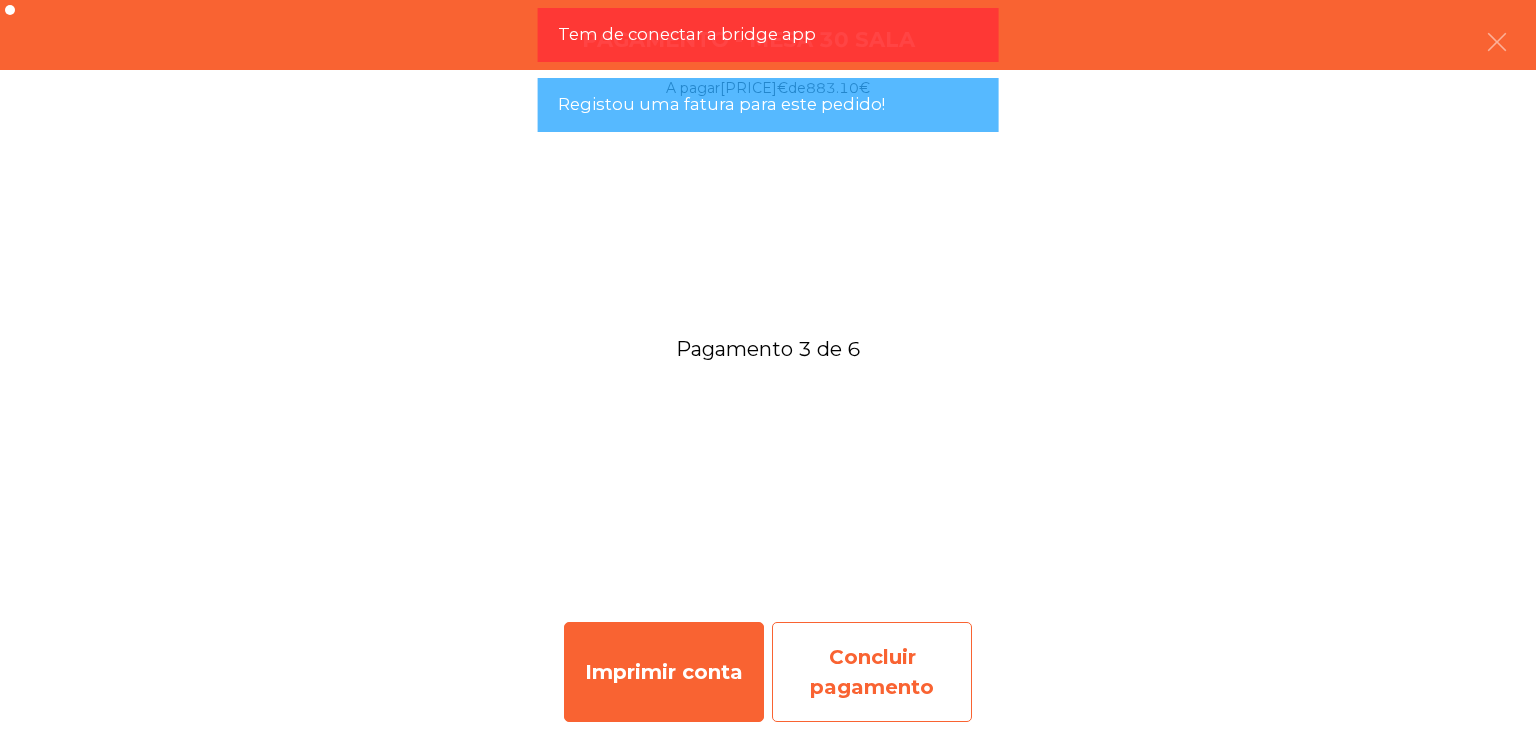 click on "Concluir pagamento" 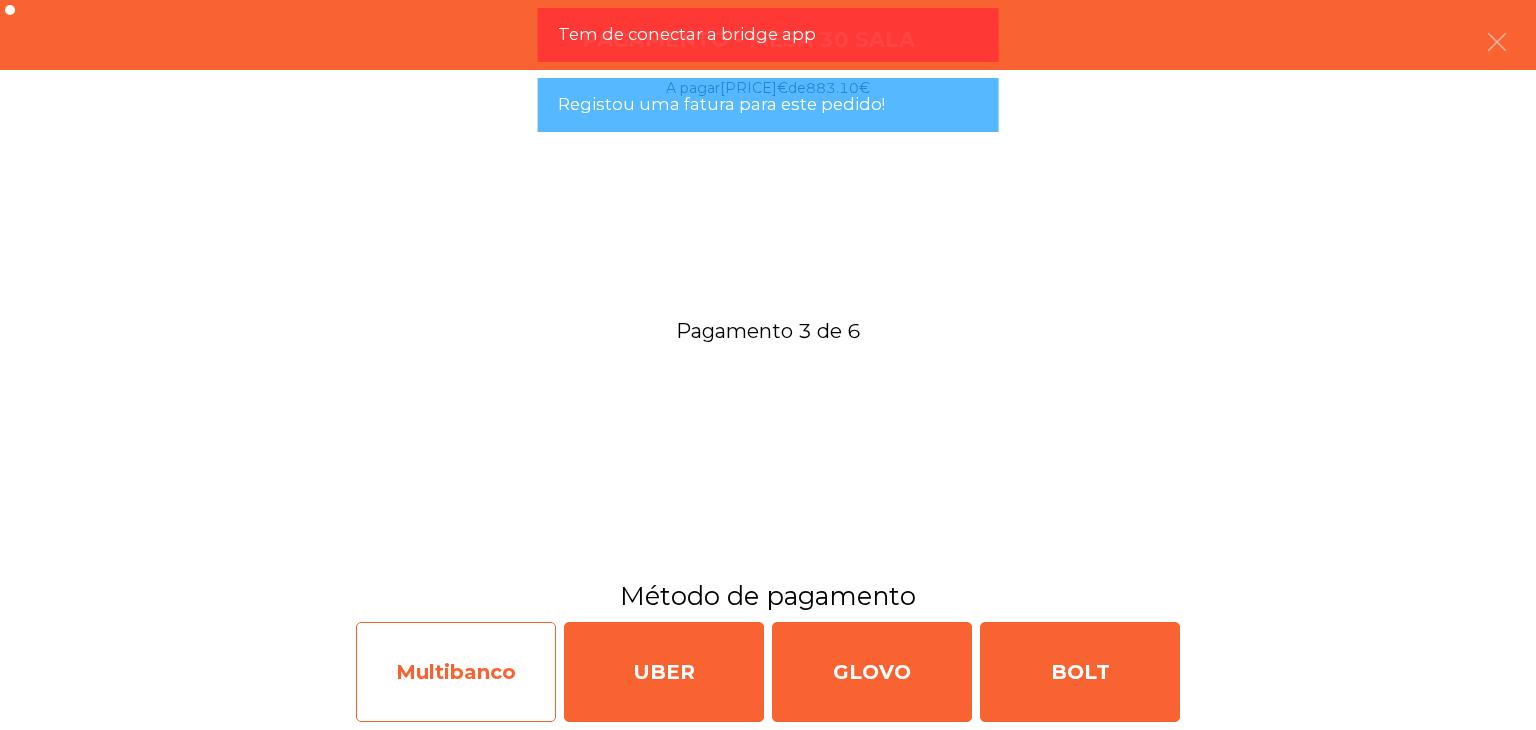 click on "Multibanco" 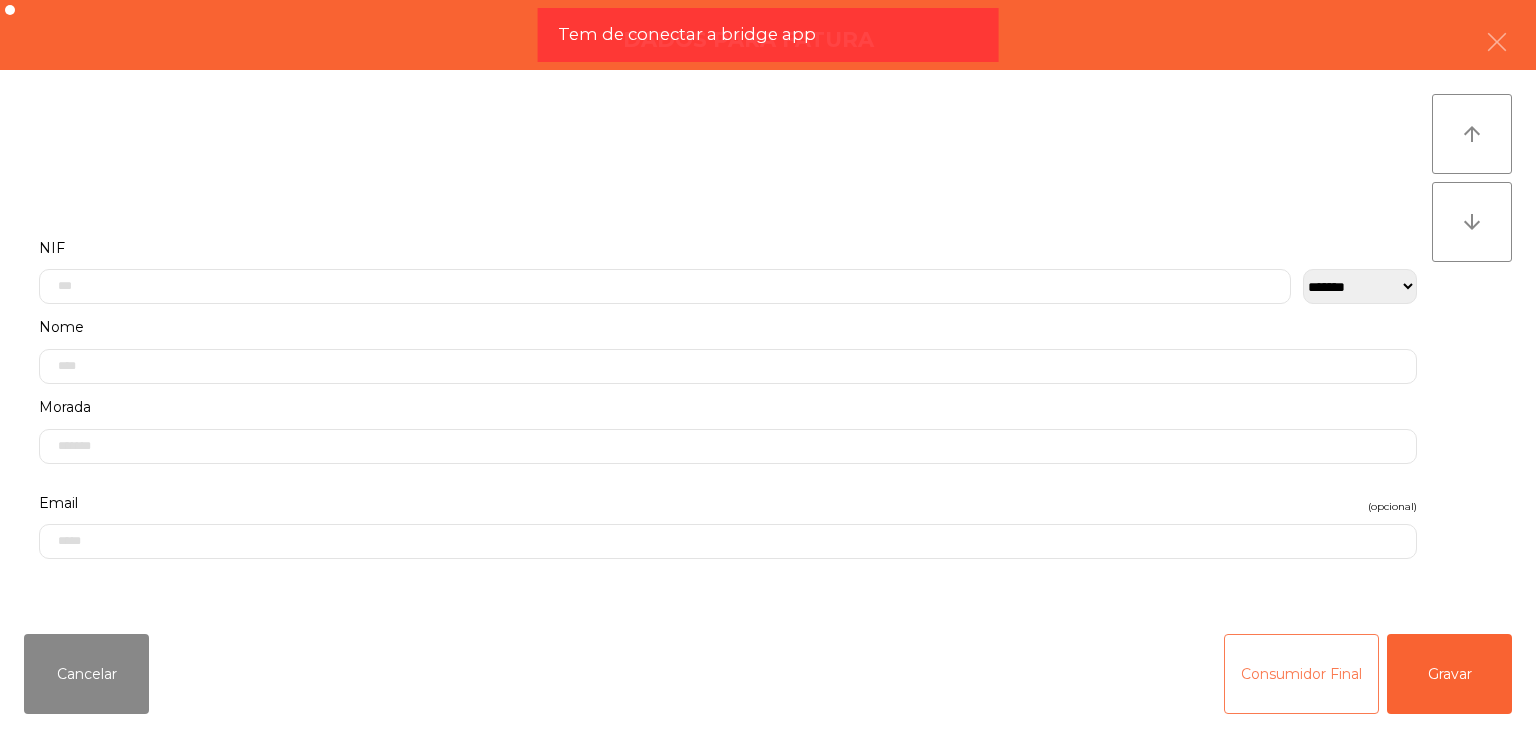 drag, startPoint x: 1246, startPoint y: 669, endPoint x: 1002, endPoint y: 674, distance: 244.05122 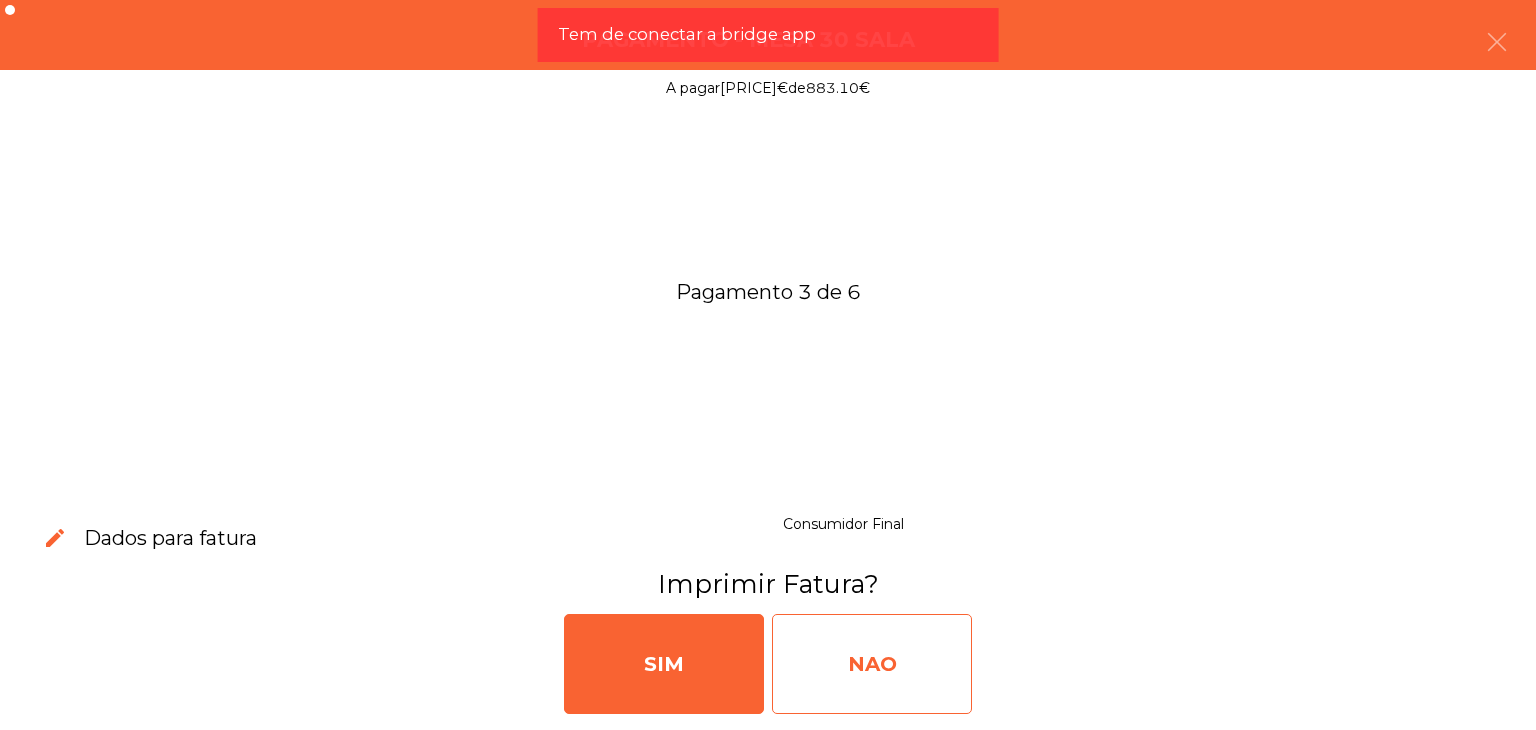 click on "NAO" 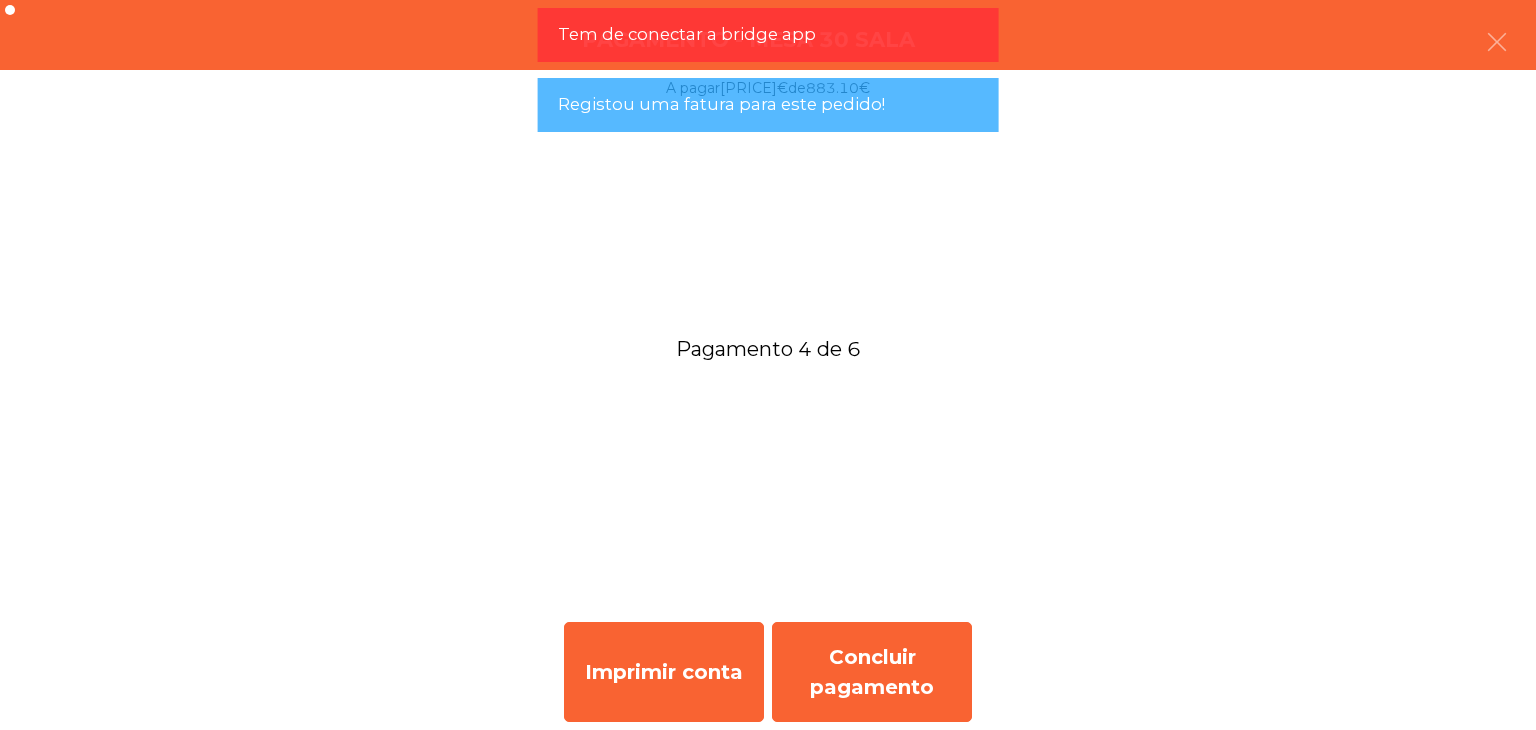 click on "Concluir pagamento" 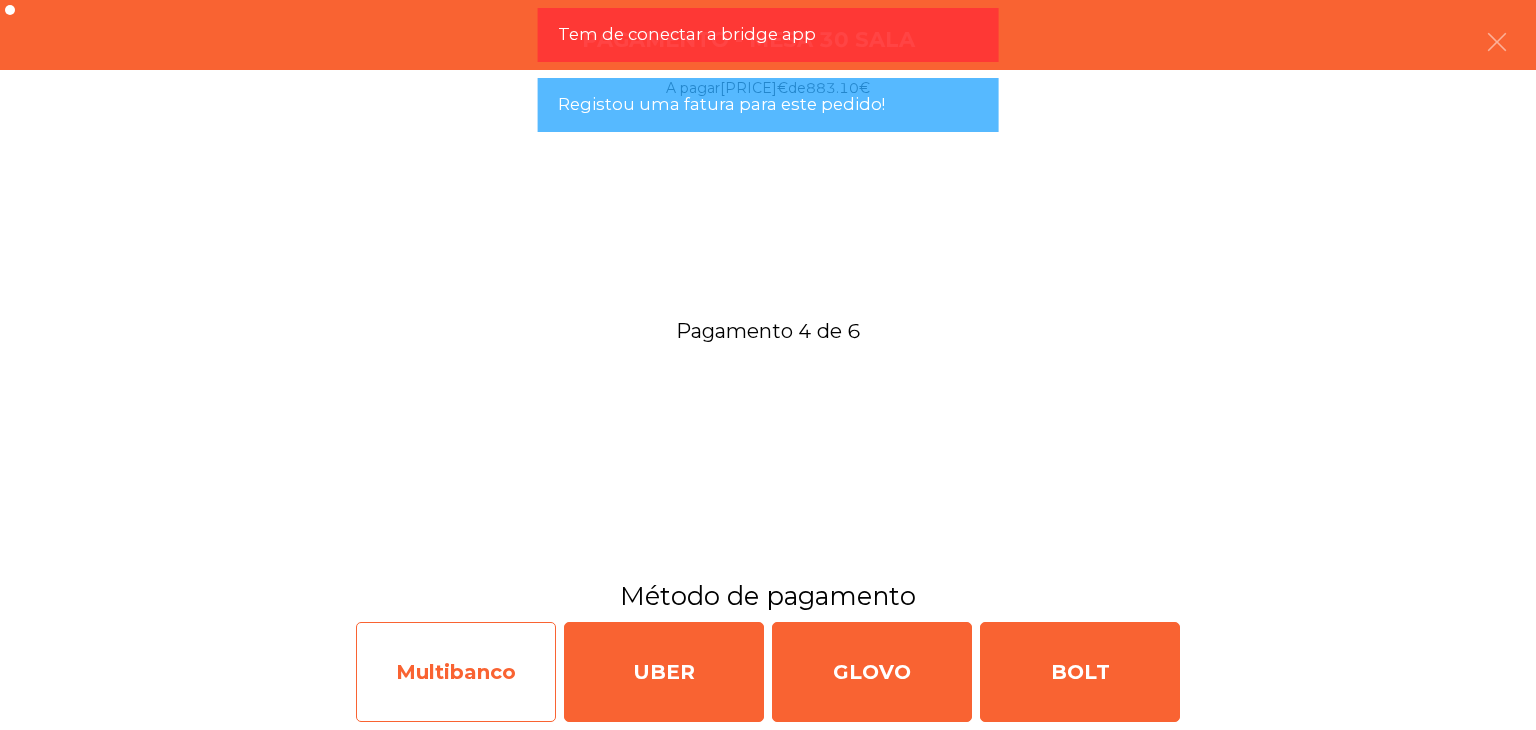 click on "Multibanco" 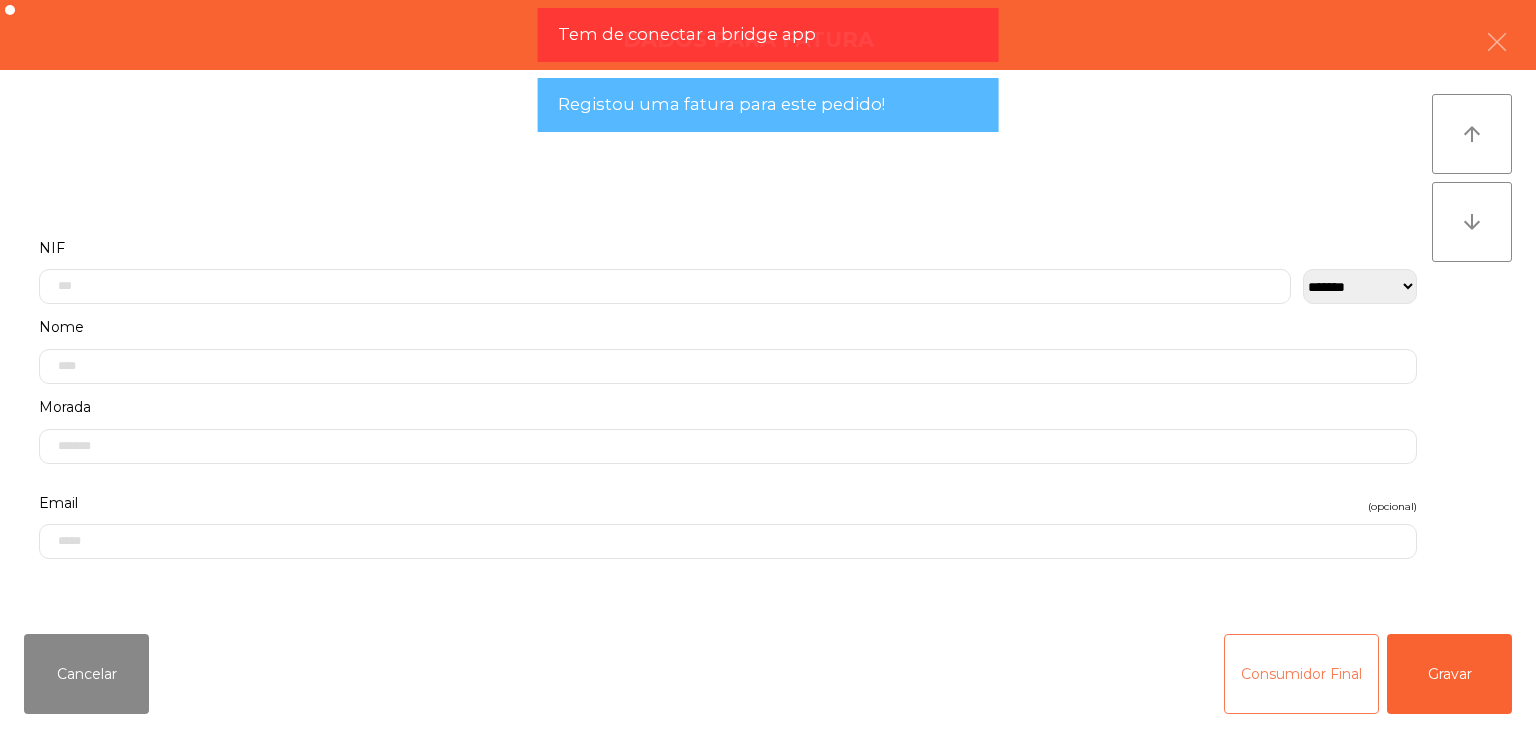 click on "Consumidor Final" 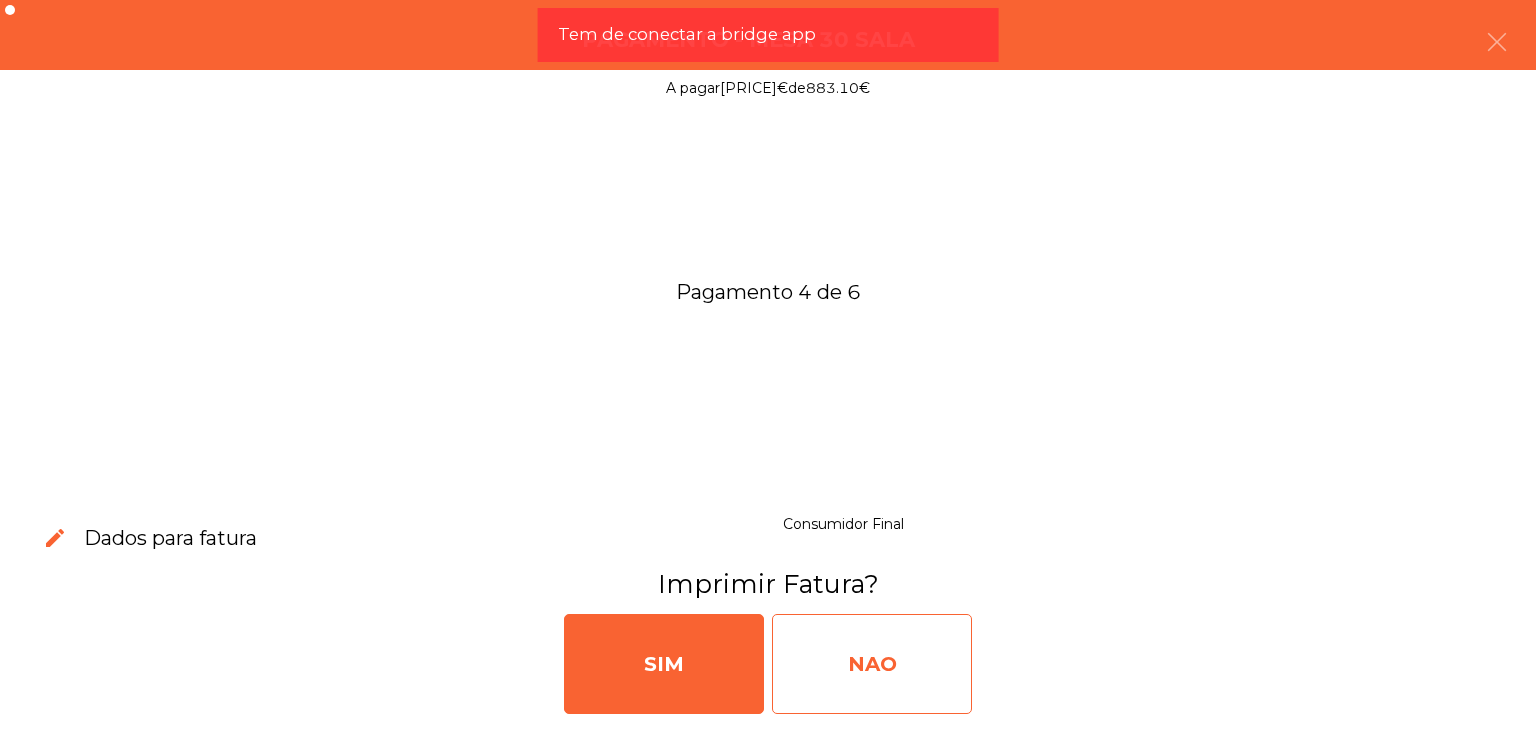 click on "NAO" 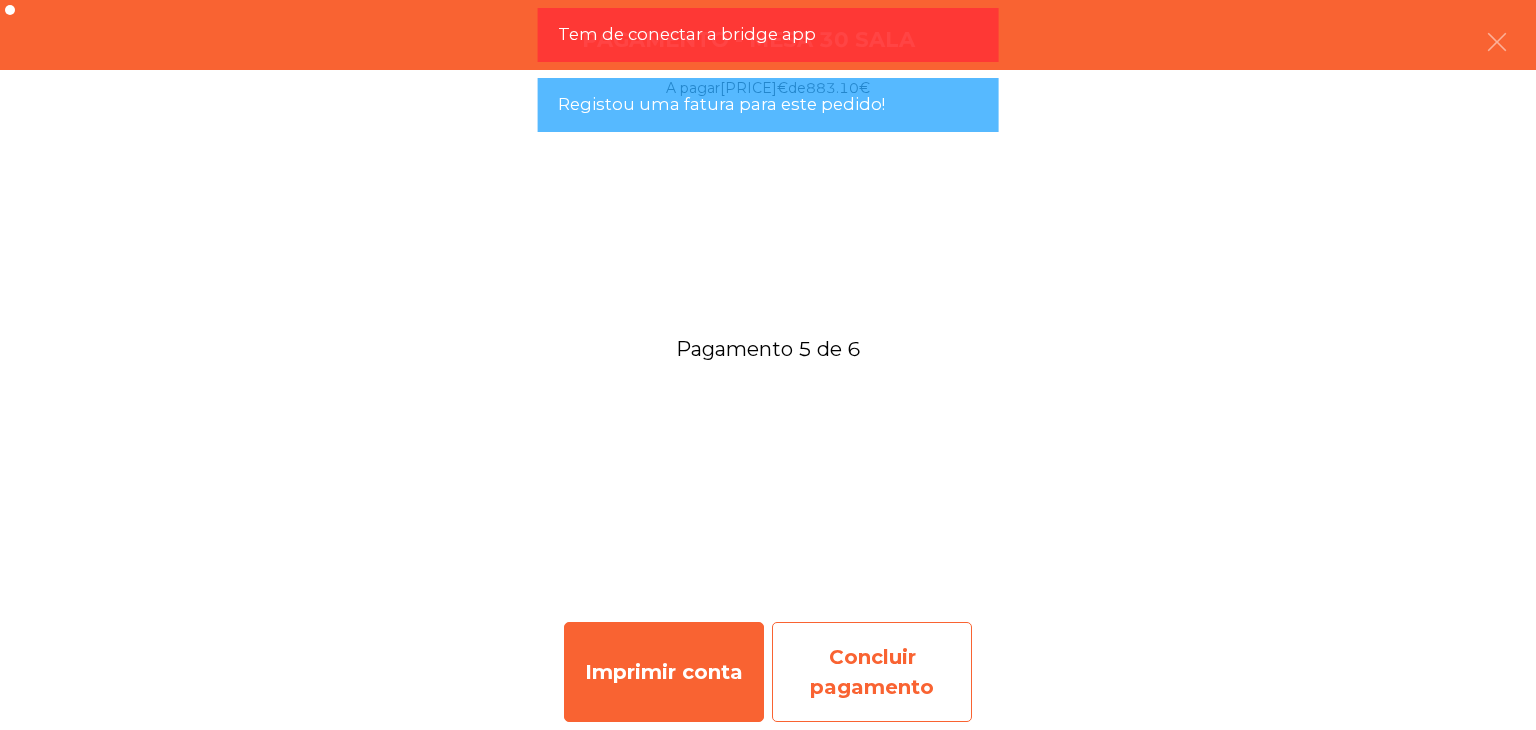 click on "Concluir pagamento" 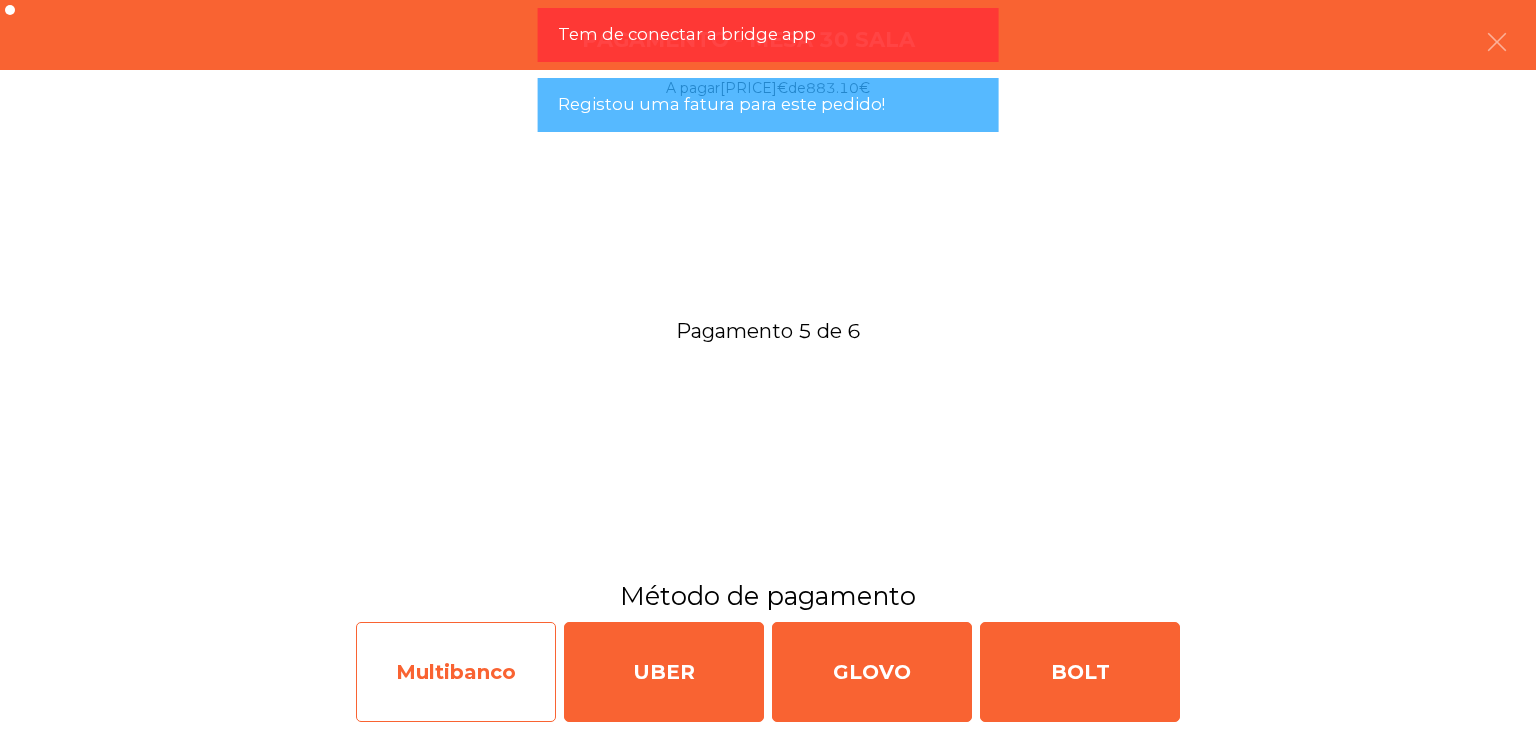 click on "Multibanco" 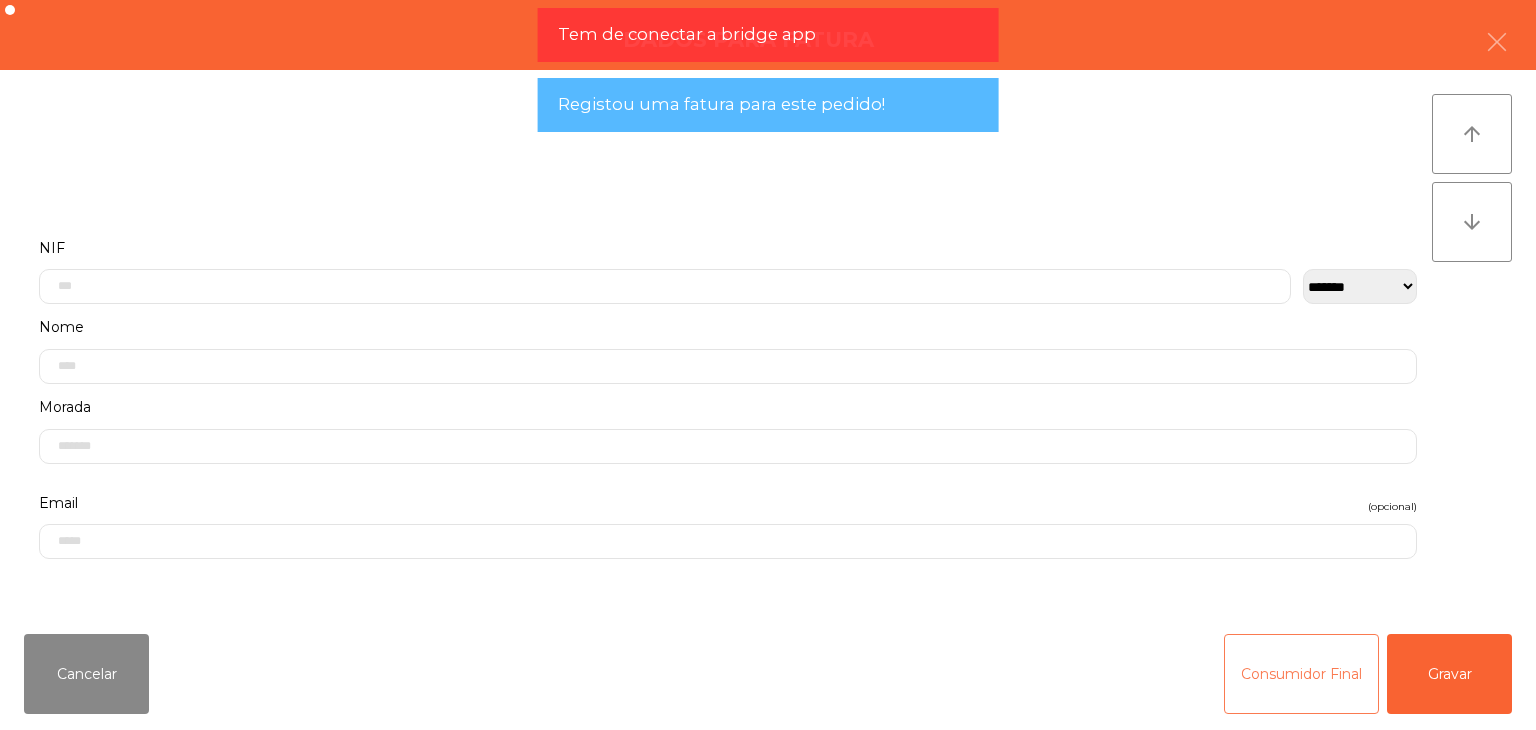 click on "Consumidor Final" 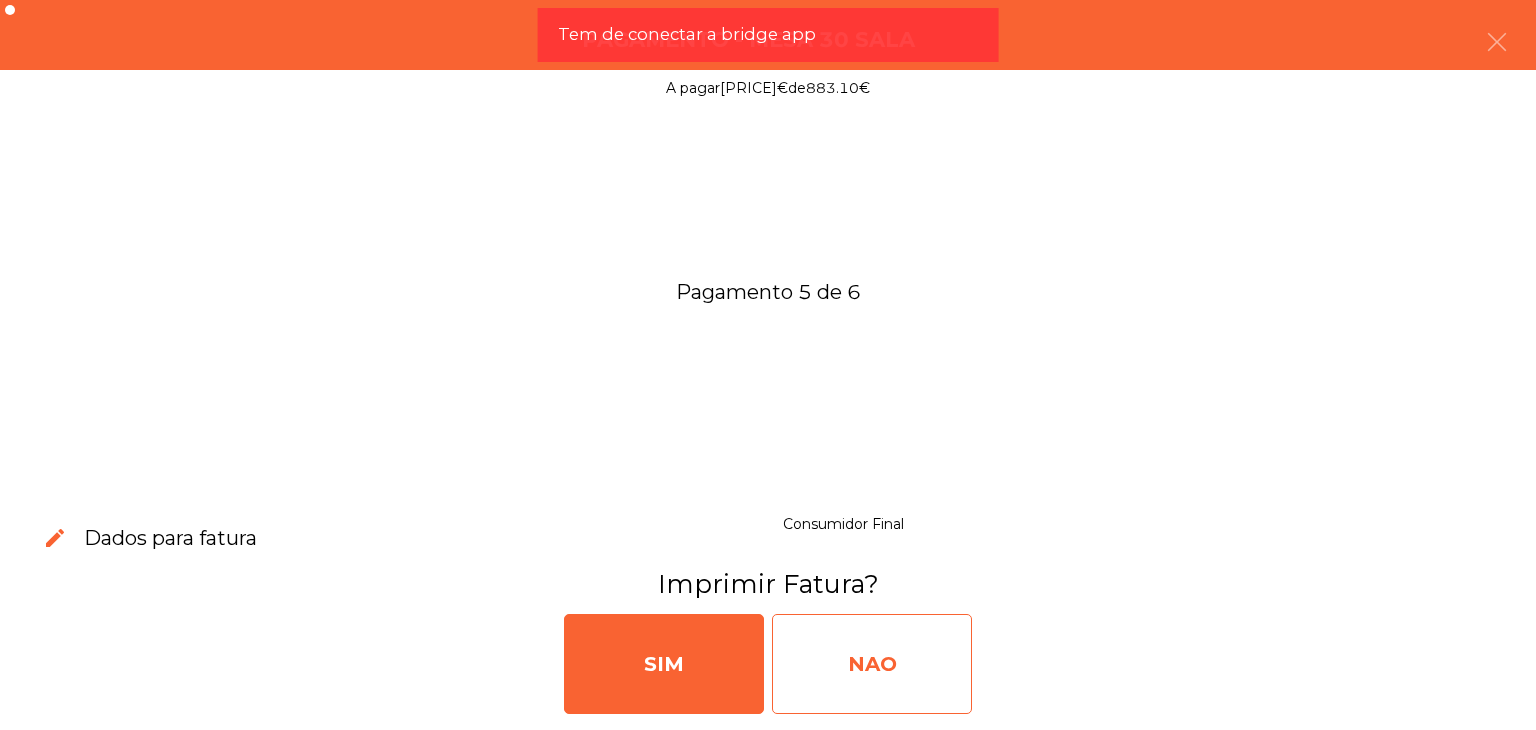 click on "NAO" 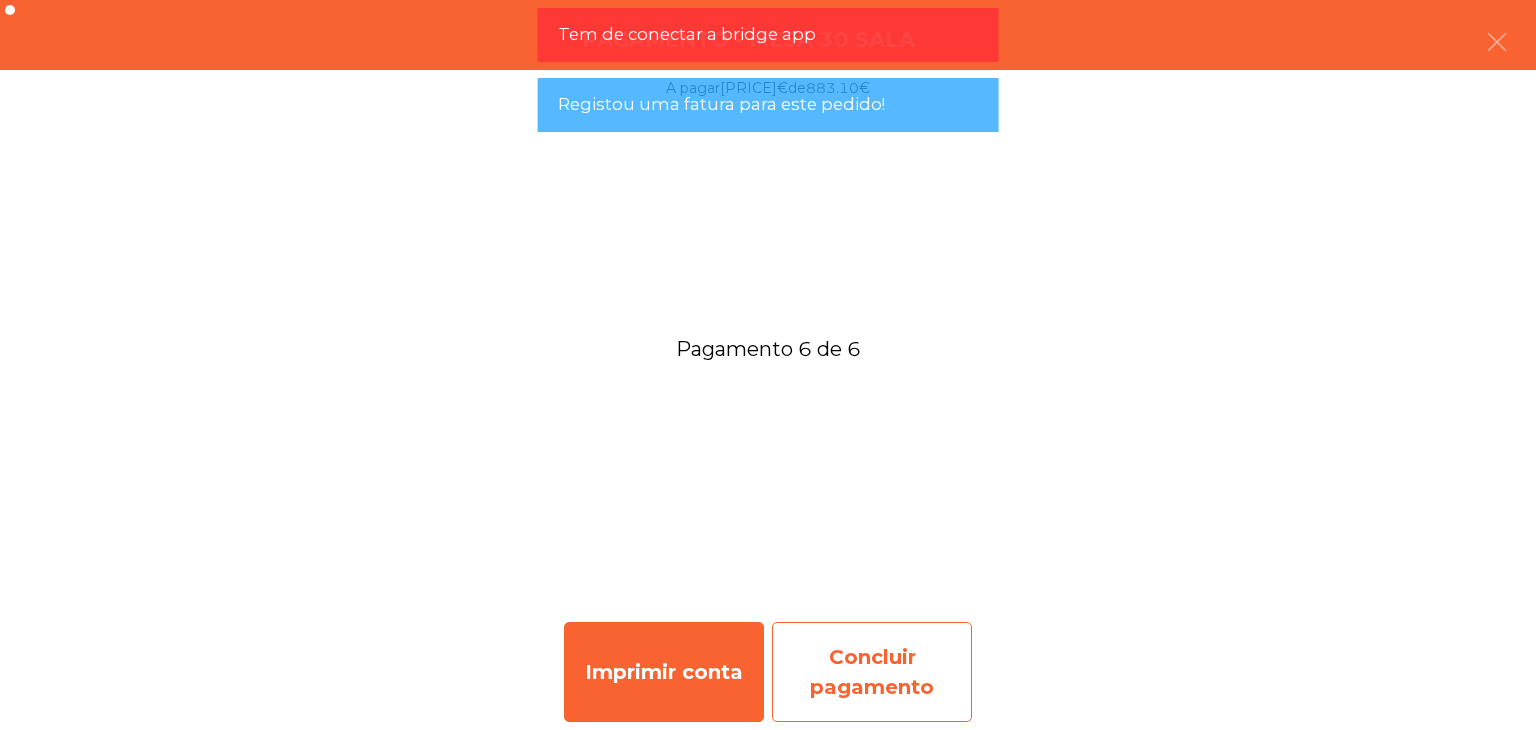 click on "Concluir pagamento" 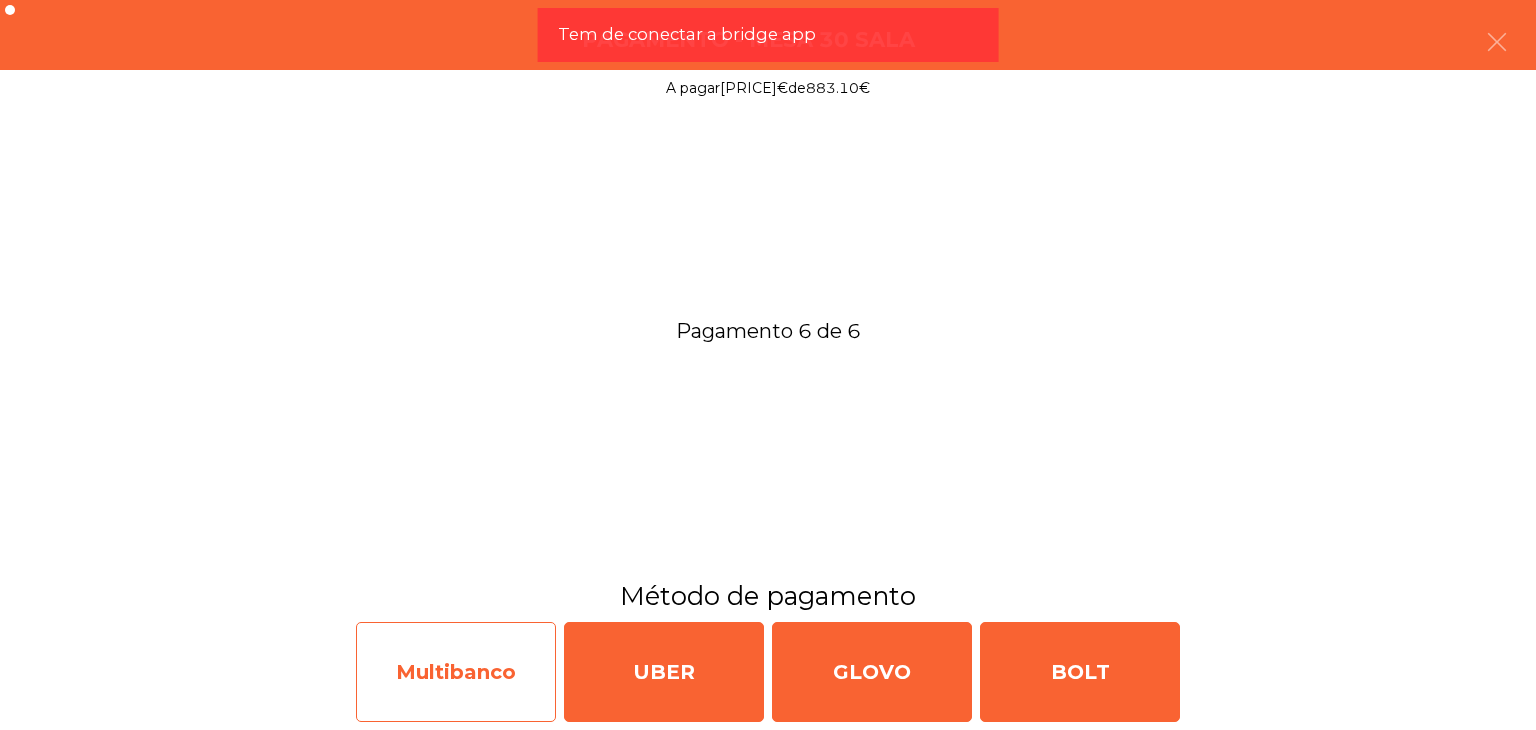 click on "Multibanco" 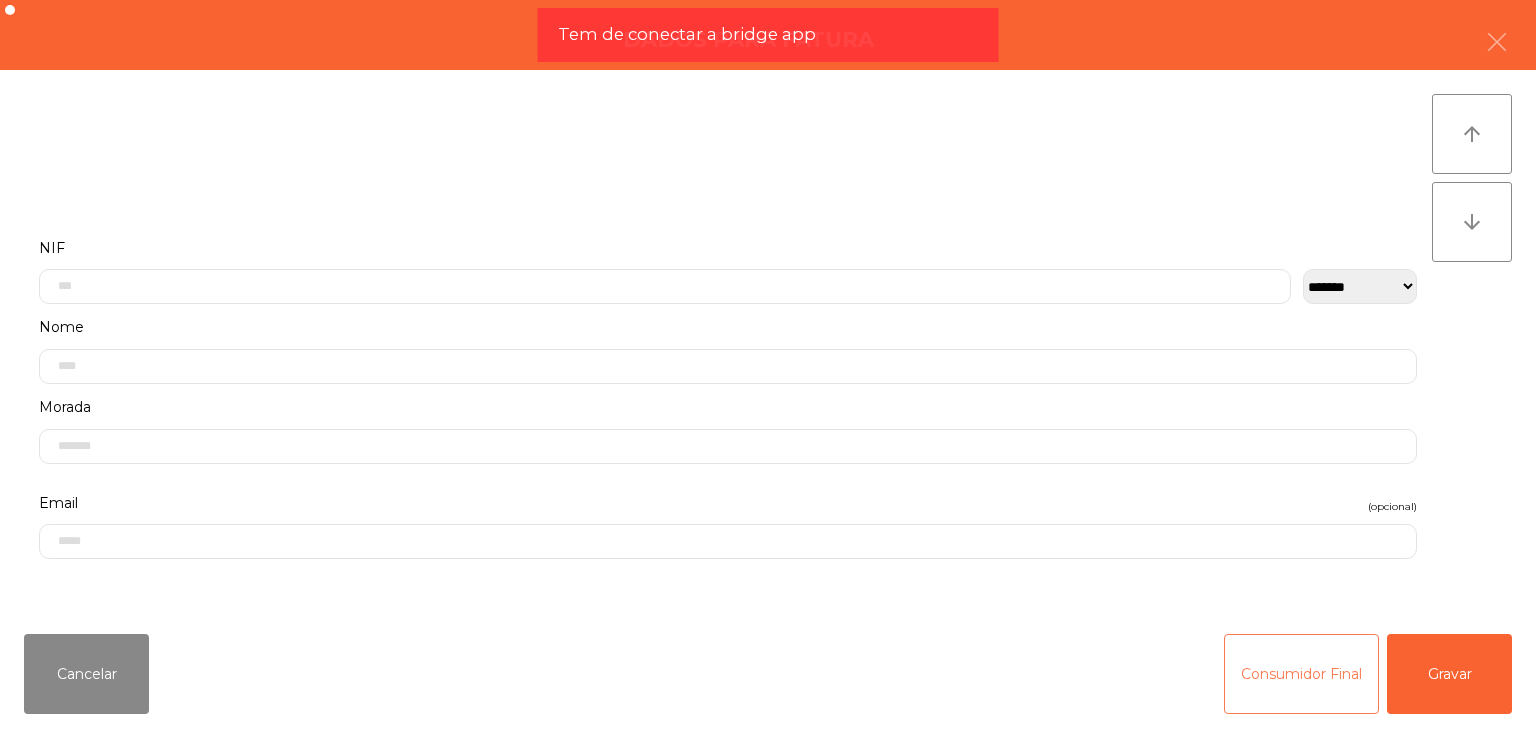 click on "Consumidor Final" 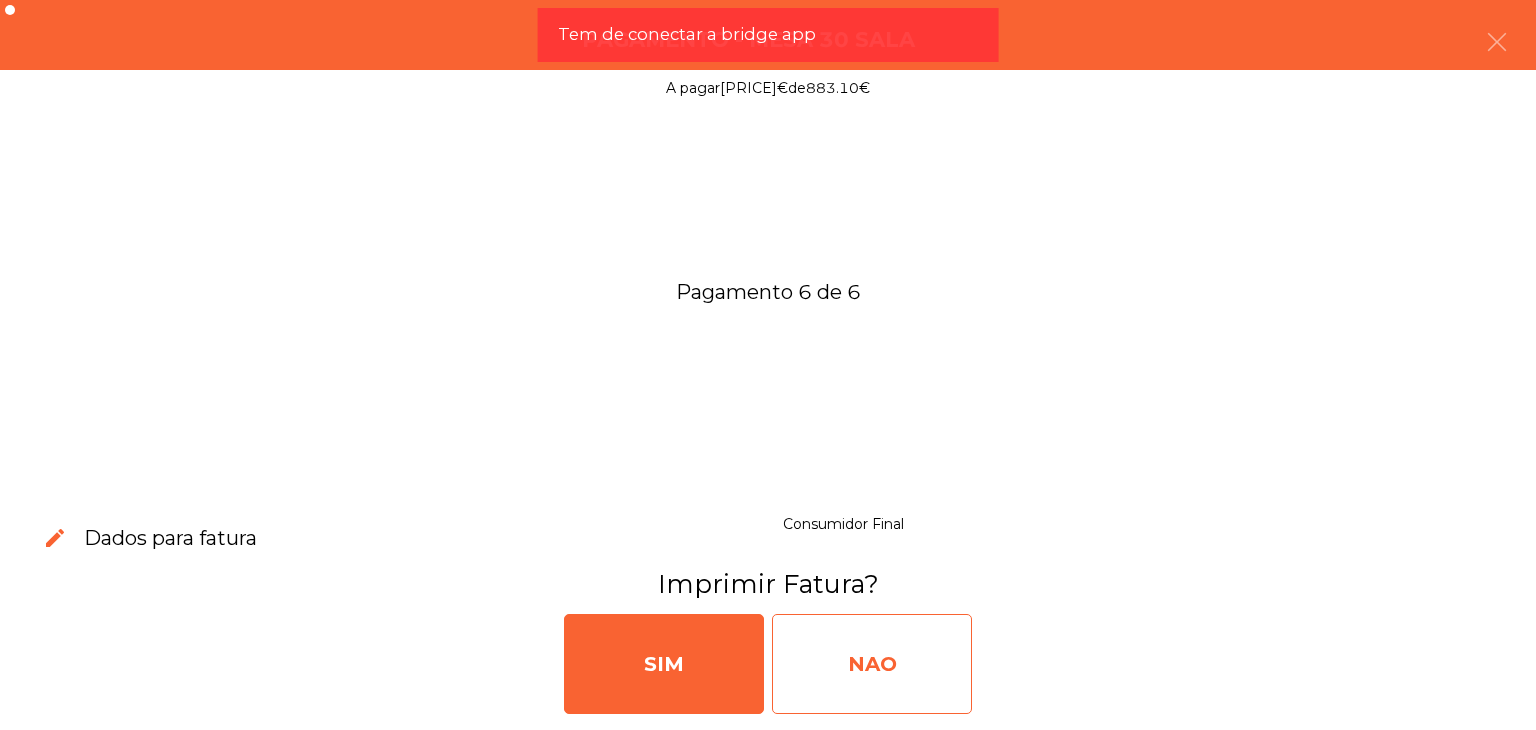 click on "NAO" 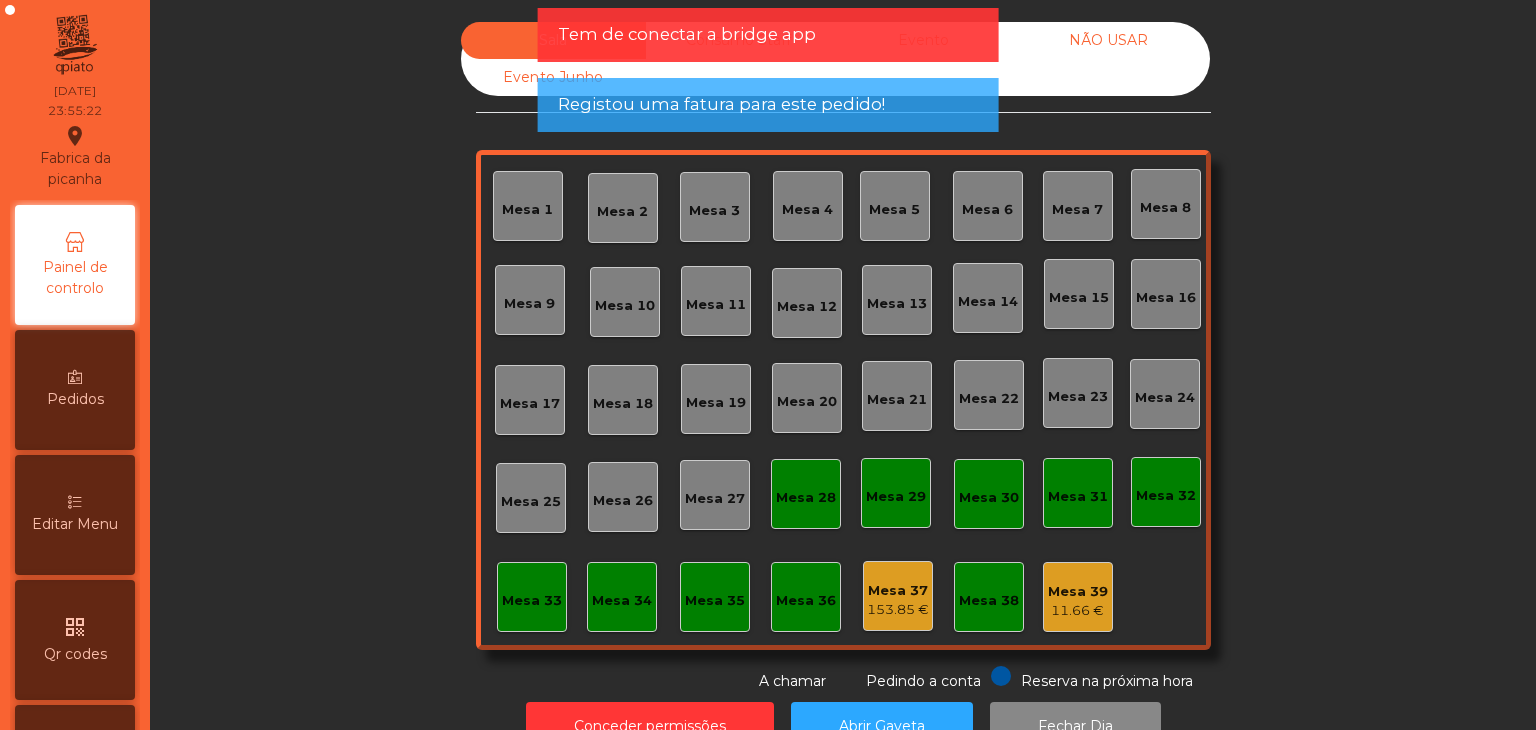 click on "NÃO USAR" 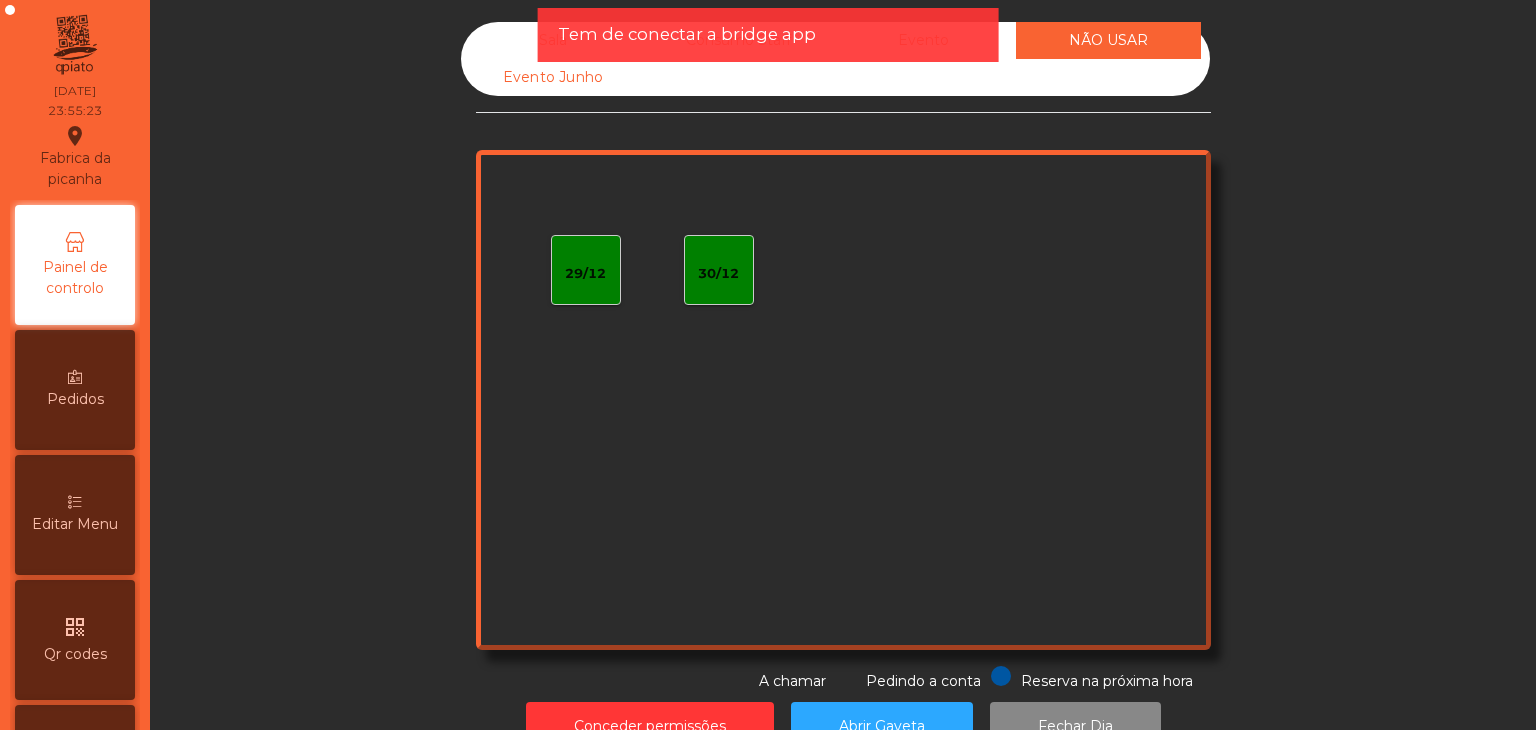 click on "Tem de conectar a bridge app" 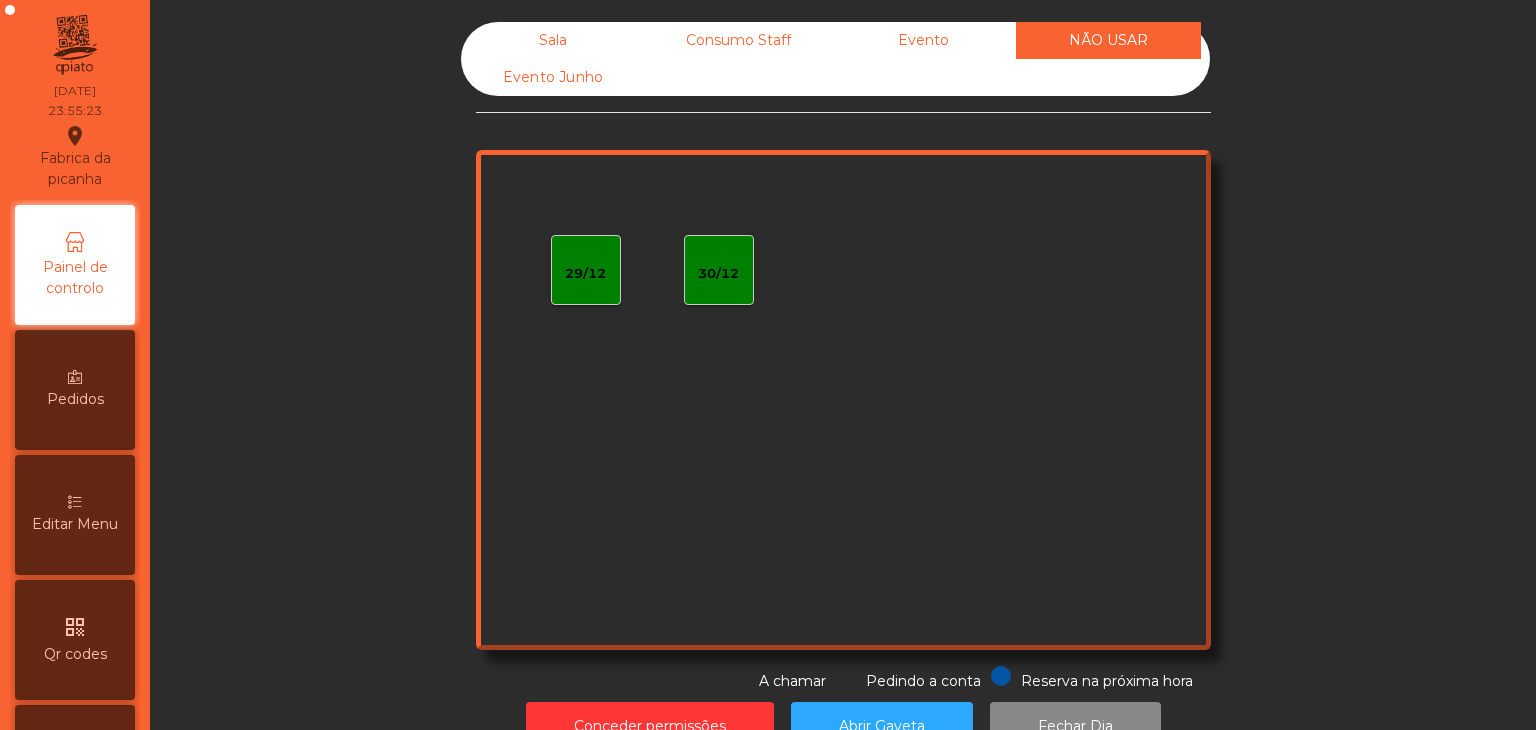 click on "Evento" 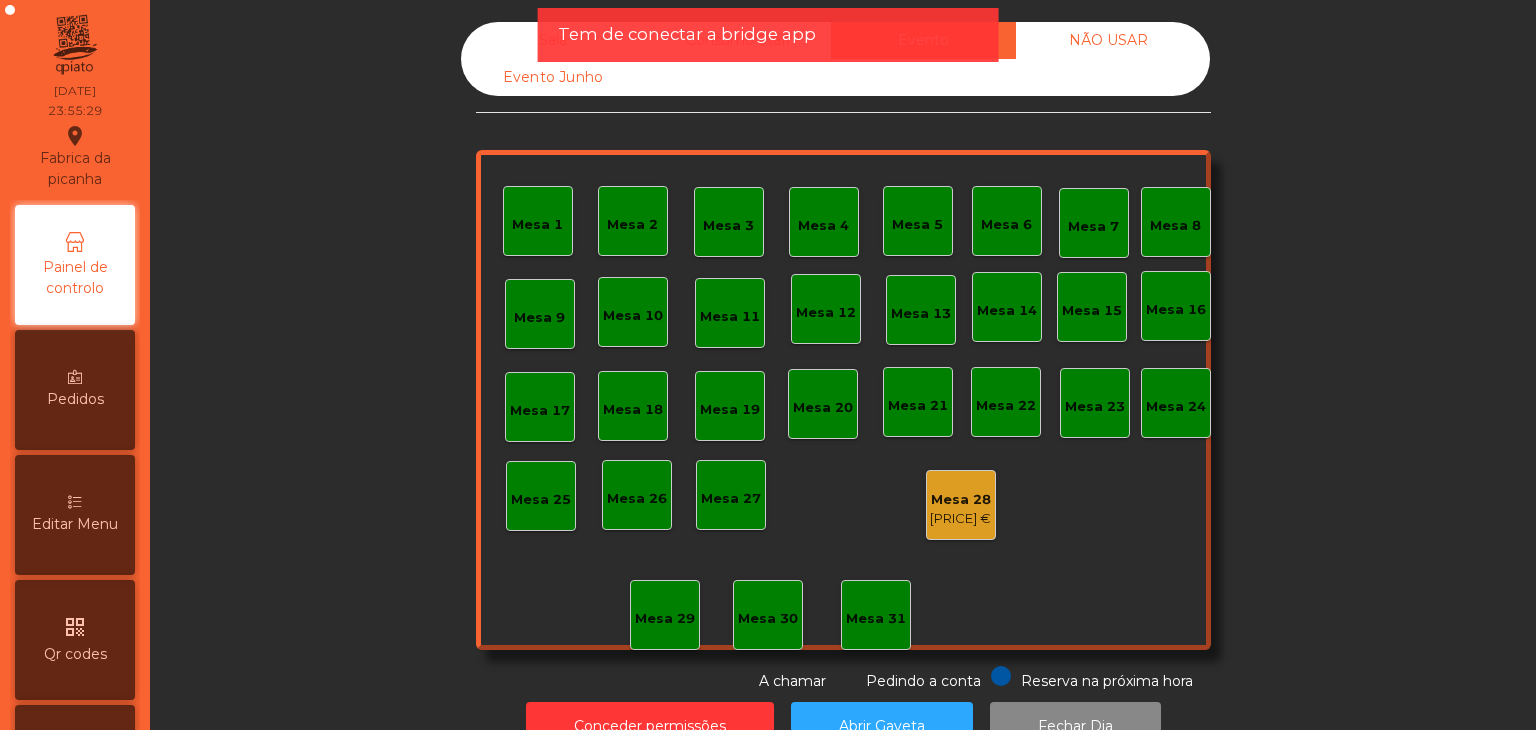 click on "Conceder permissões   Abrir Gaveta   Fechar Dia" 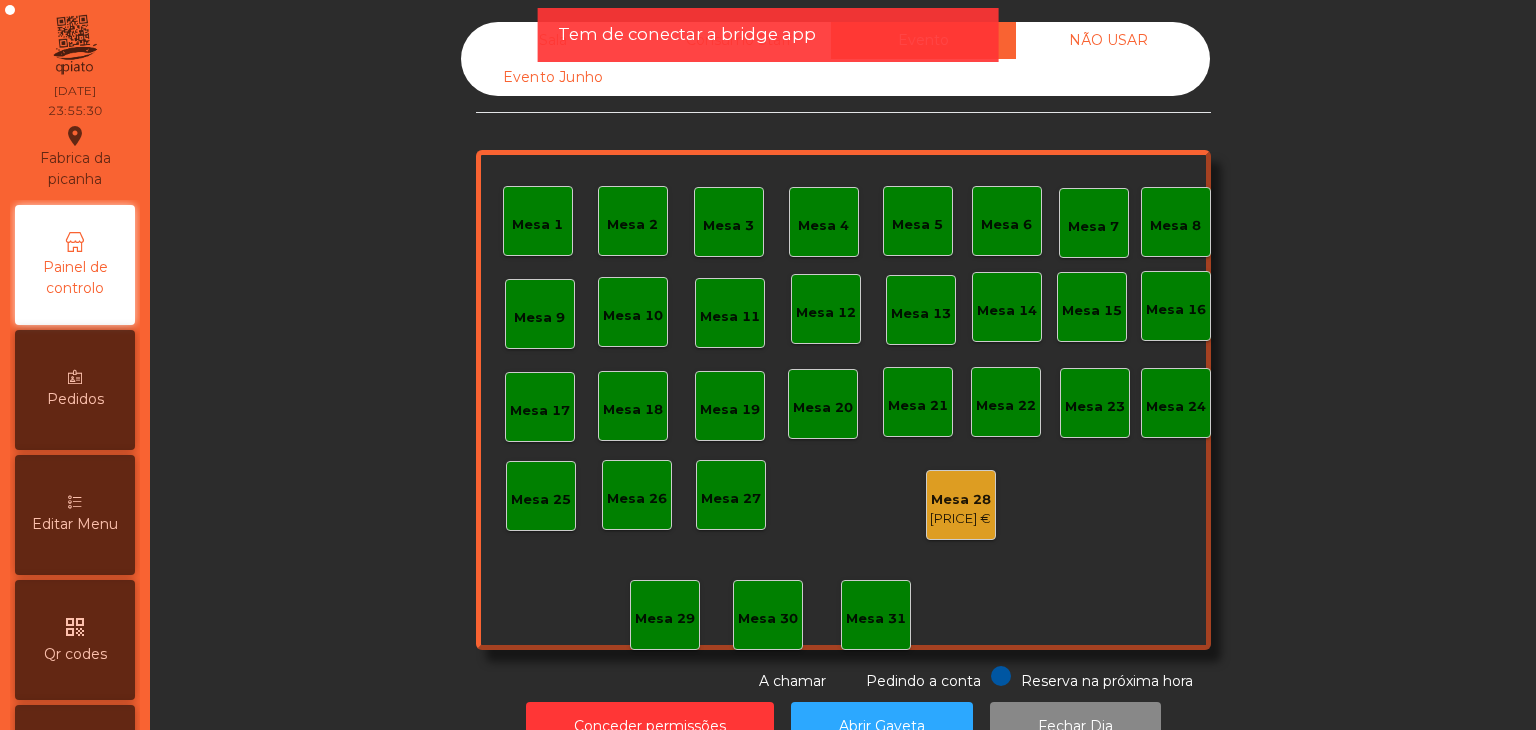 click on "Conceder permissões   Abrir Gaveta   Fechar Dia" 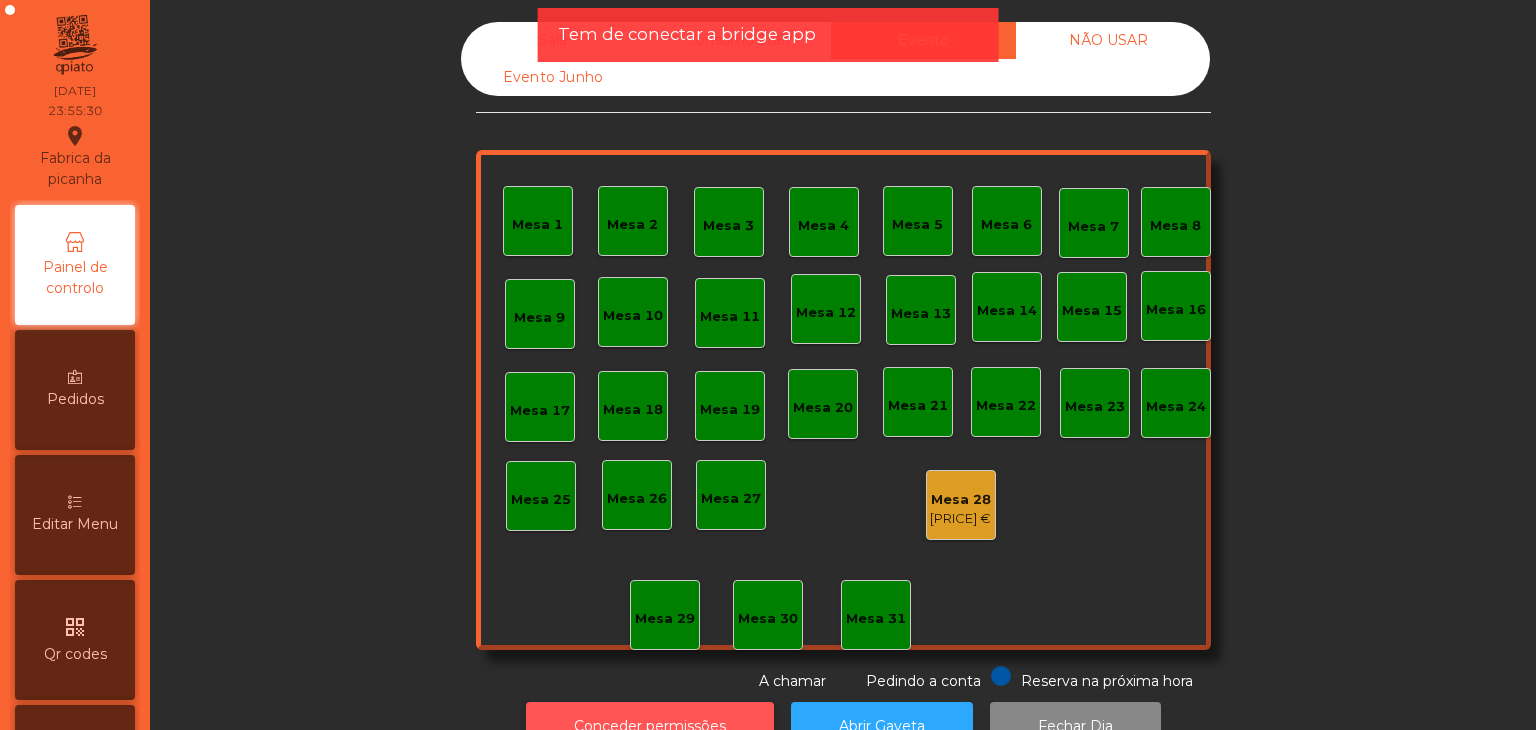 click on "Conceder permissões" 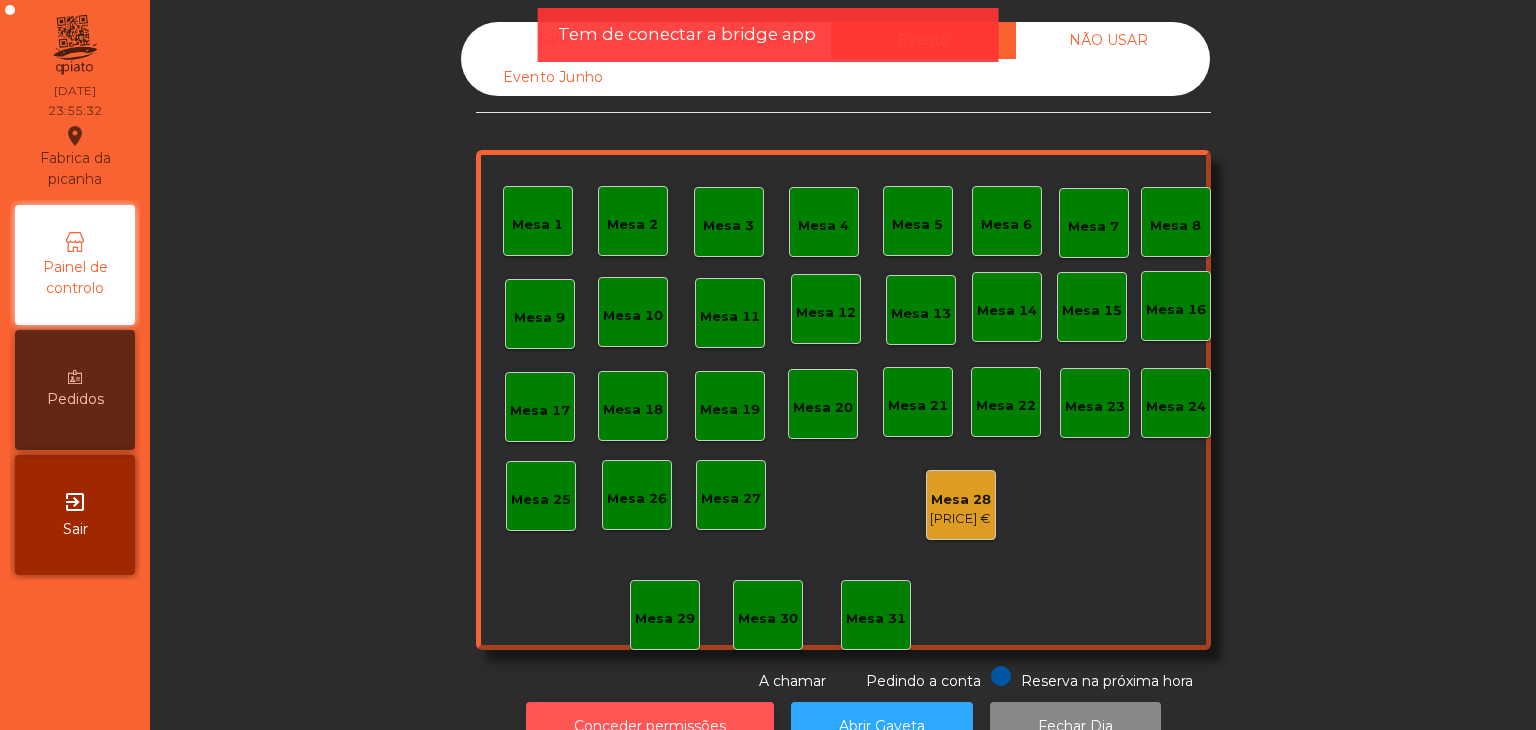 click on "Conceder permissões" 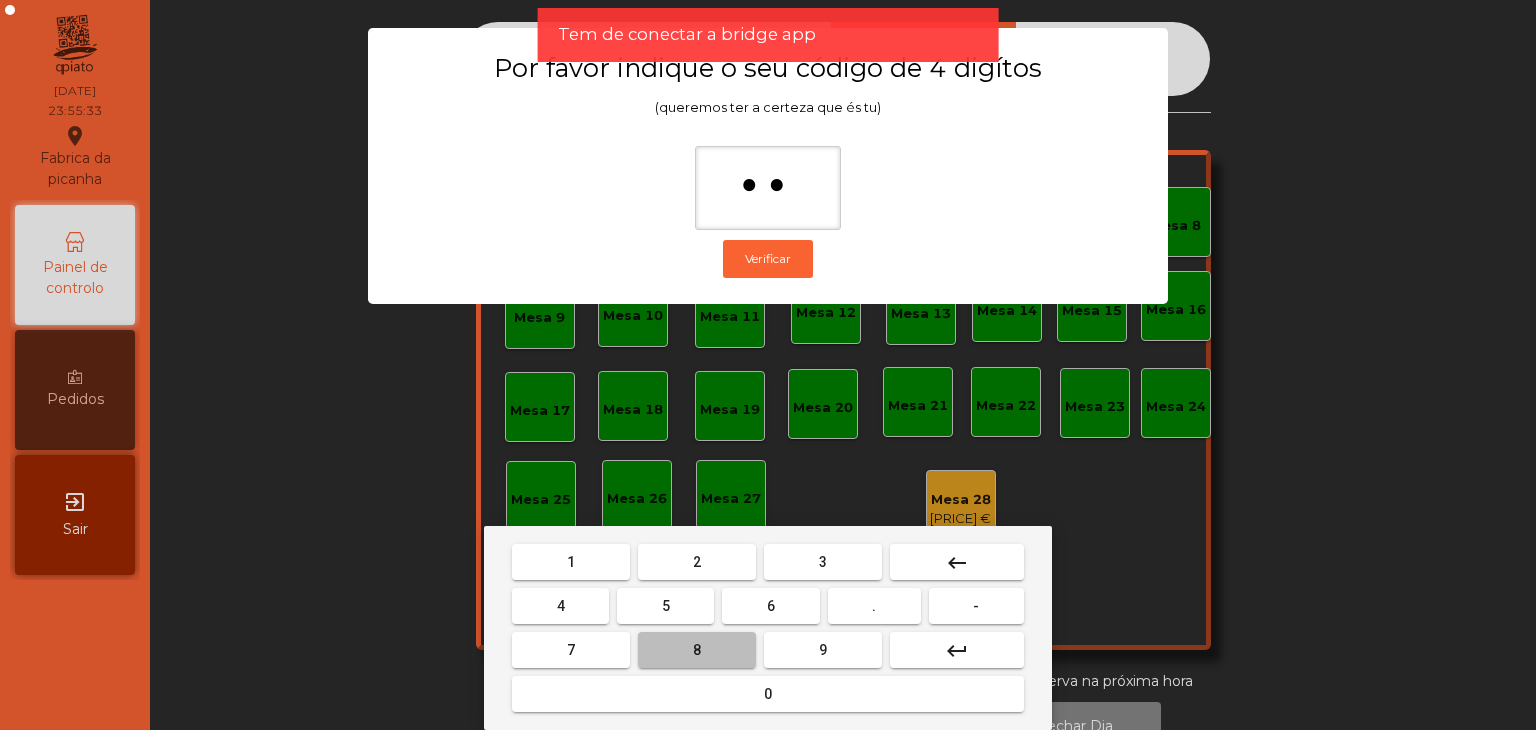 type on "***" 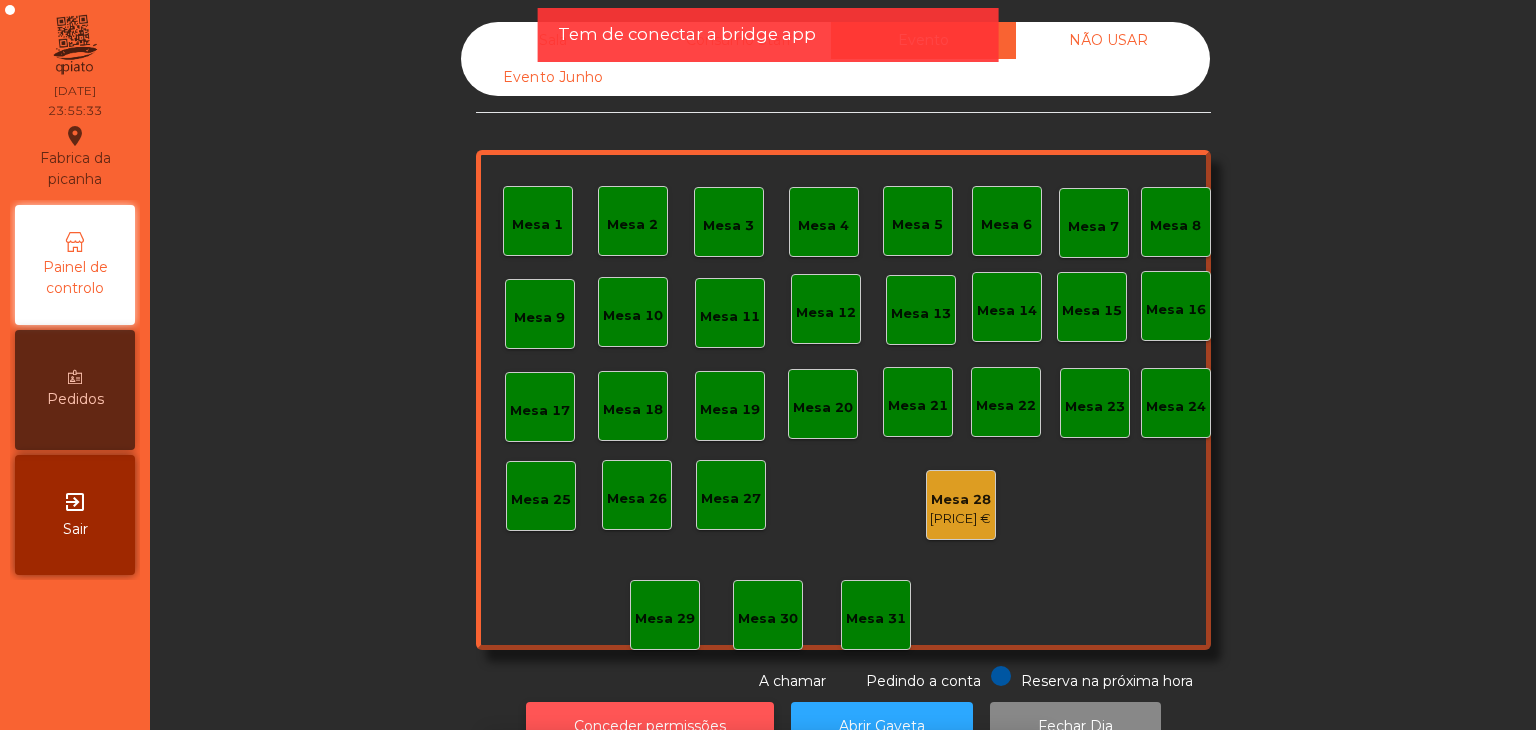 scroll, scrollTop: 36, scrollLeft: 0, axis: vertical 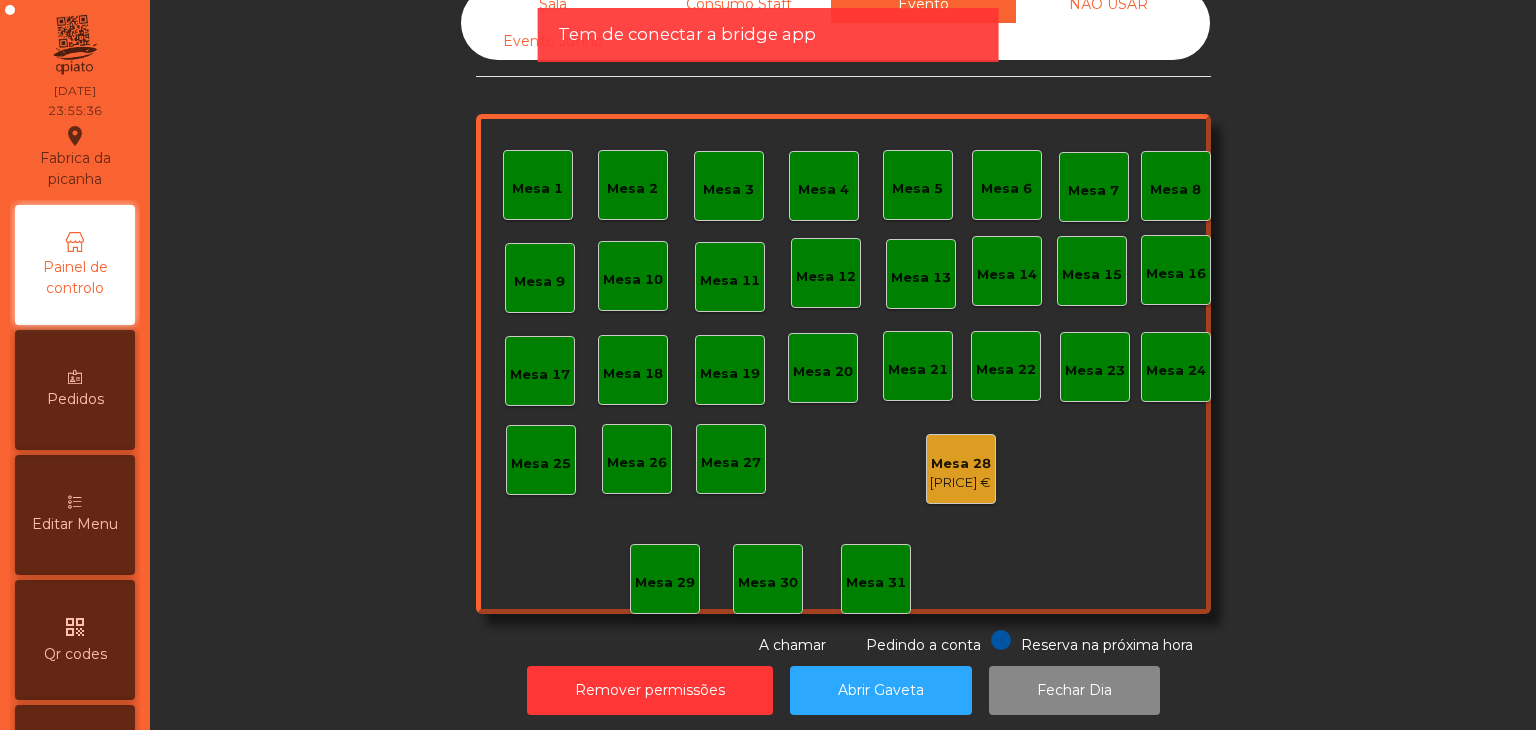 click on "[PRICE] €" 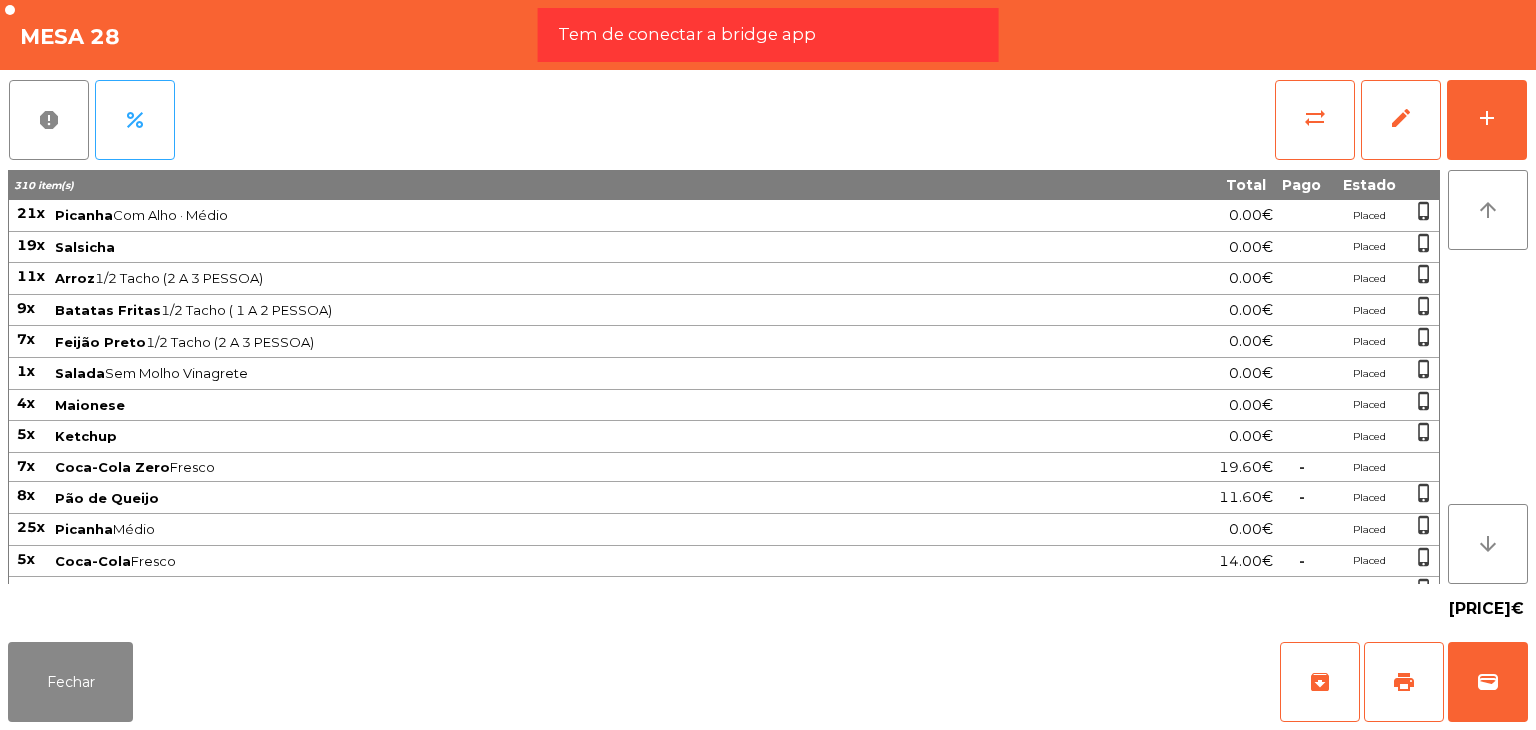 click on "sync_alt   edit   add" 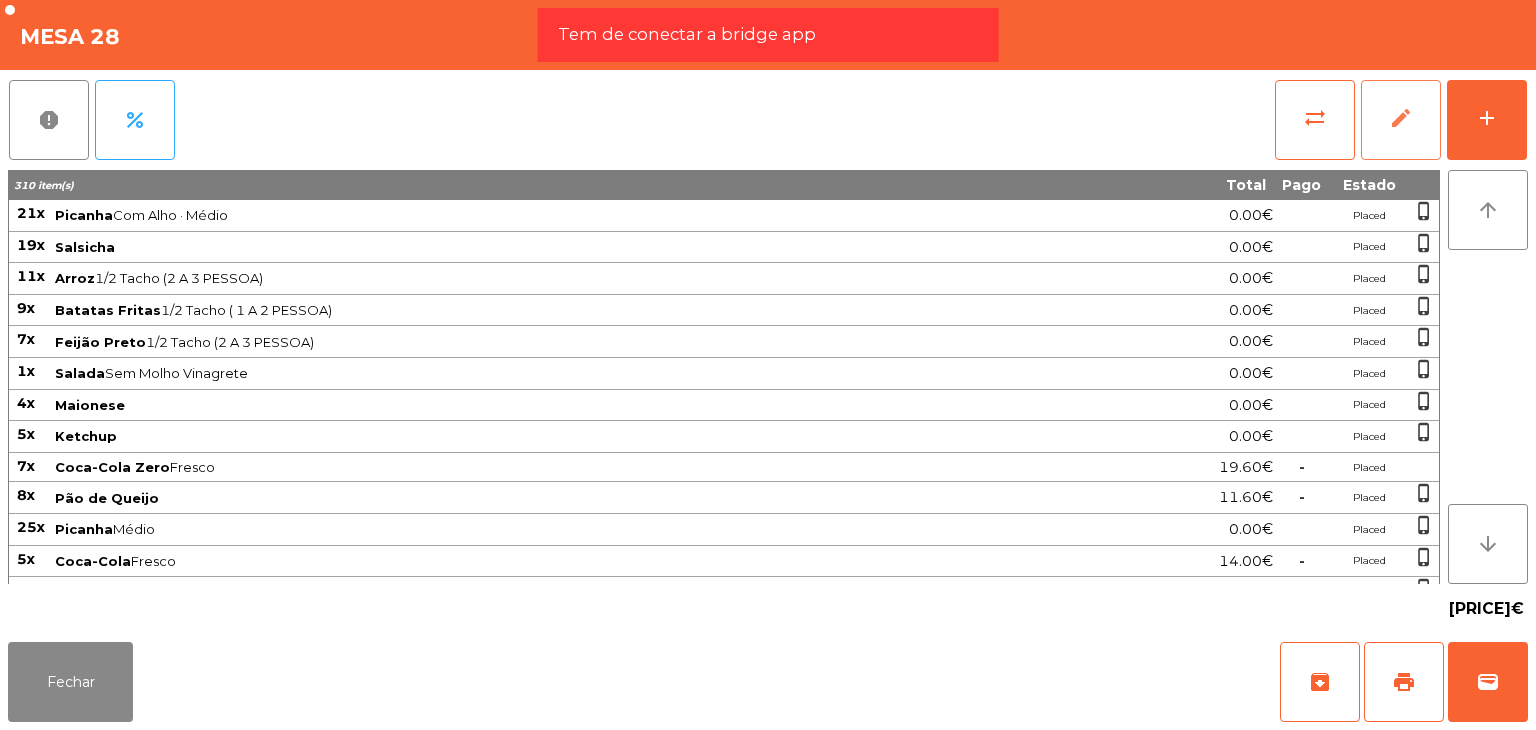 click on "edit" 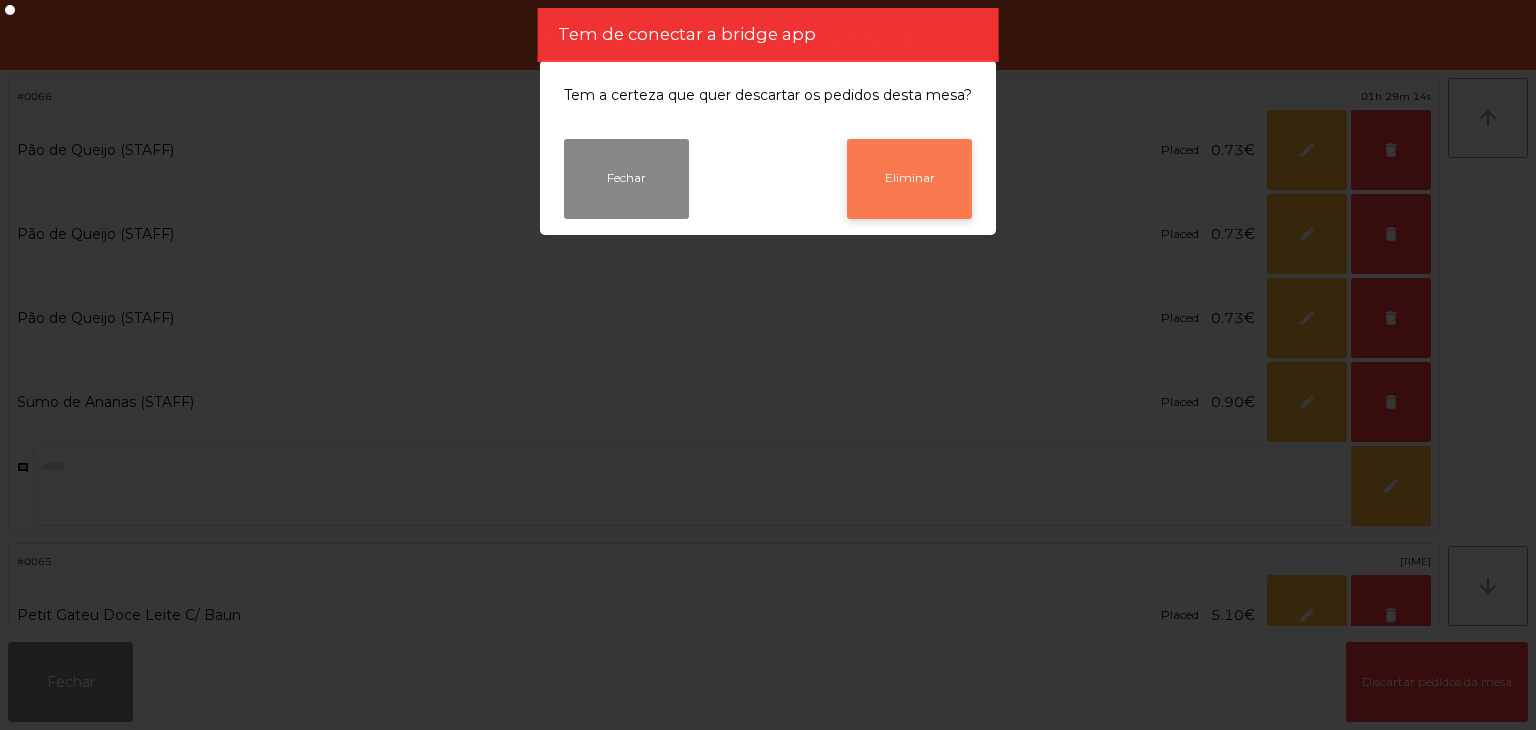 click on "Eliminar" 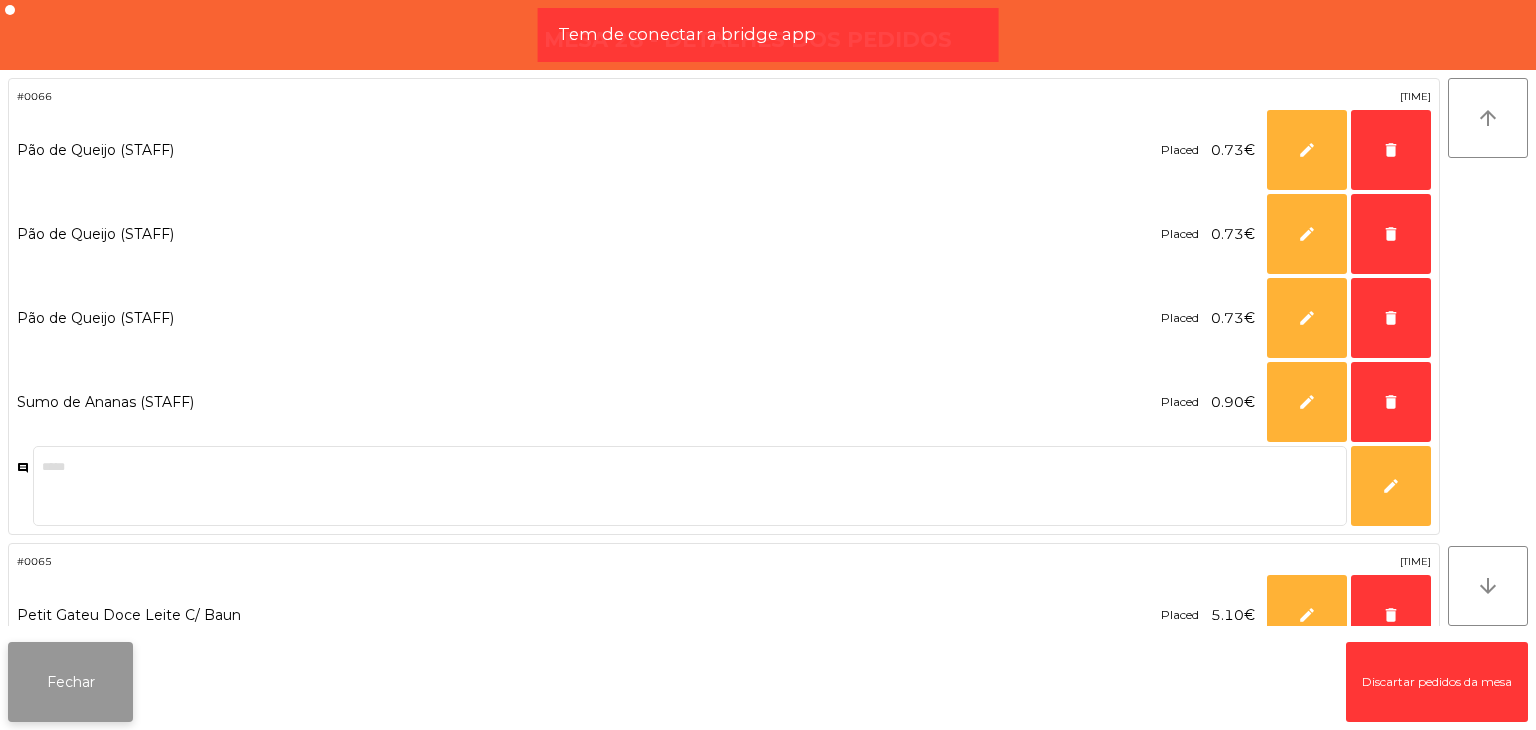 click on "Fechar" 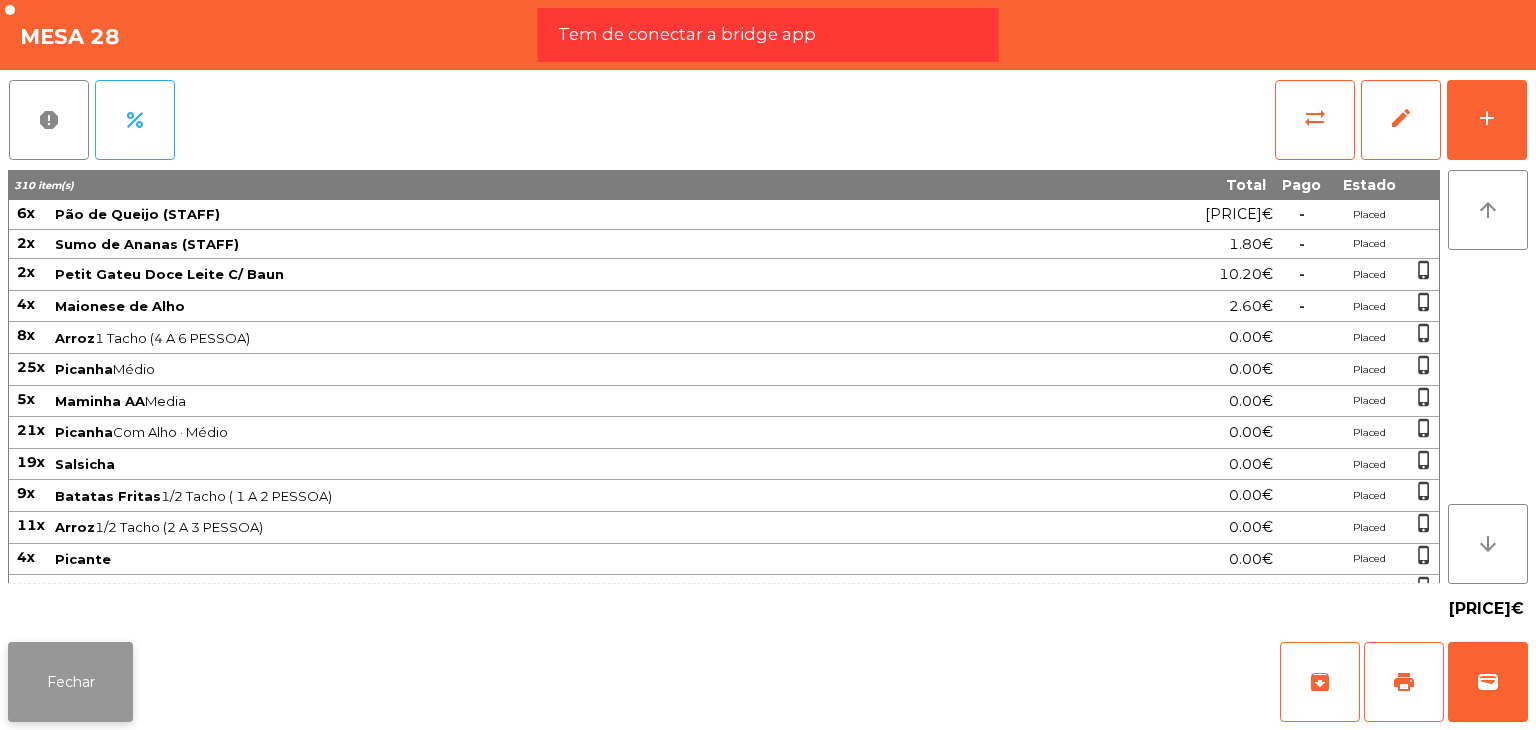 click on "Fechar" 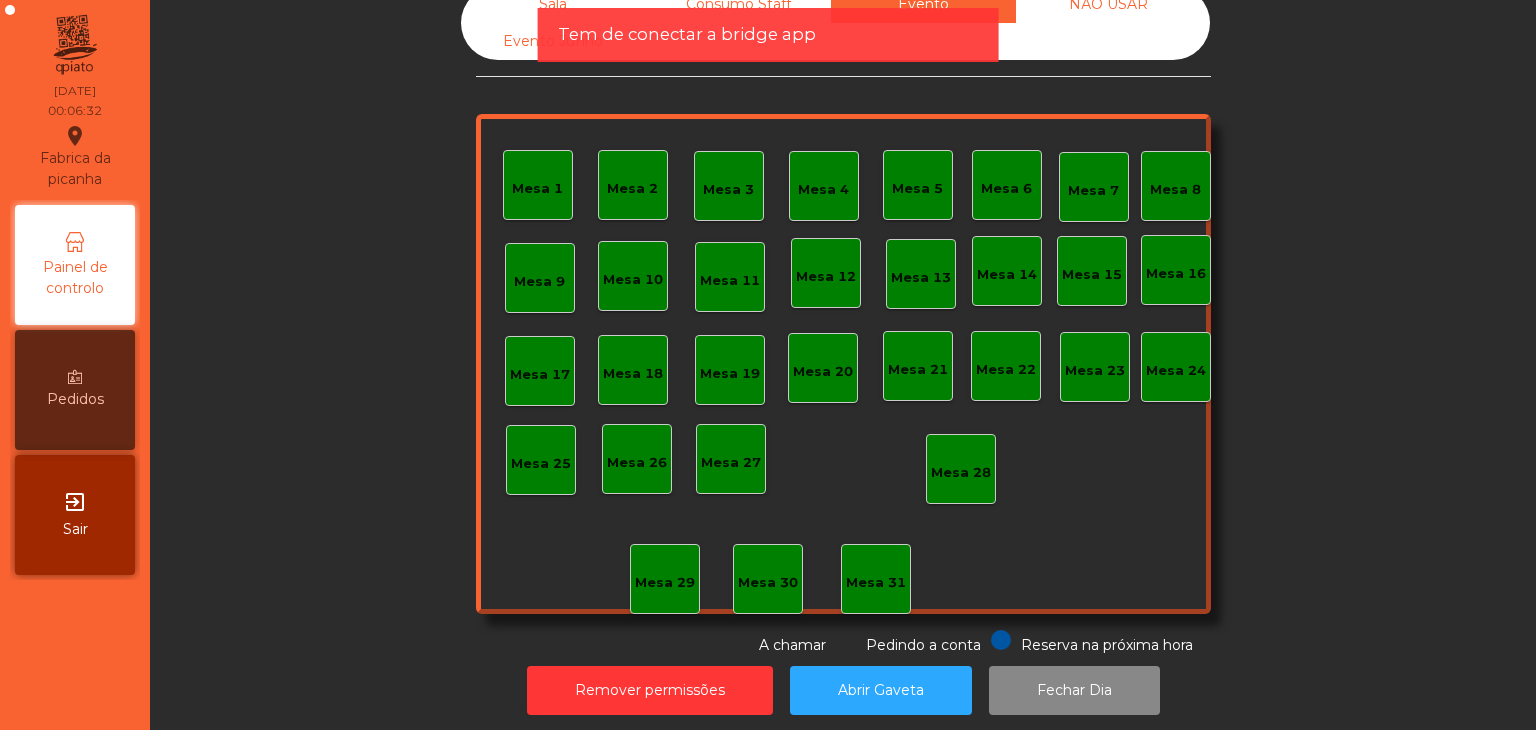 click on "Sala" 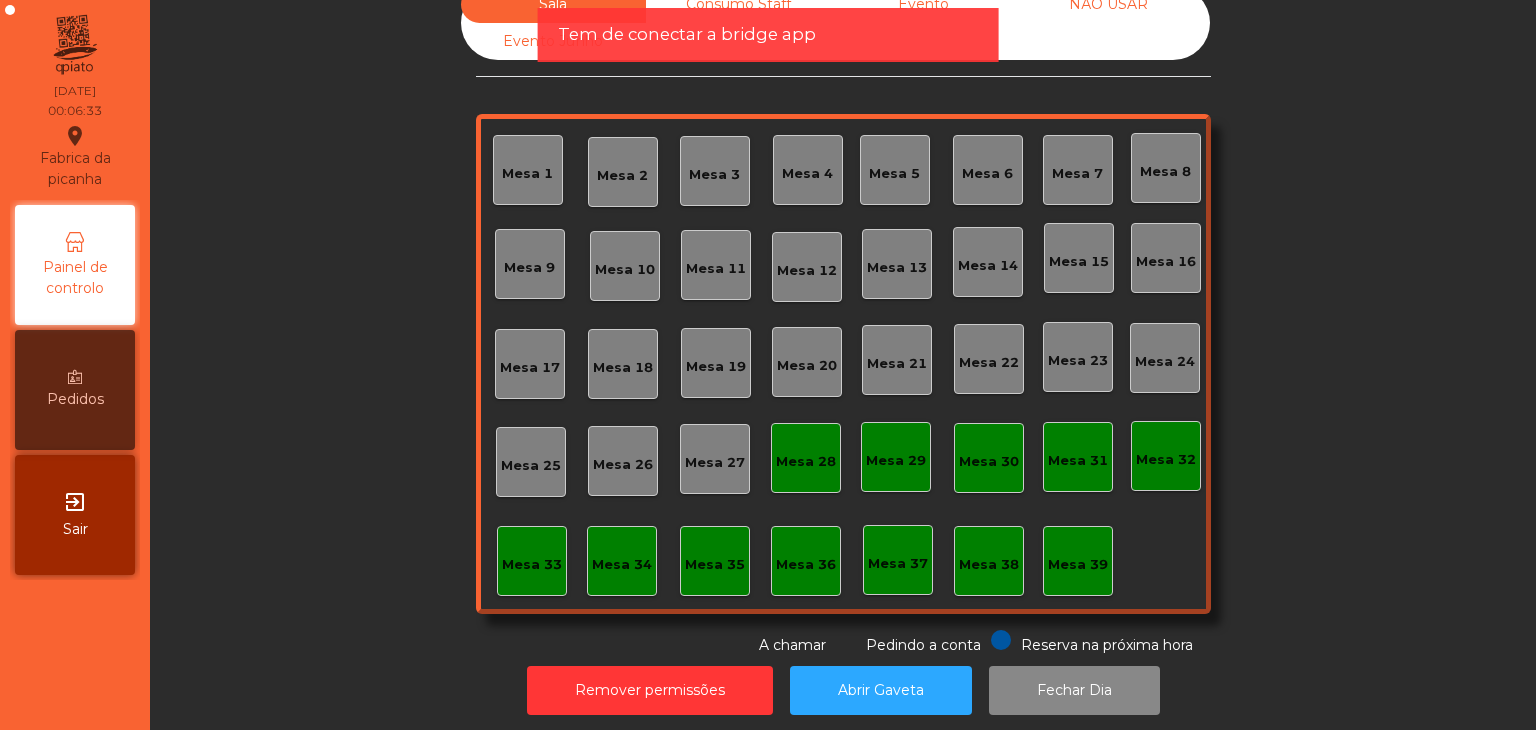 click on "Tem de conectar a bridge app" 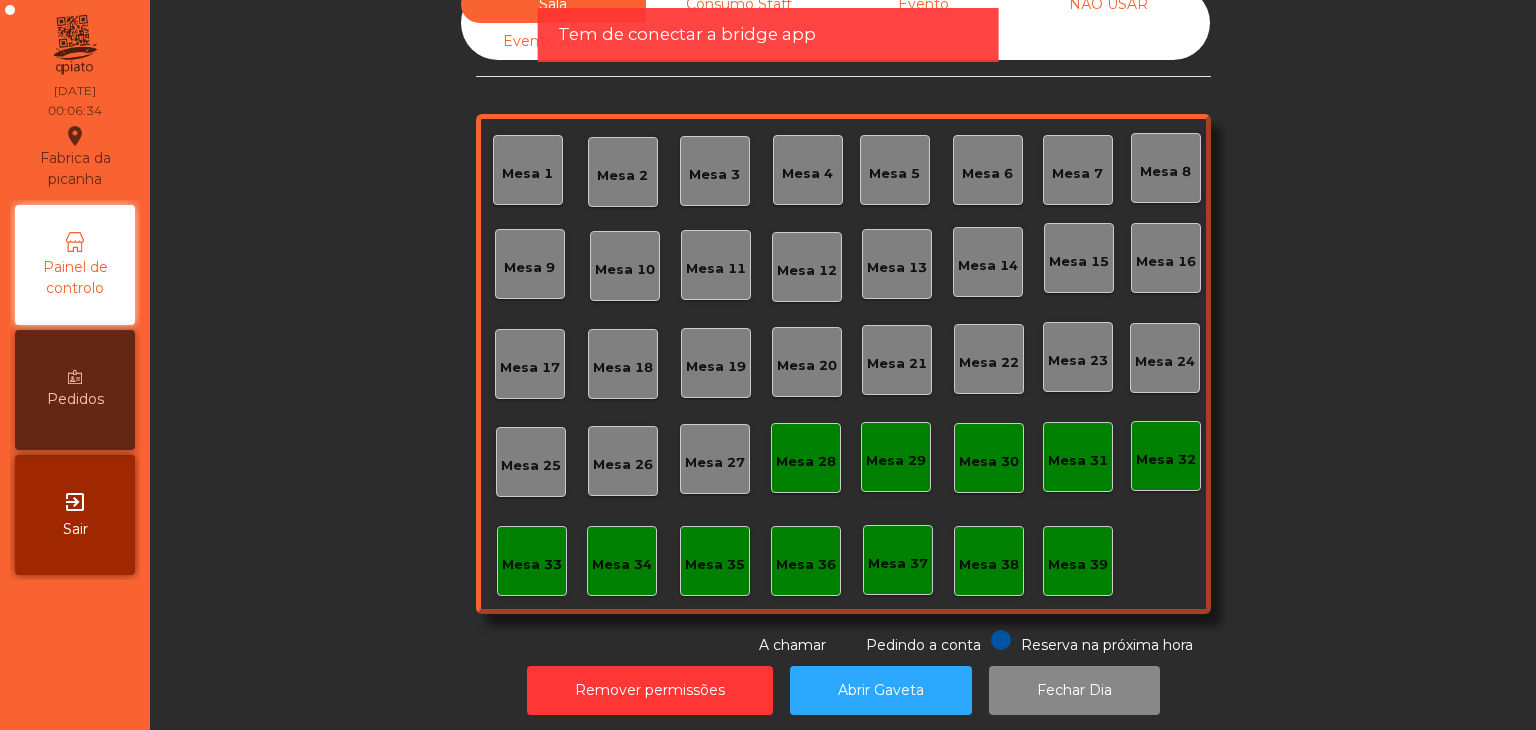 click on "Tem de conectar a bridge app" 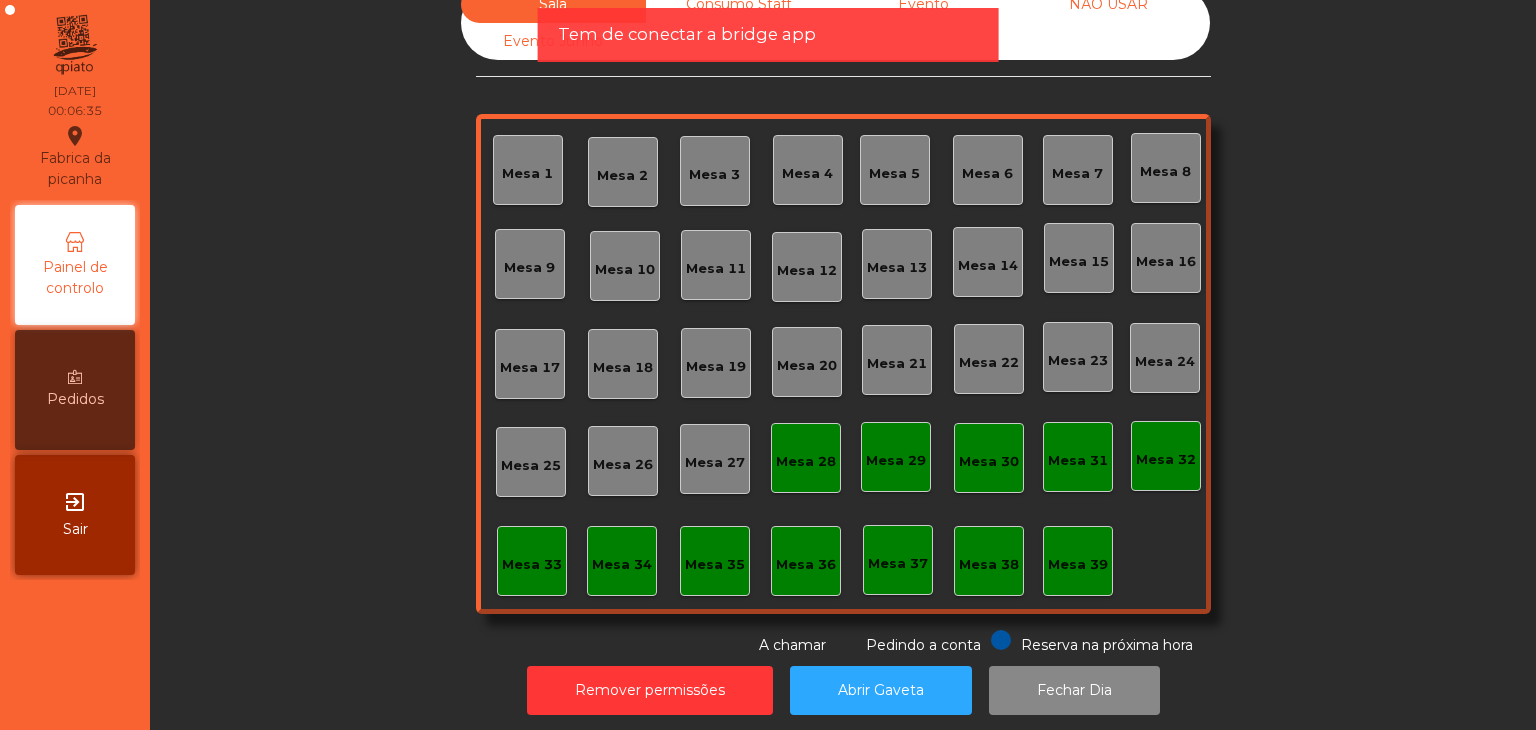 click on "Consumo Staff" 